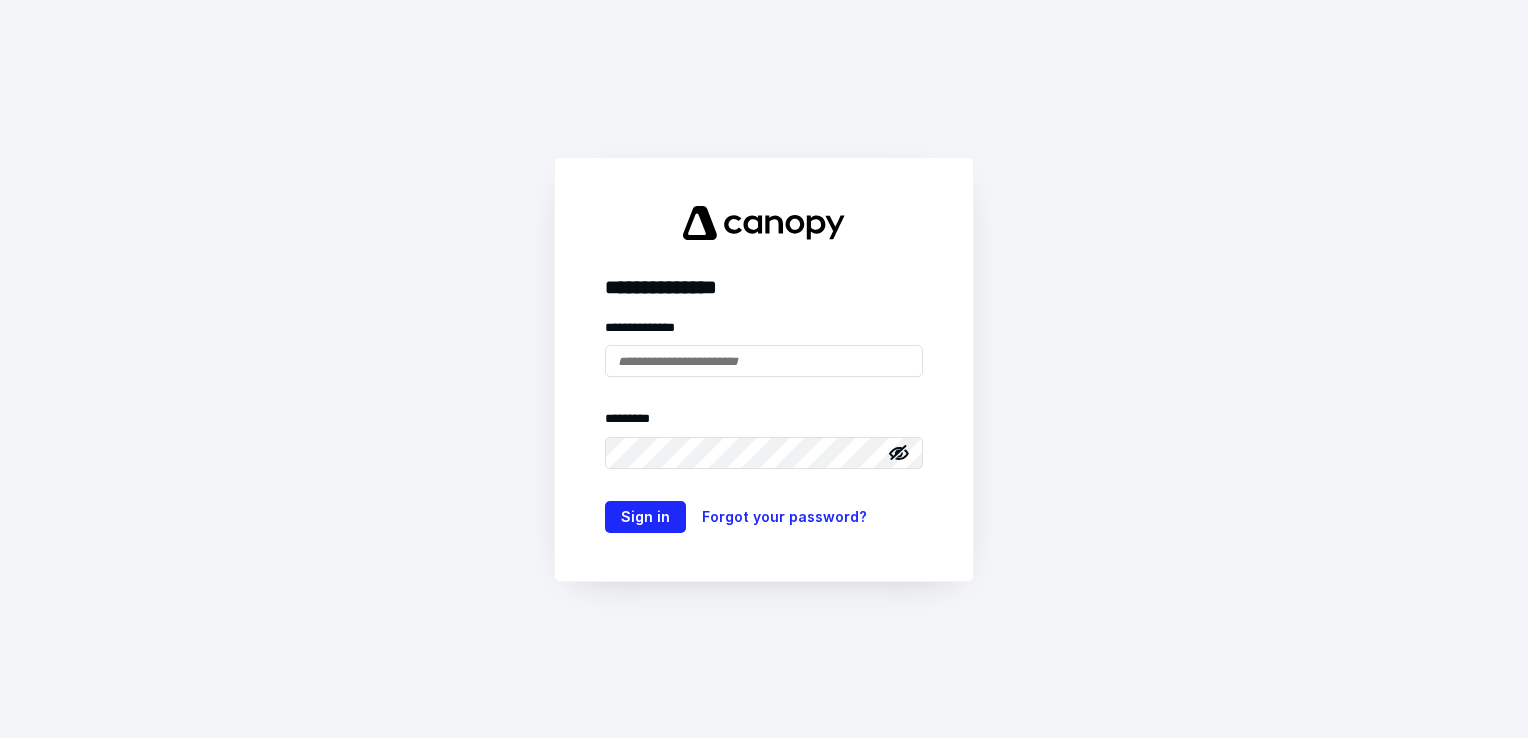 scroll, scrollTop: 0, scrollLeft: 0, axis: both 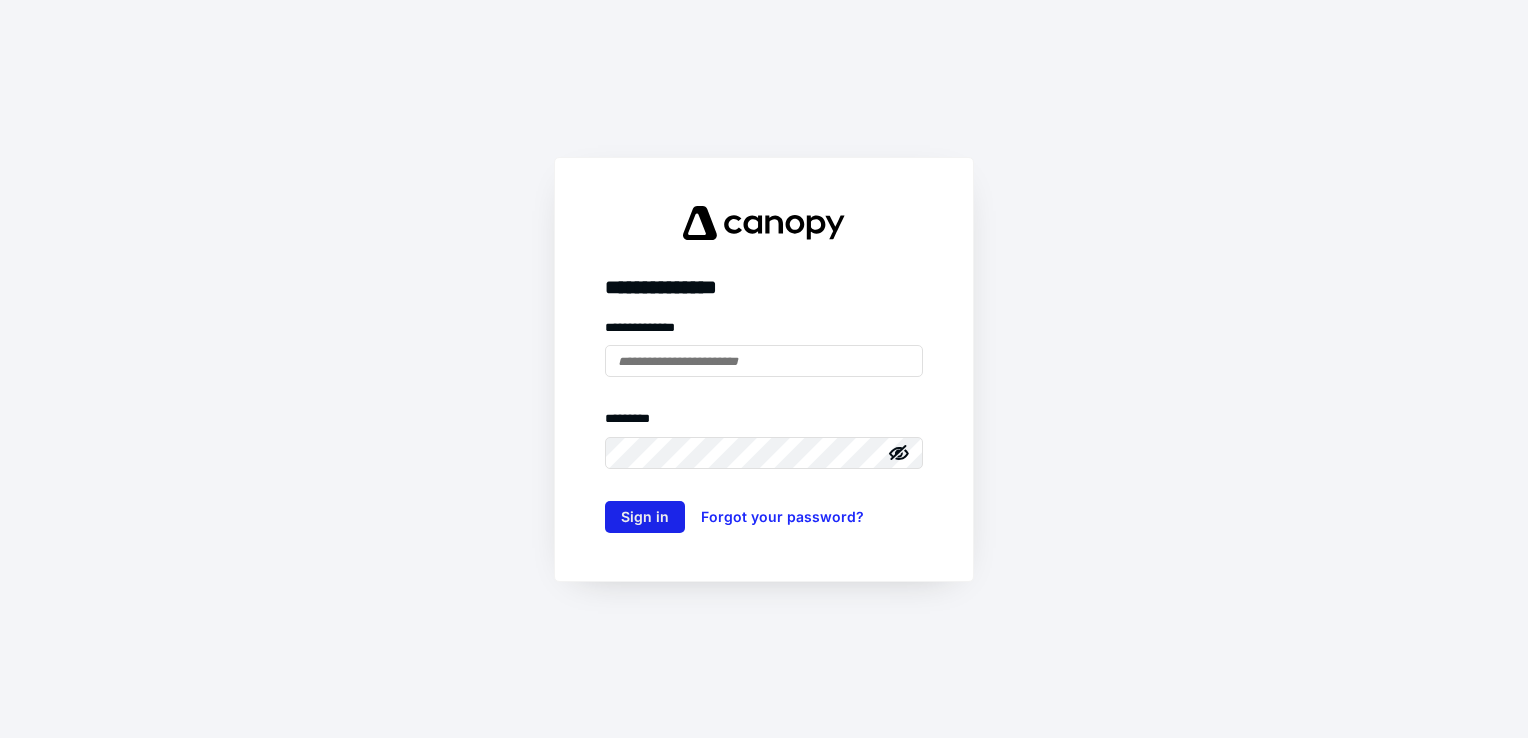 type on "**********" 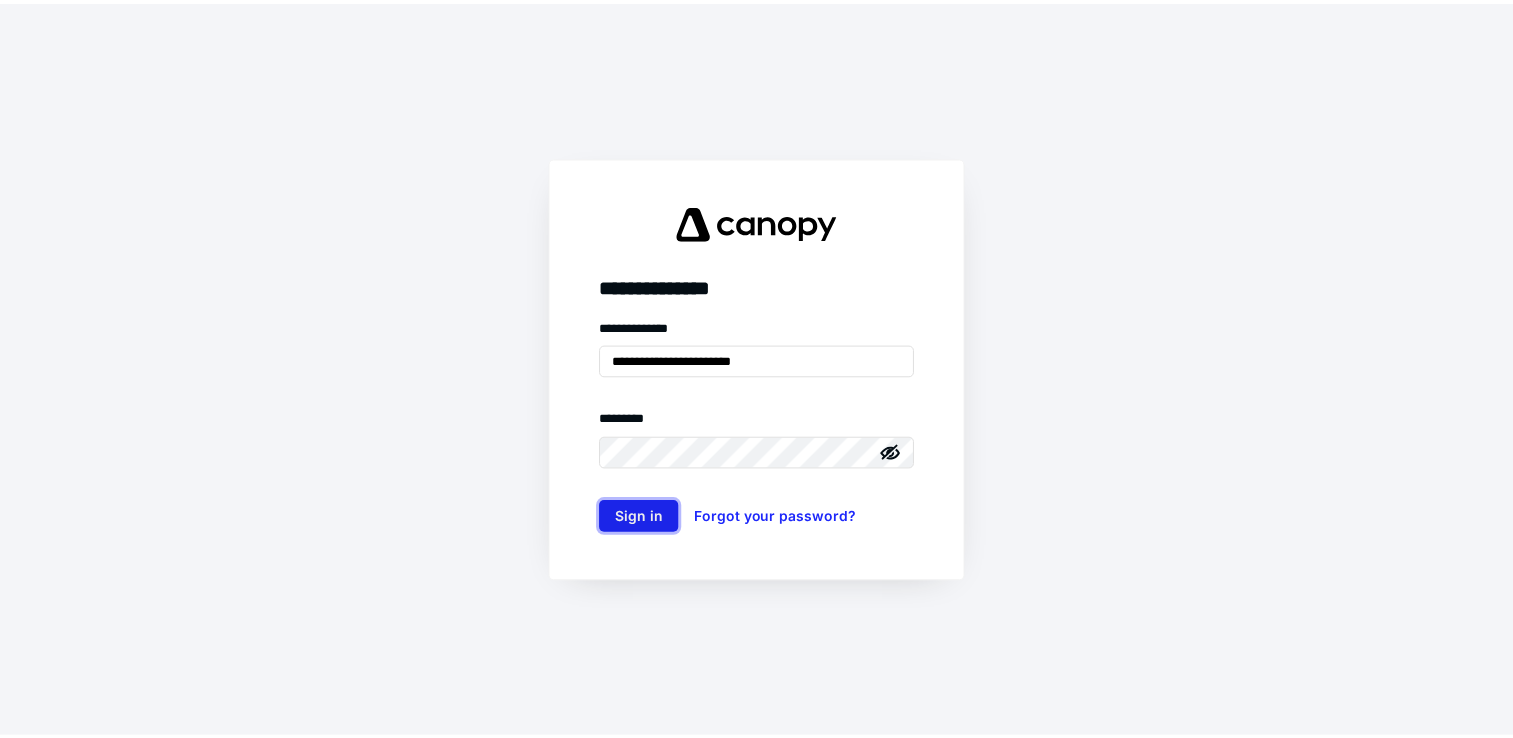 scroll, scrollTop: 0, scrollLeft: 0, axis: both 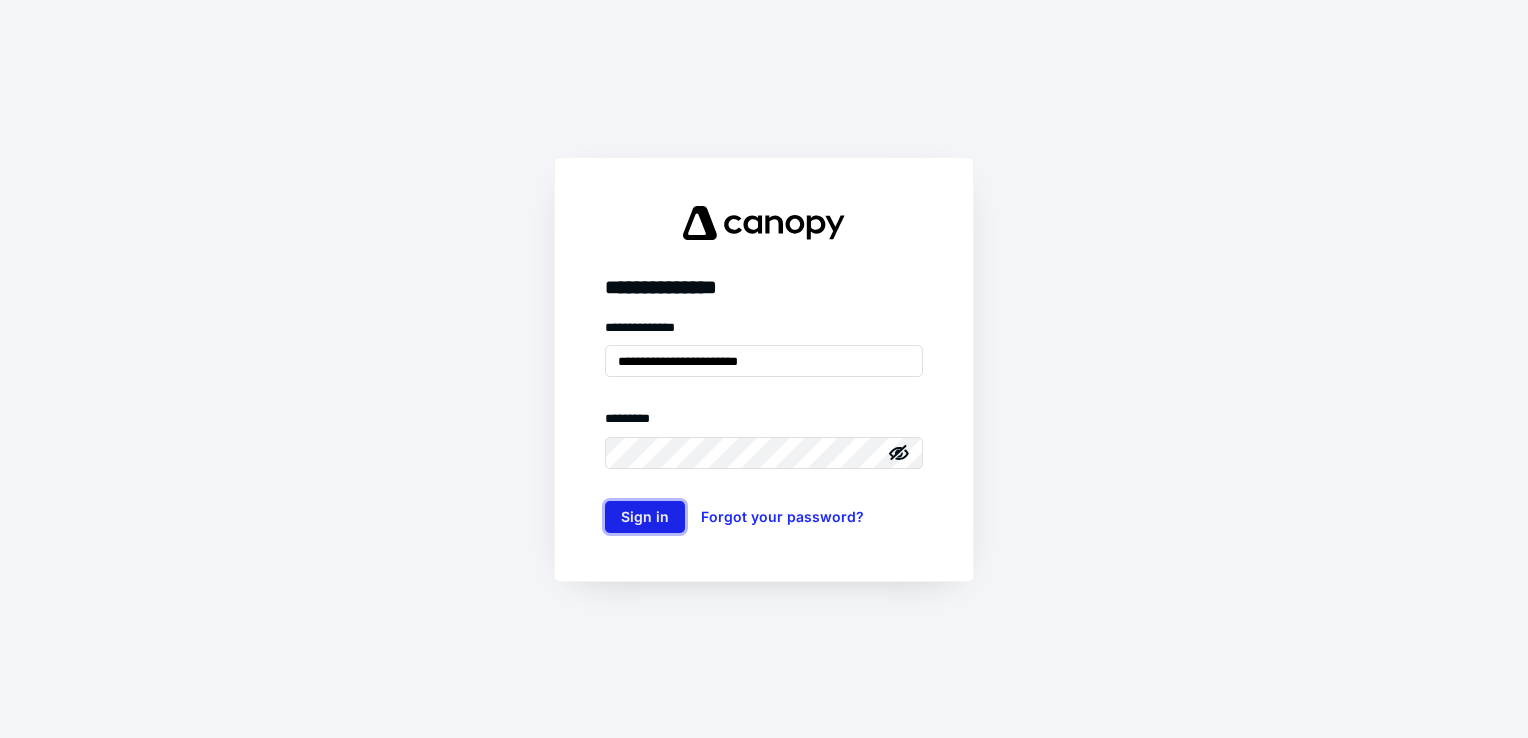 click on "Sign in" at bounding box center [645, 517] 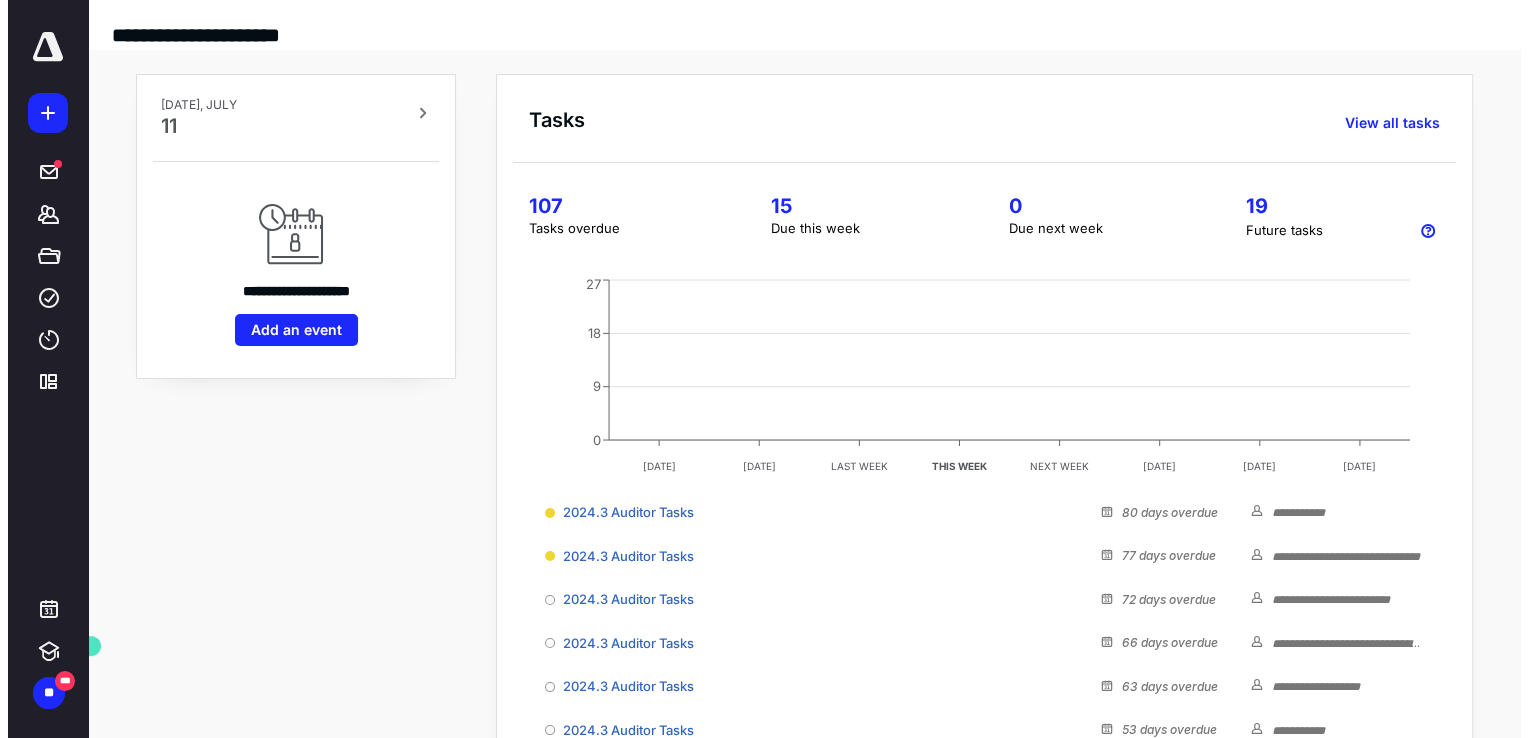scroll, scrollTop: 0, scrollLeft: 0, axis: both 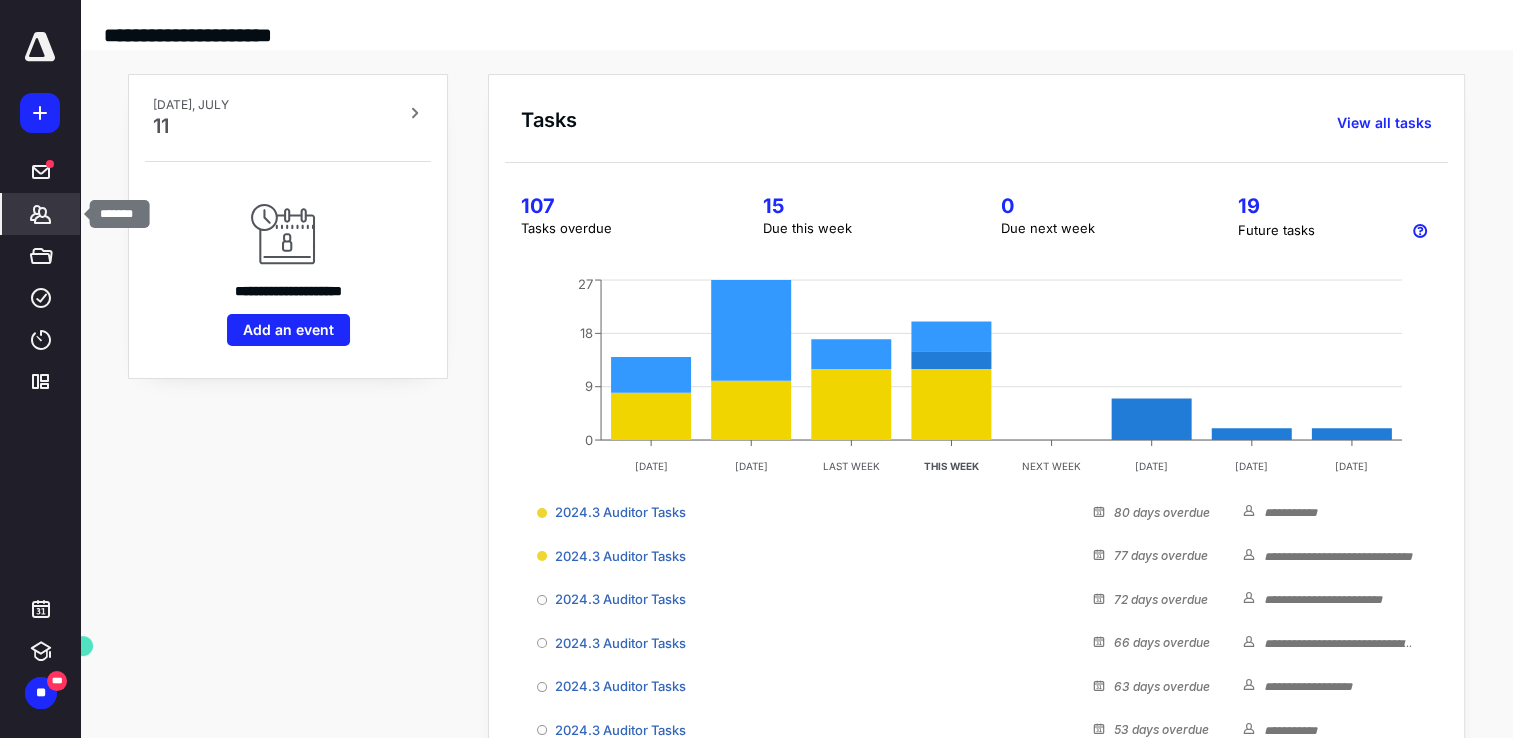 click on "*******" at bounding box center (41, 214) 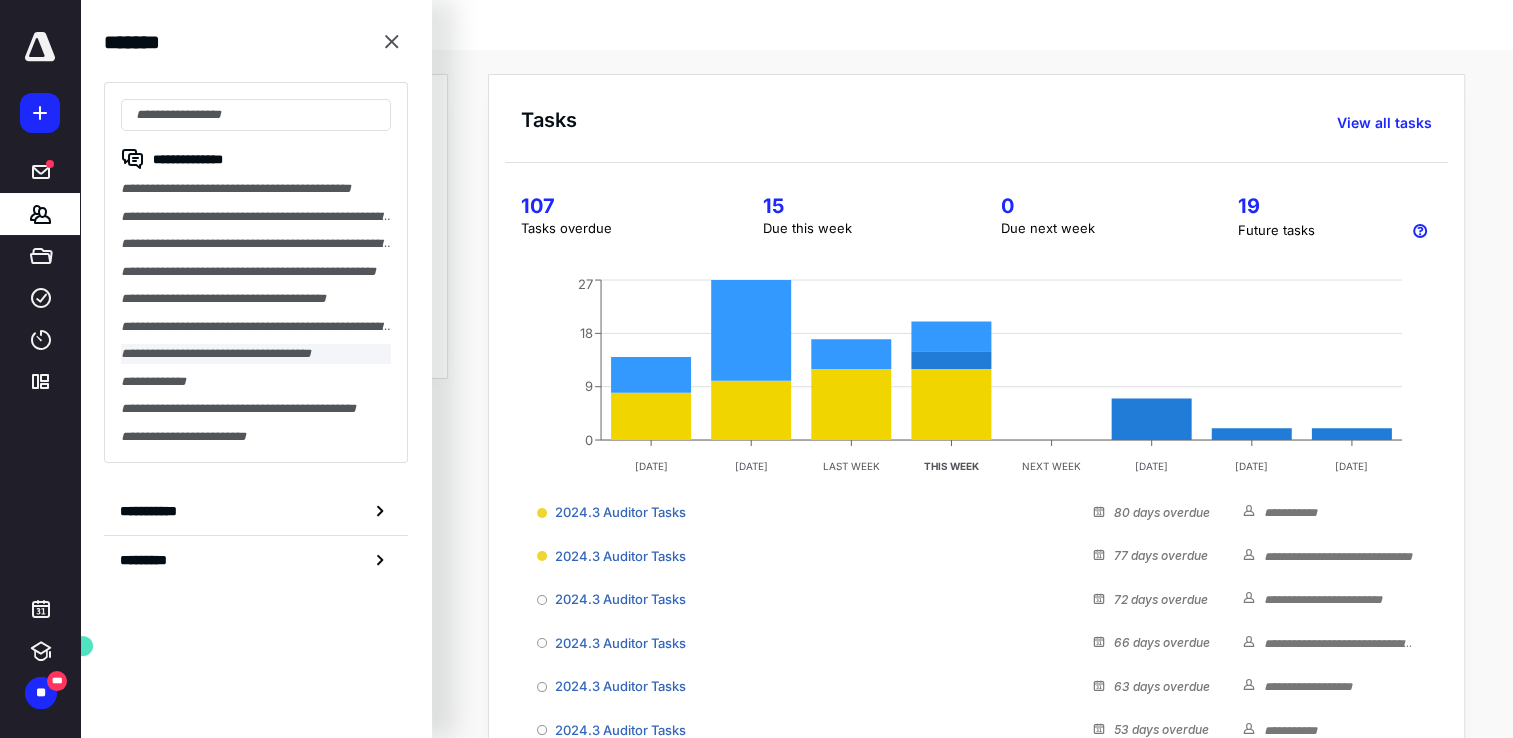 click on "**********" at bounding box center (256, 354) 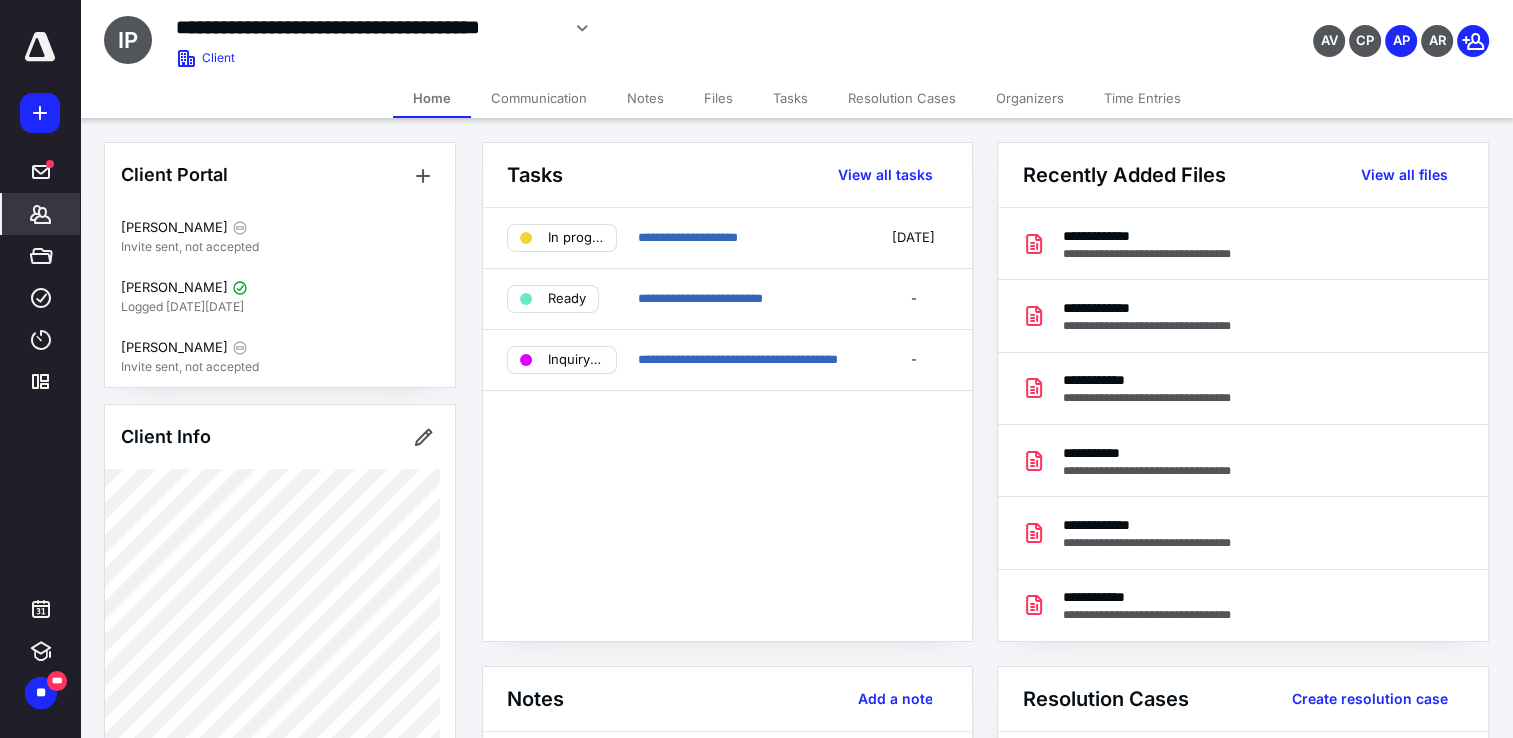 click on "Files" at bounding box center (718, 98) 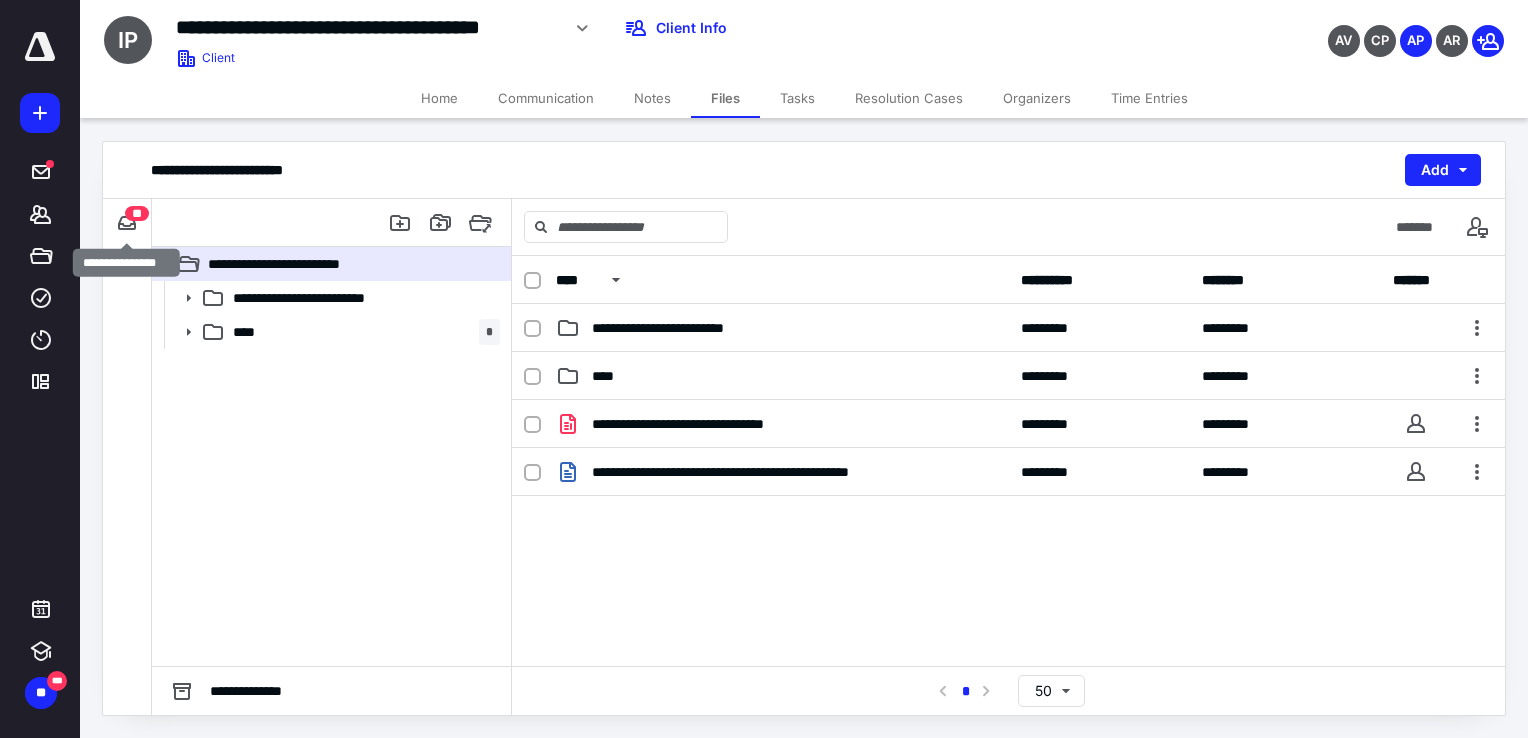 click on "**" at bounding box center [137, 213] 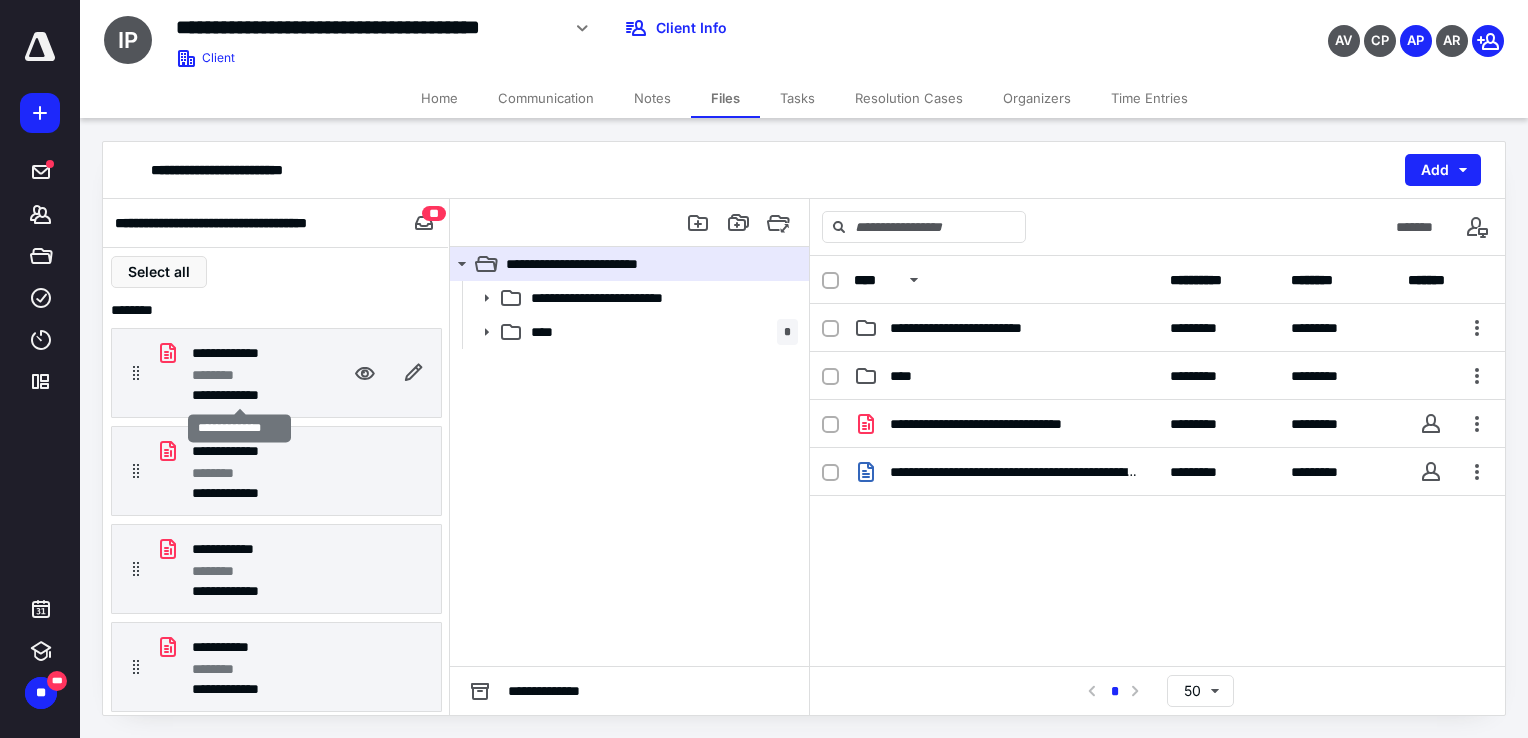 click on "**********" at bounding box center [240, 395] 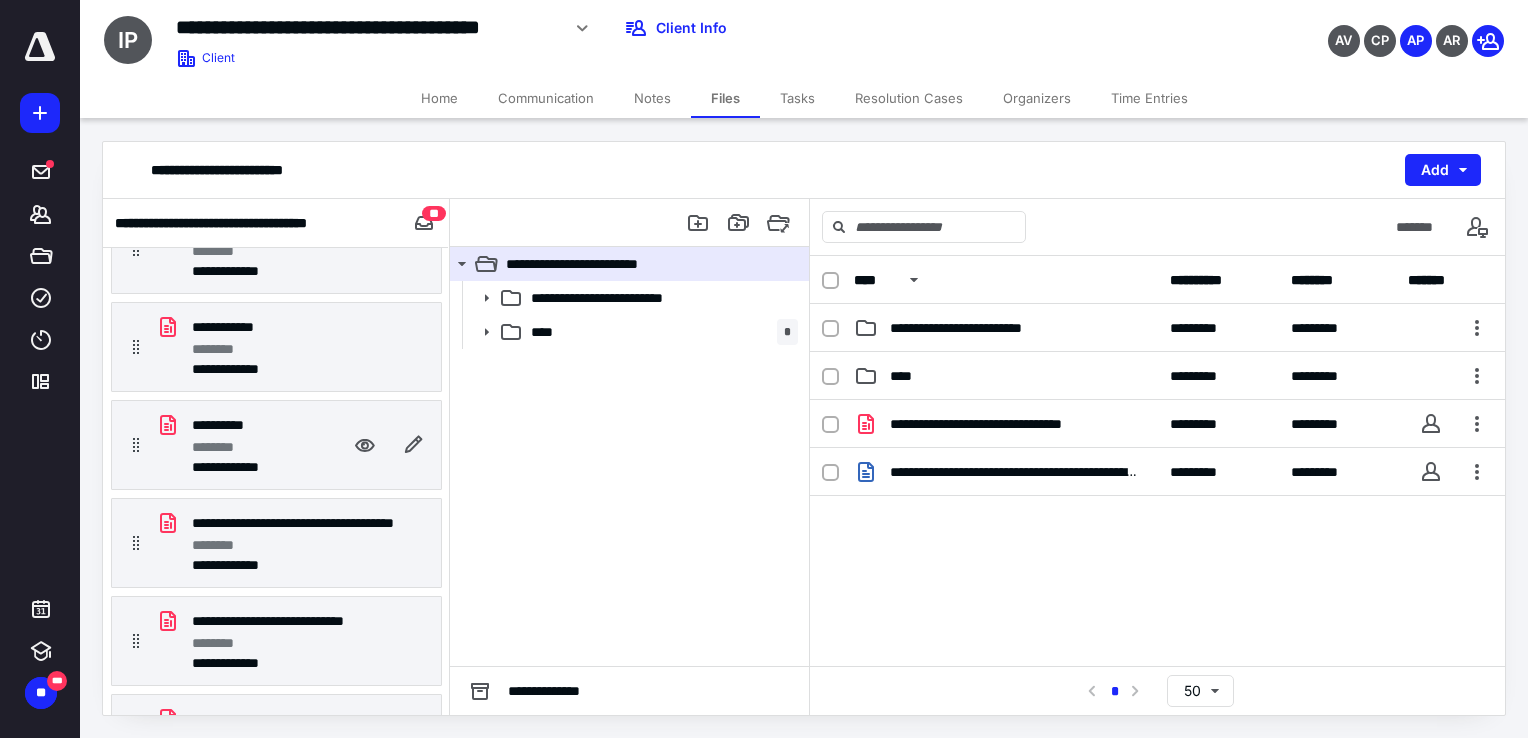 scroll, scrollTop: 1103, scrollLeft: 0, axis: vertical 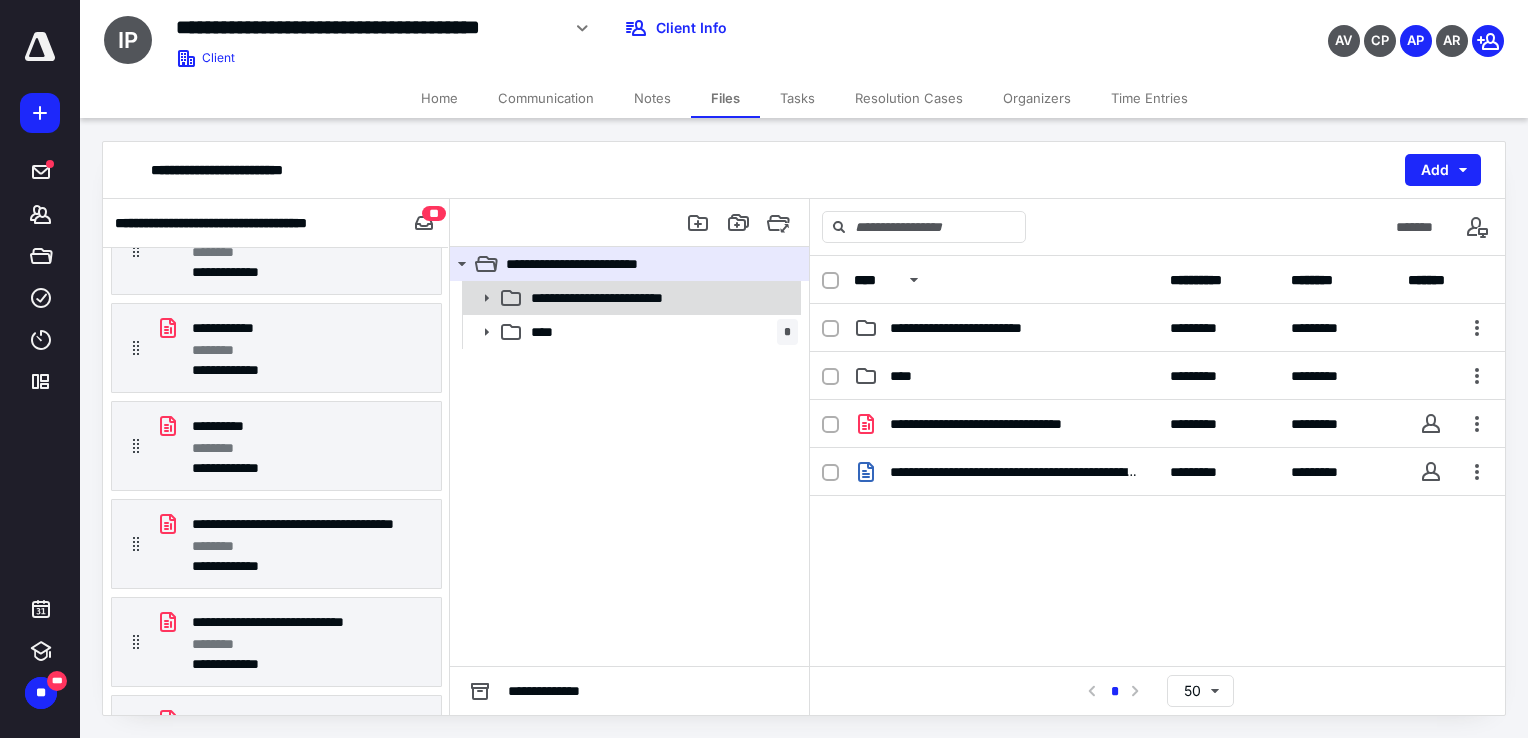 click 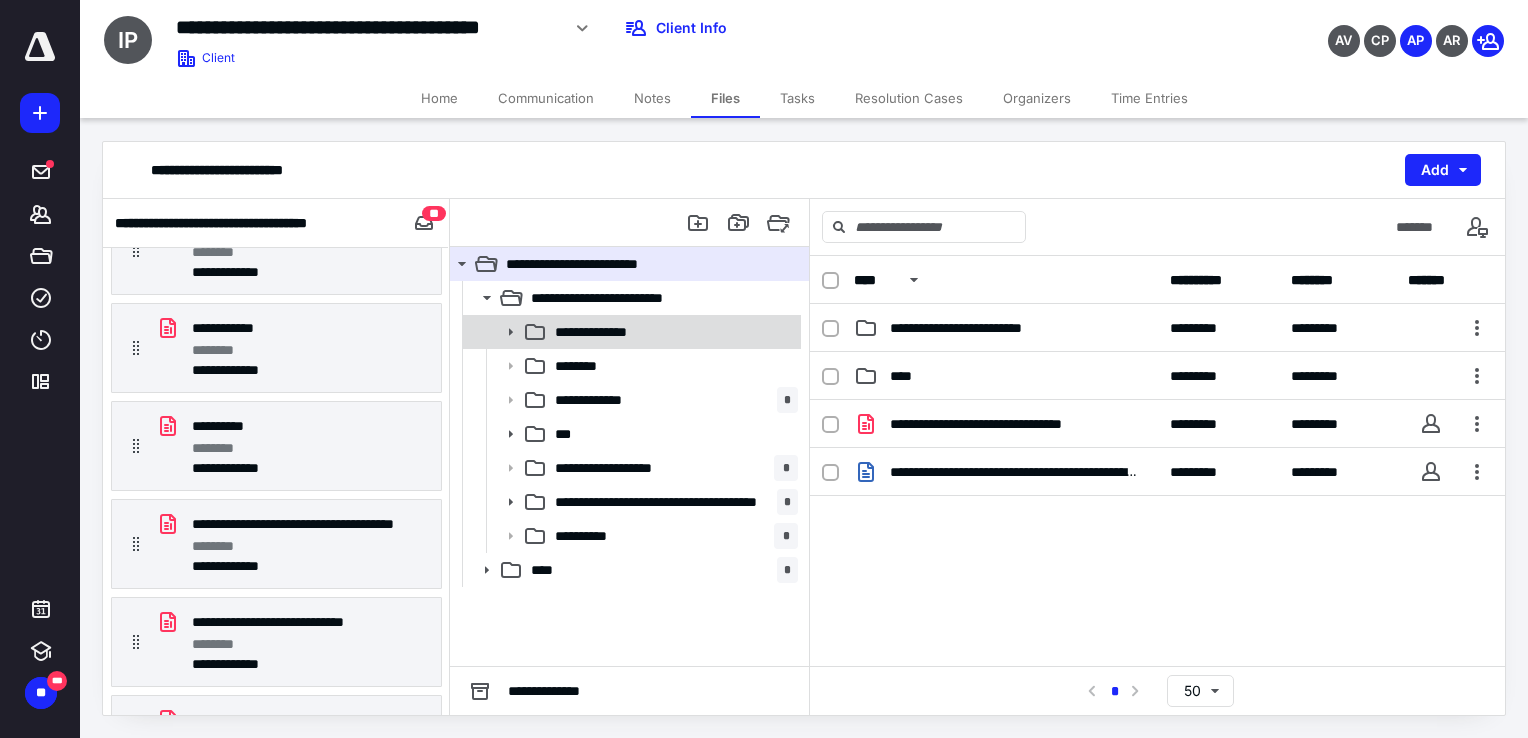 click 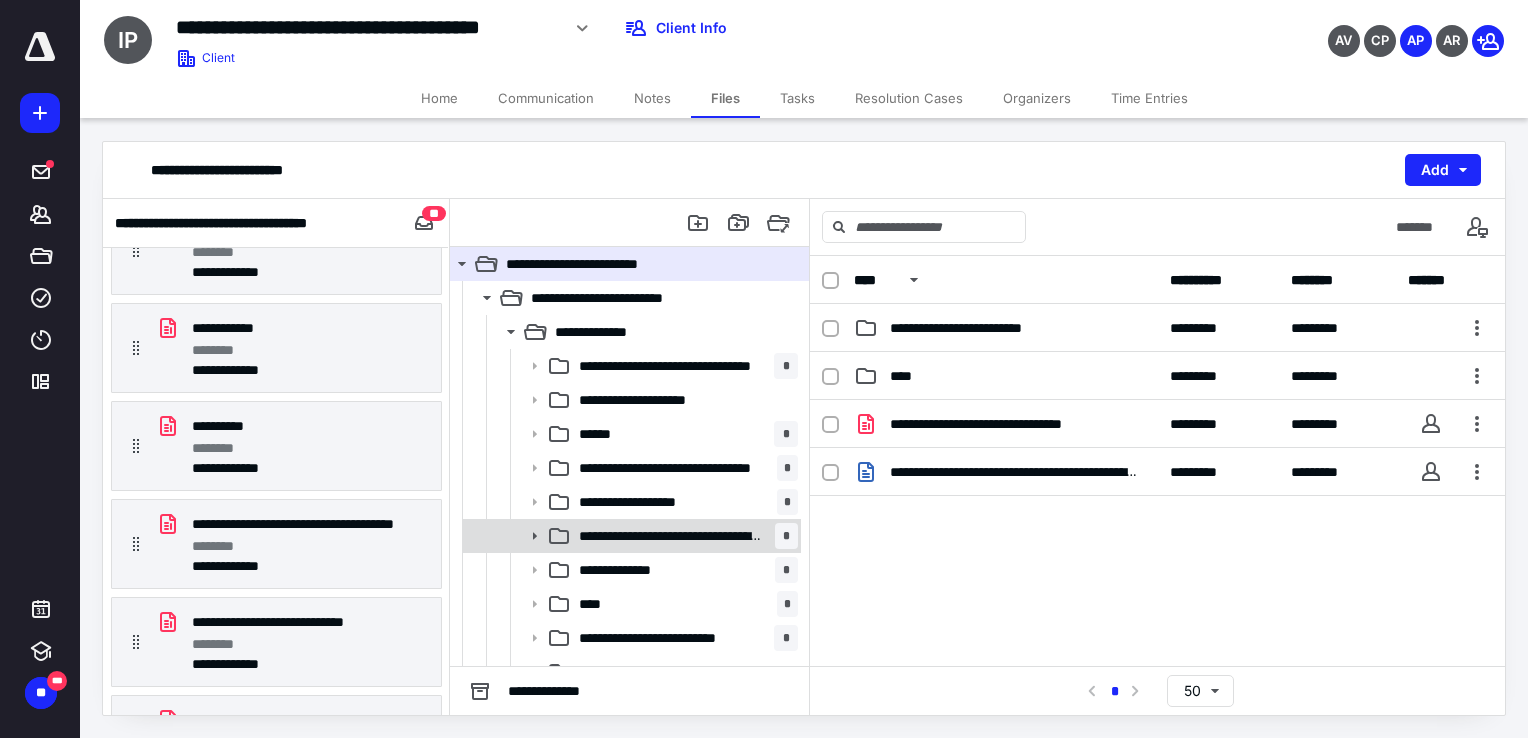 click 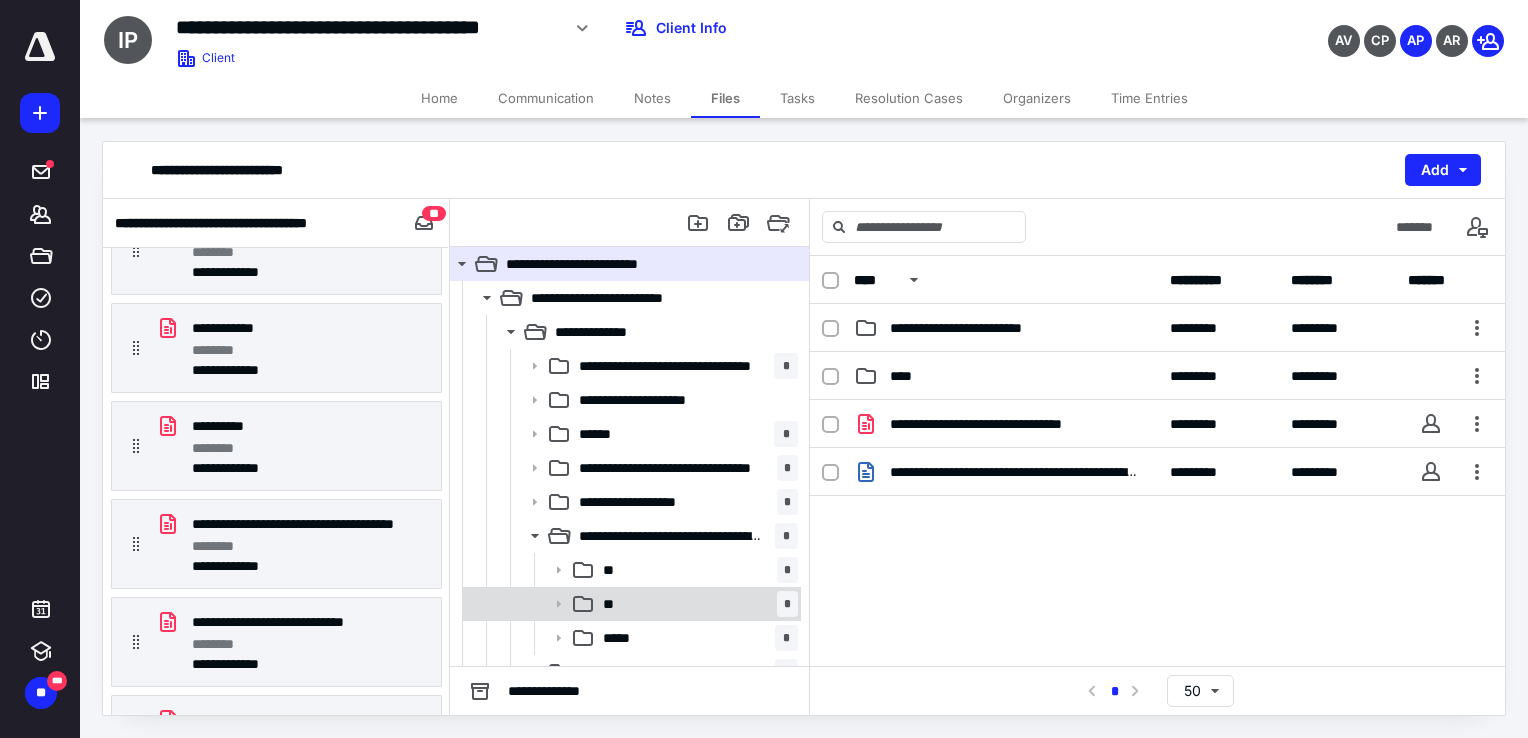 click on "** *" at bounding box center (696, 604) 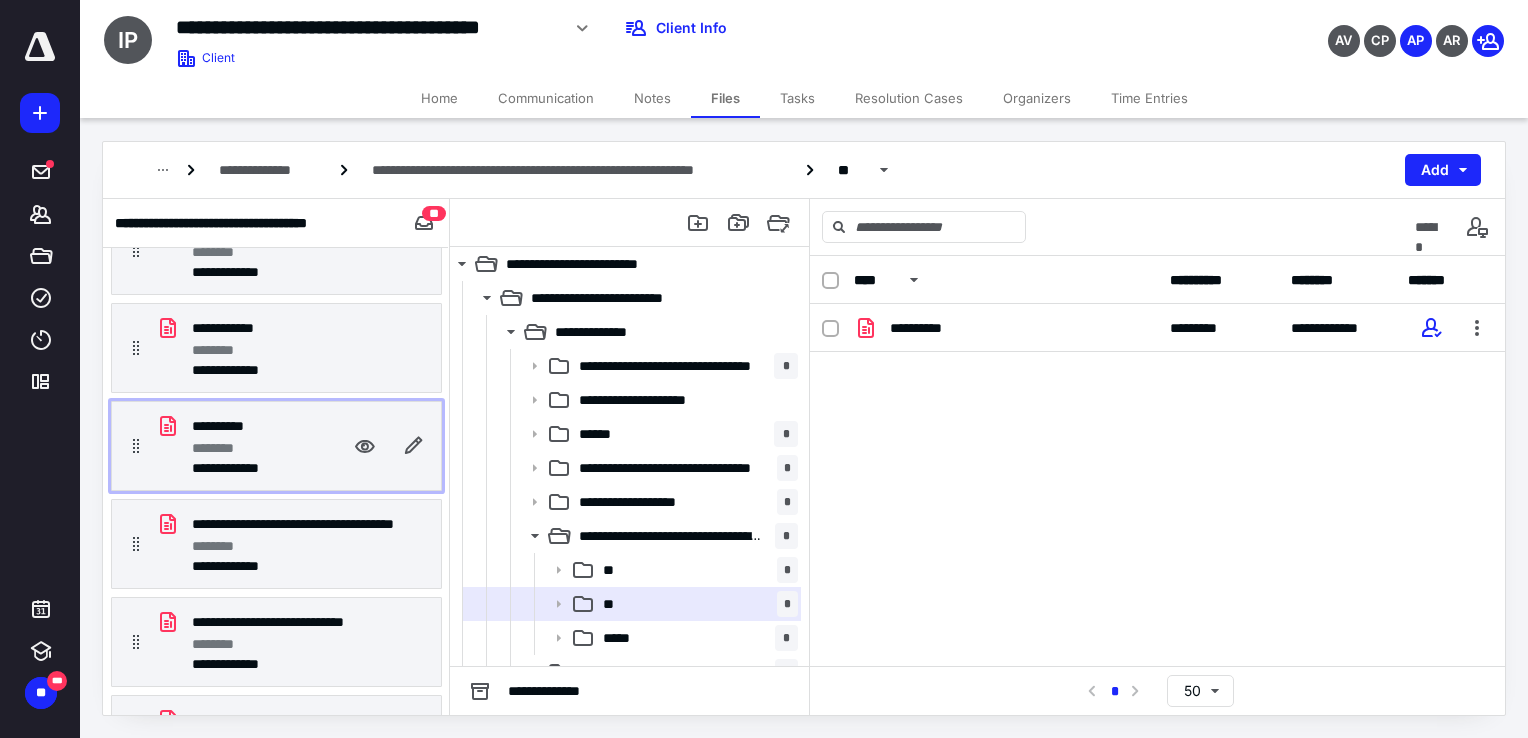 click on "********" at bounding box center (248, 448) 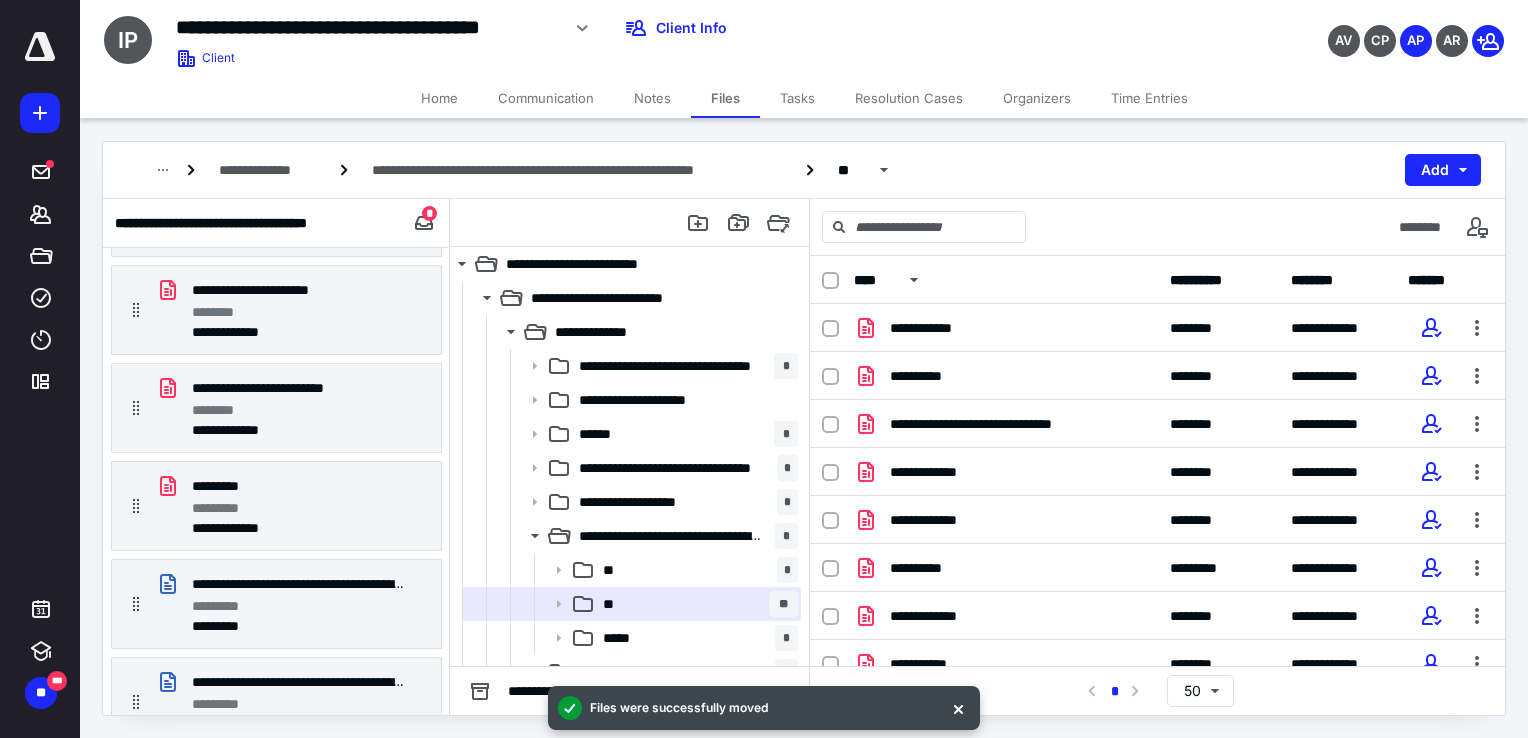 scroll, scrollTop: 260, scrollLeft: 0, axis: vertical 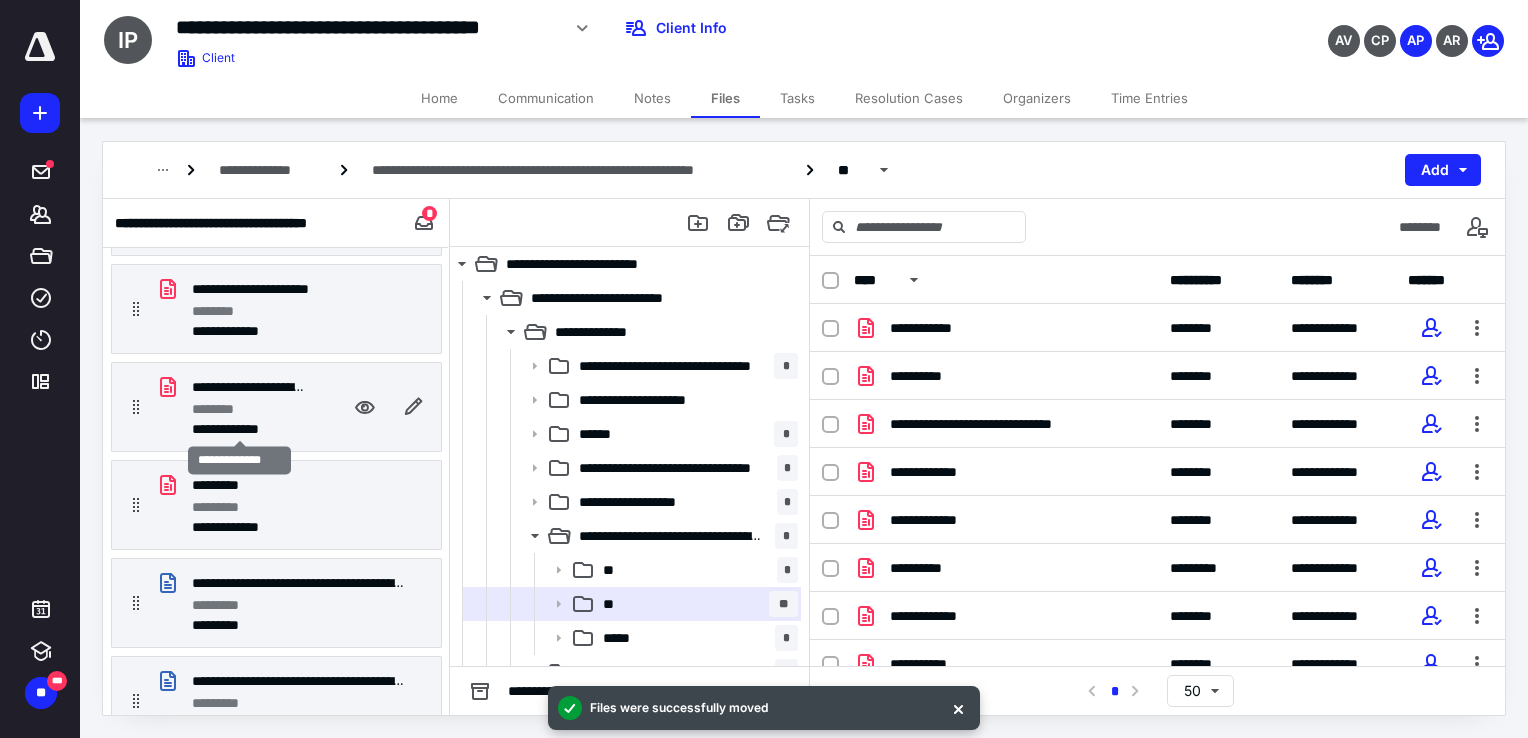 click on "**********" at bounding box center (240, 429) 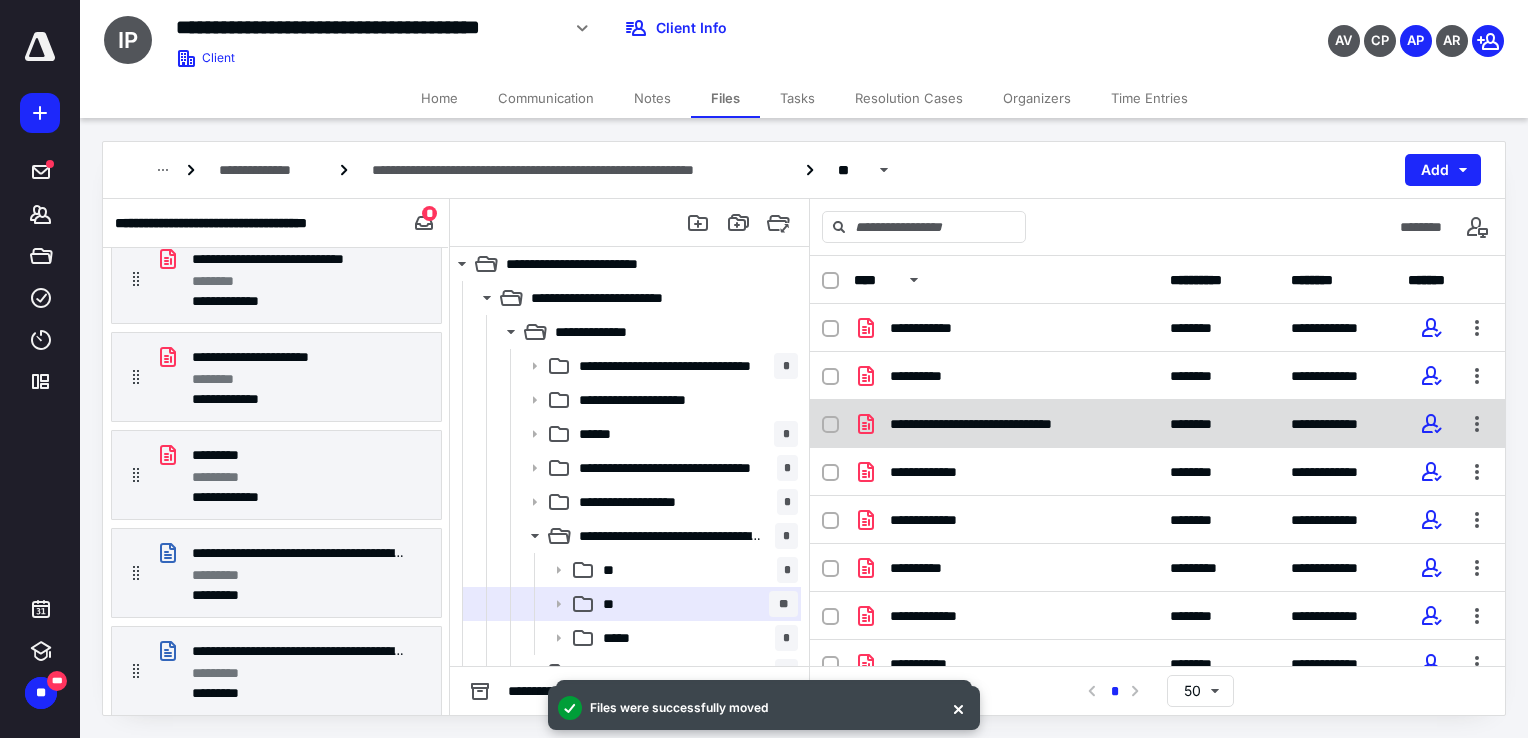 scroll, scrollTop: 189, scrollLeft: 0, axis: vertical 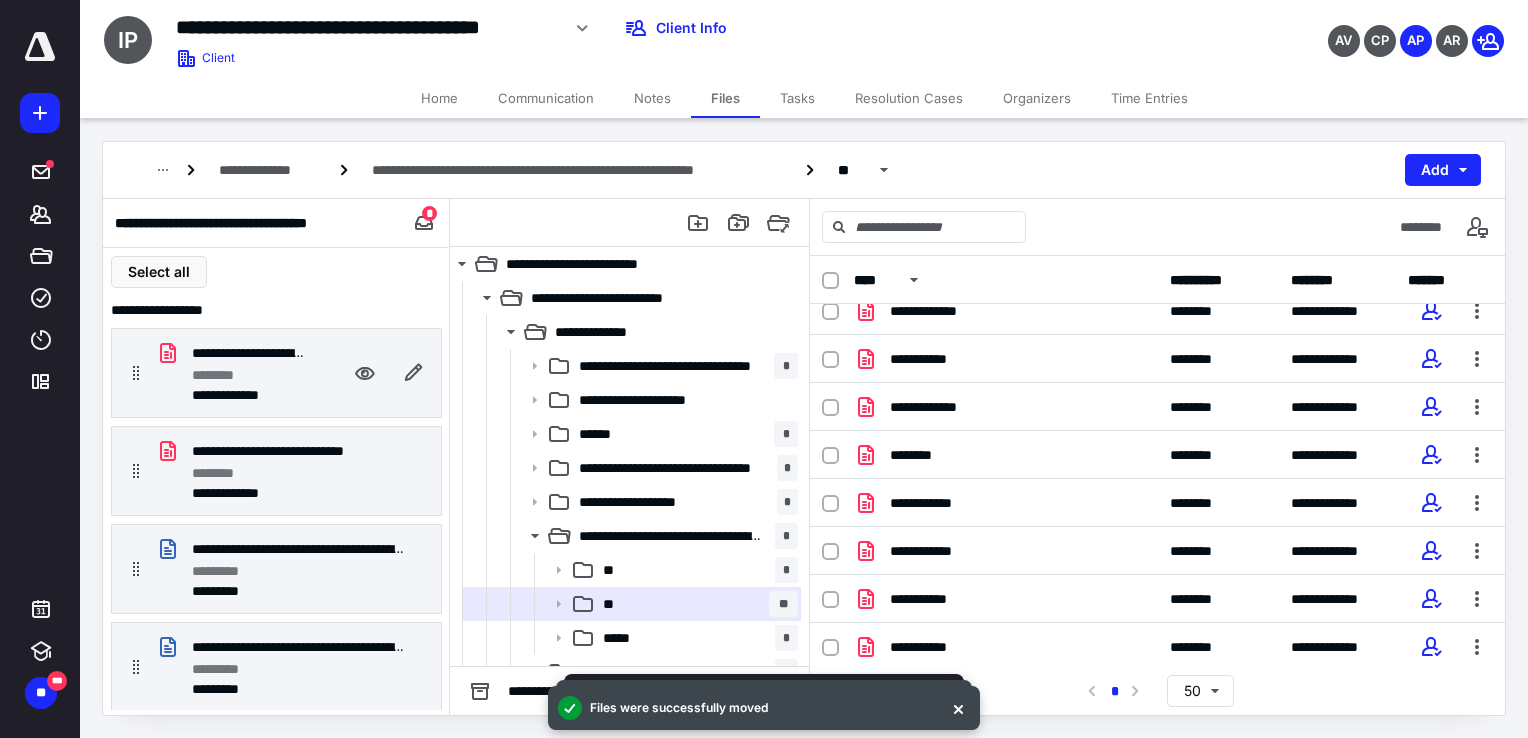 click on "********" at bounding box center (248, 375) 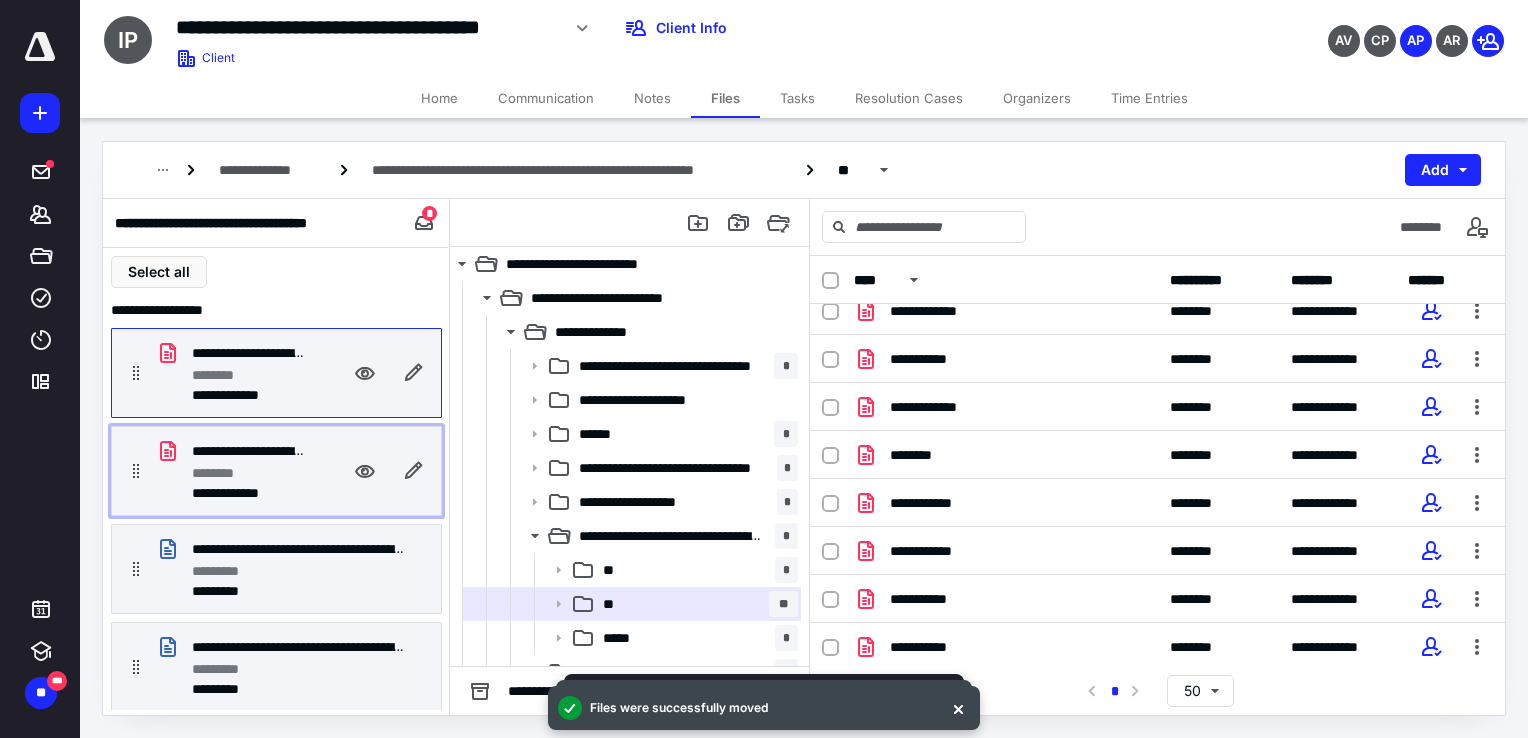 click on "********" at bounding box center (248, 473) 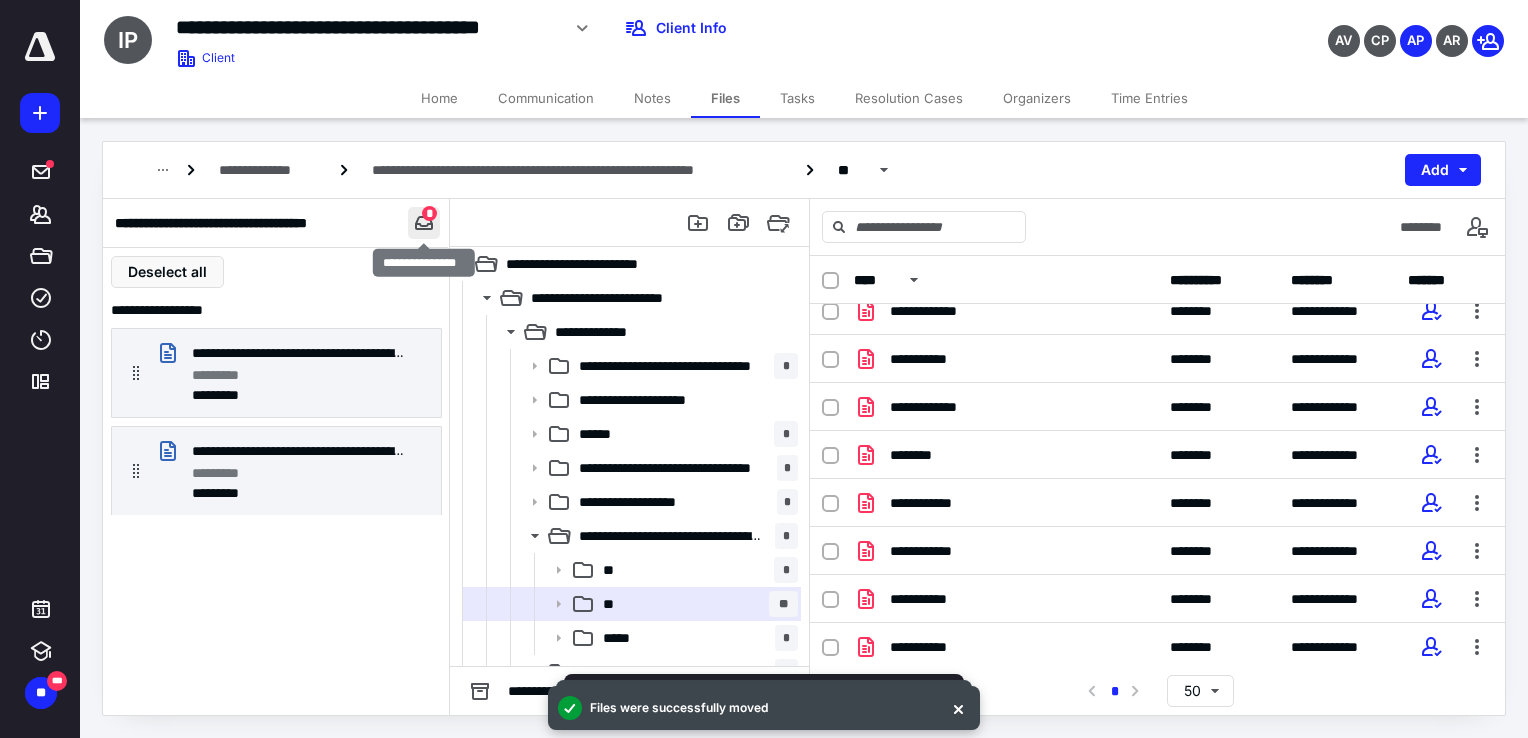 click at bounding box center (424, 223) 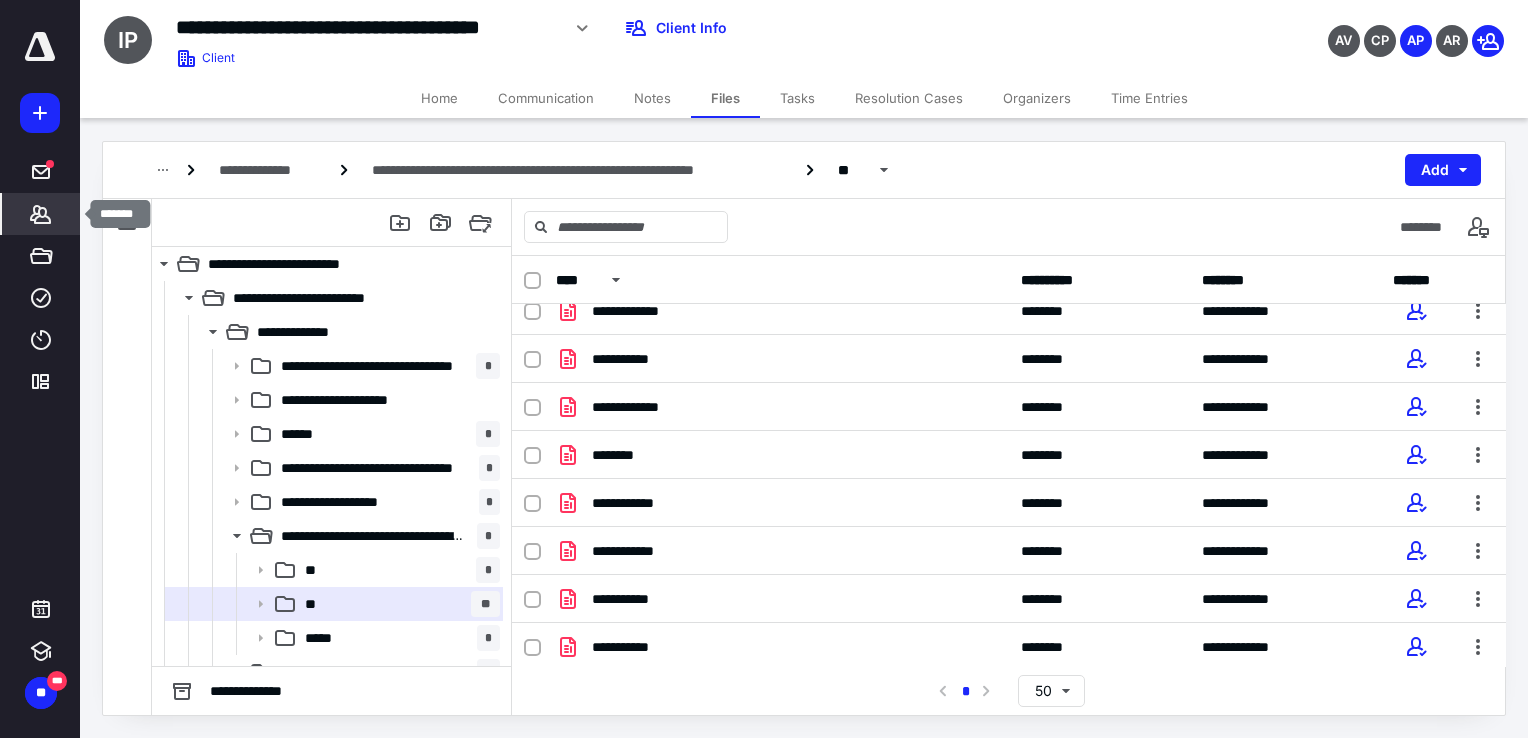 click on "*******" at bounding box center (41, 214) 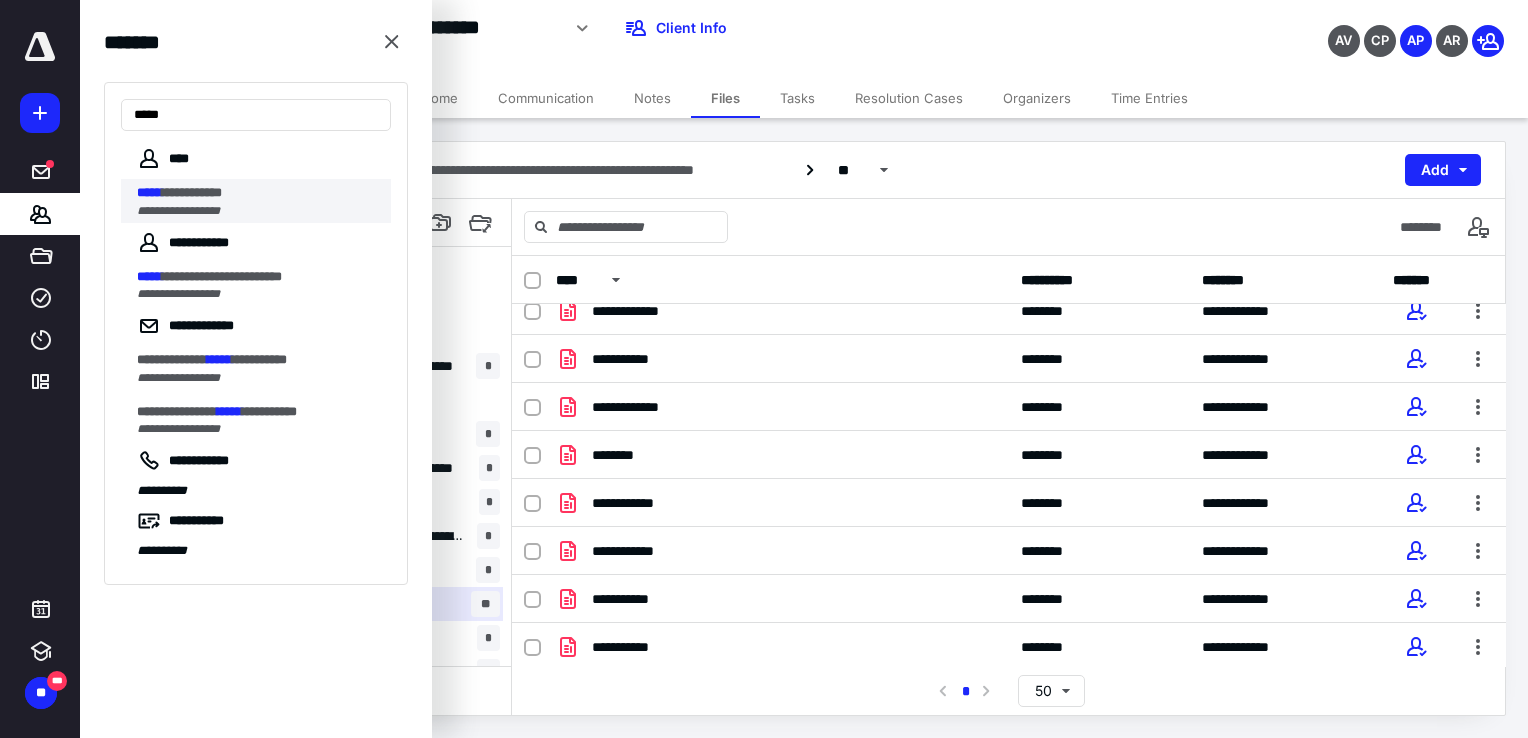 type on "*****" 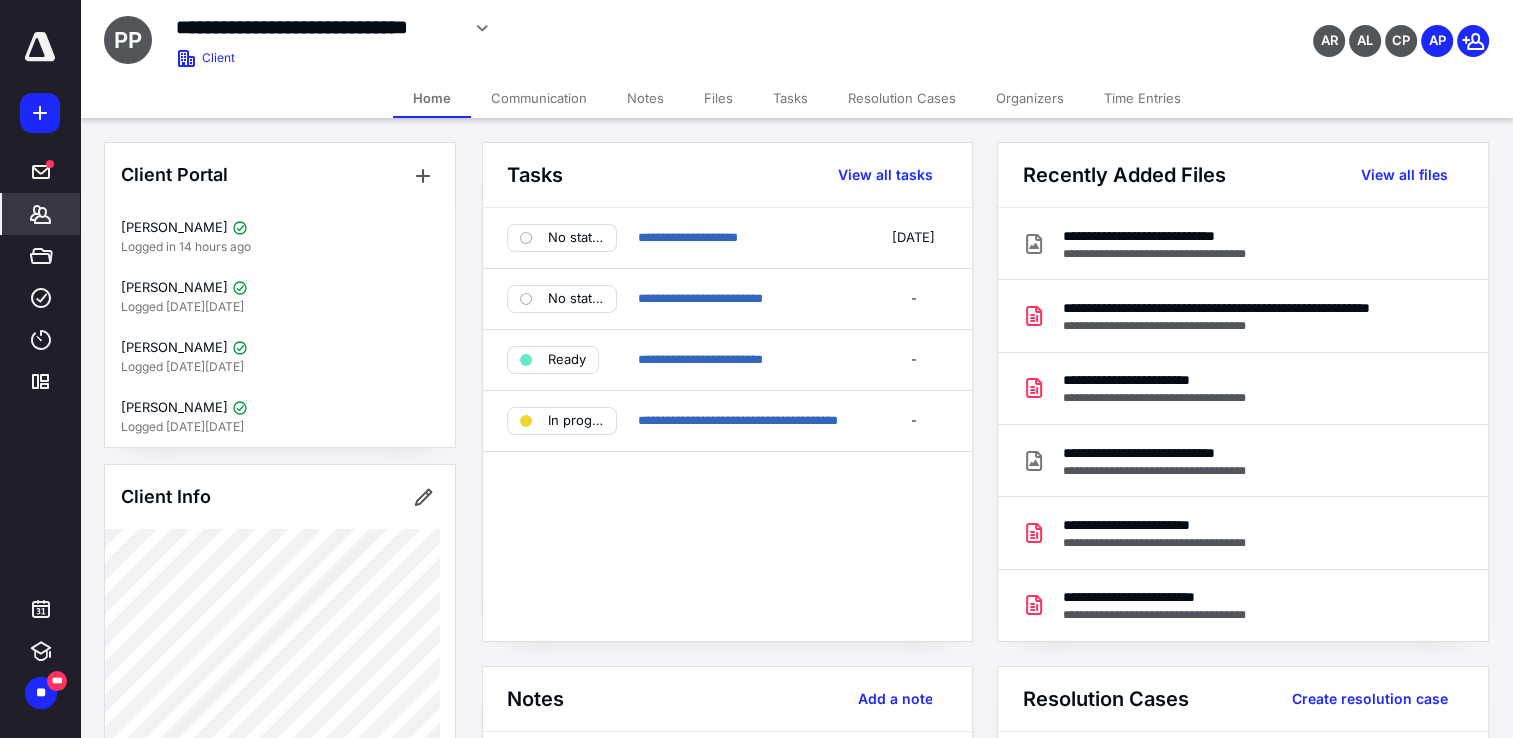 click on "Files" at bounding box center (718, 98) 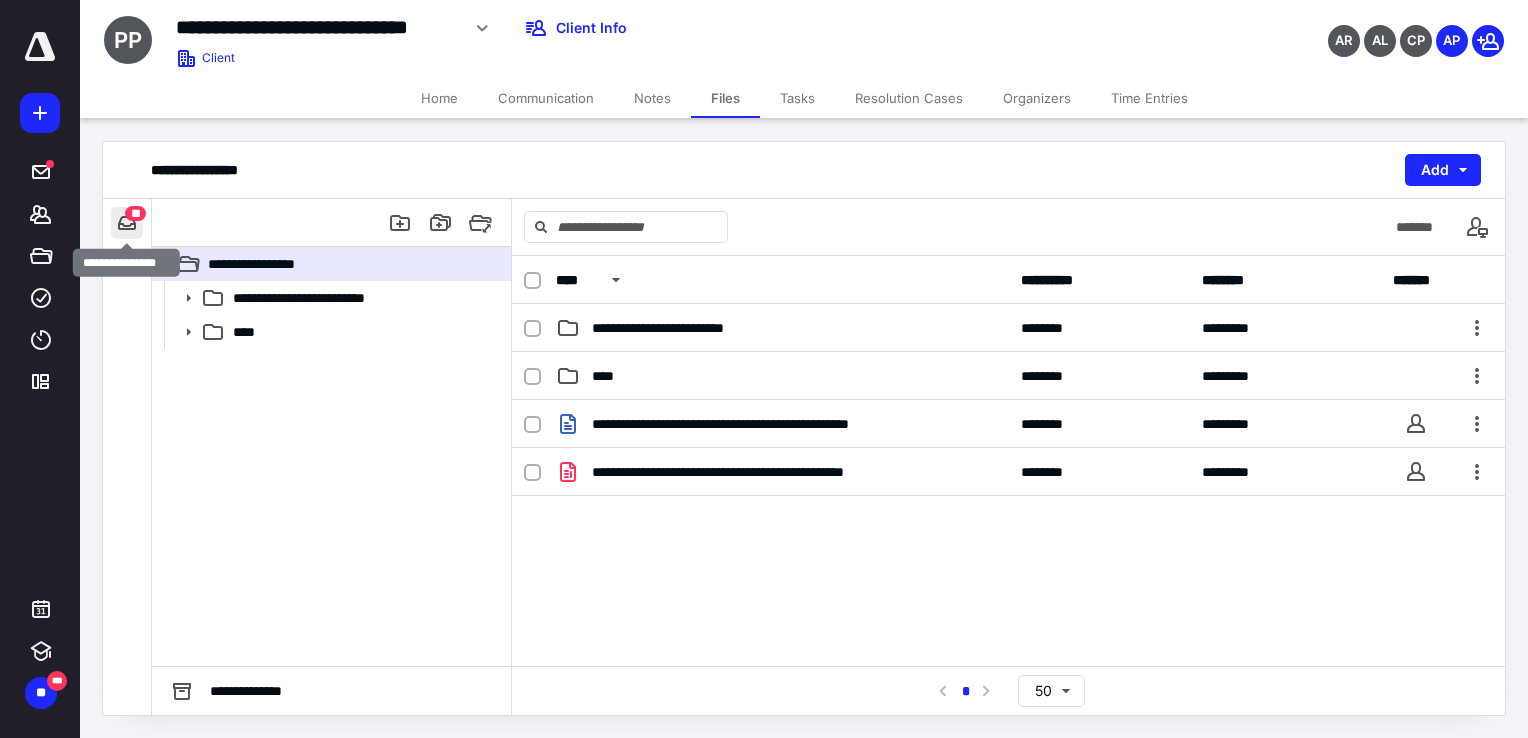 click at bounding box center [127, 223] 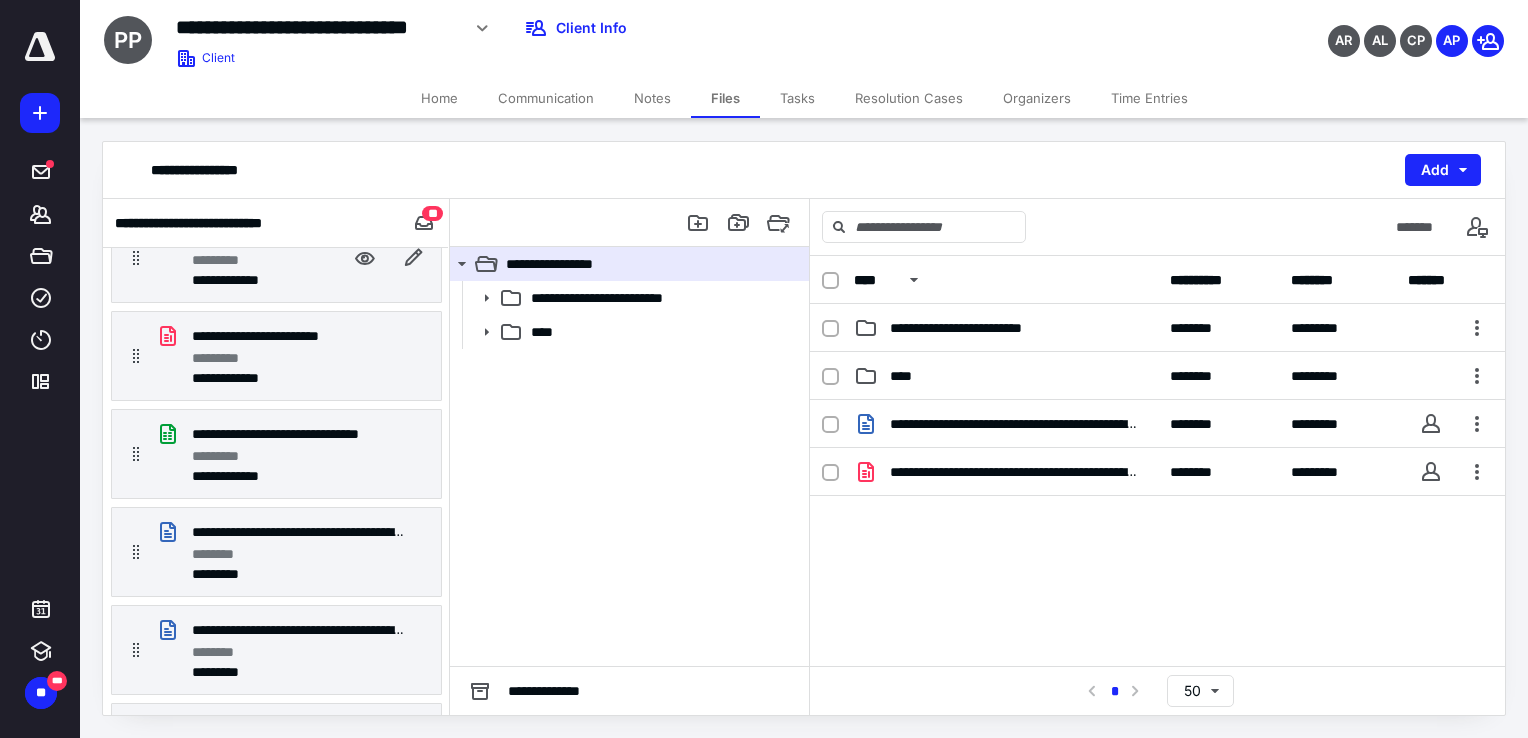 scroll, scrollTop: 708, scrollLeft: 0, axis: vertical 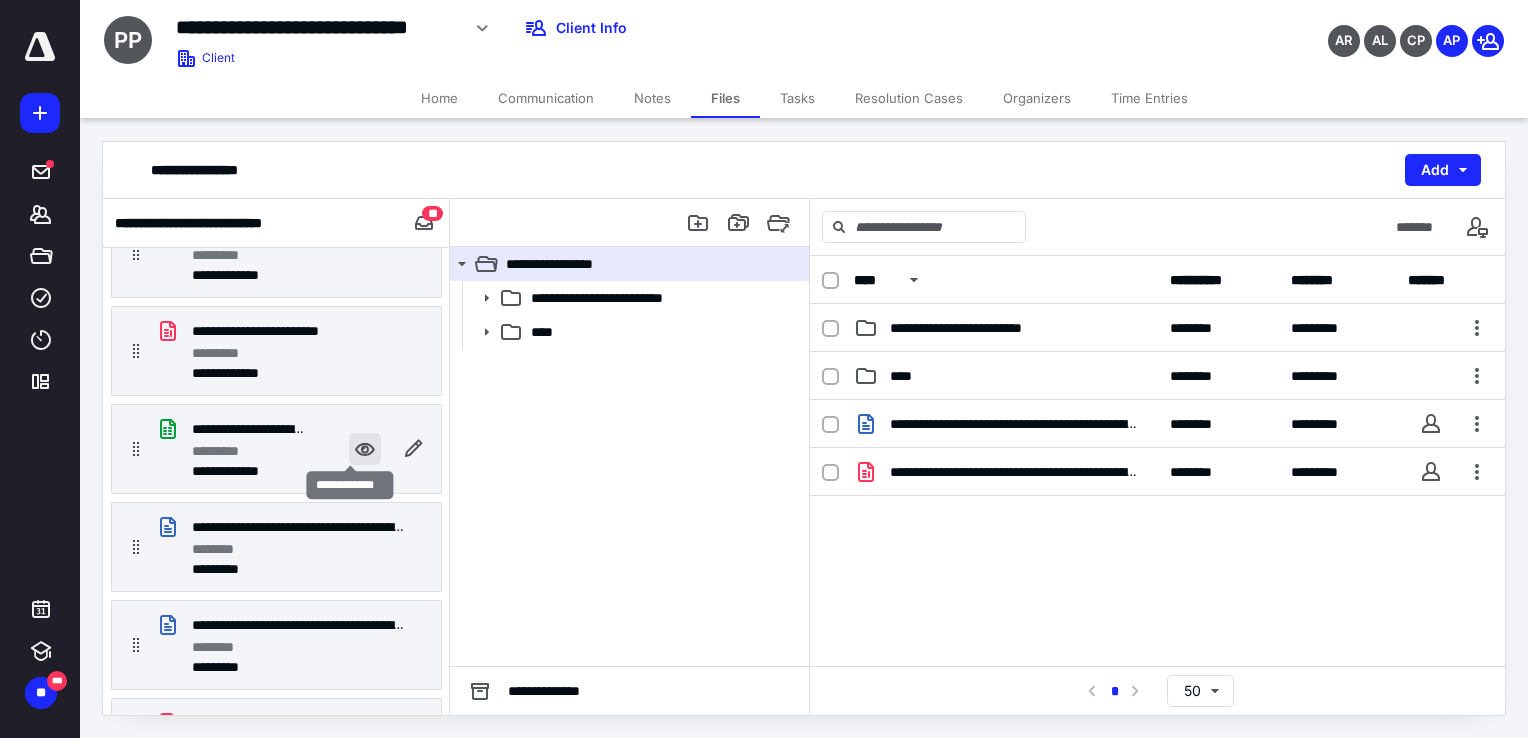 click at bounding box center [365, 449] 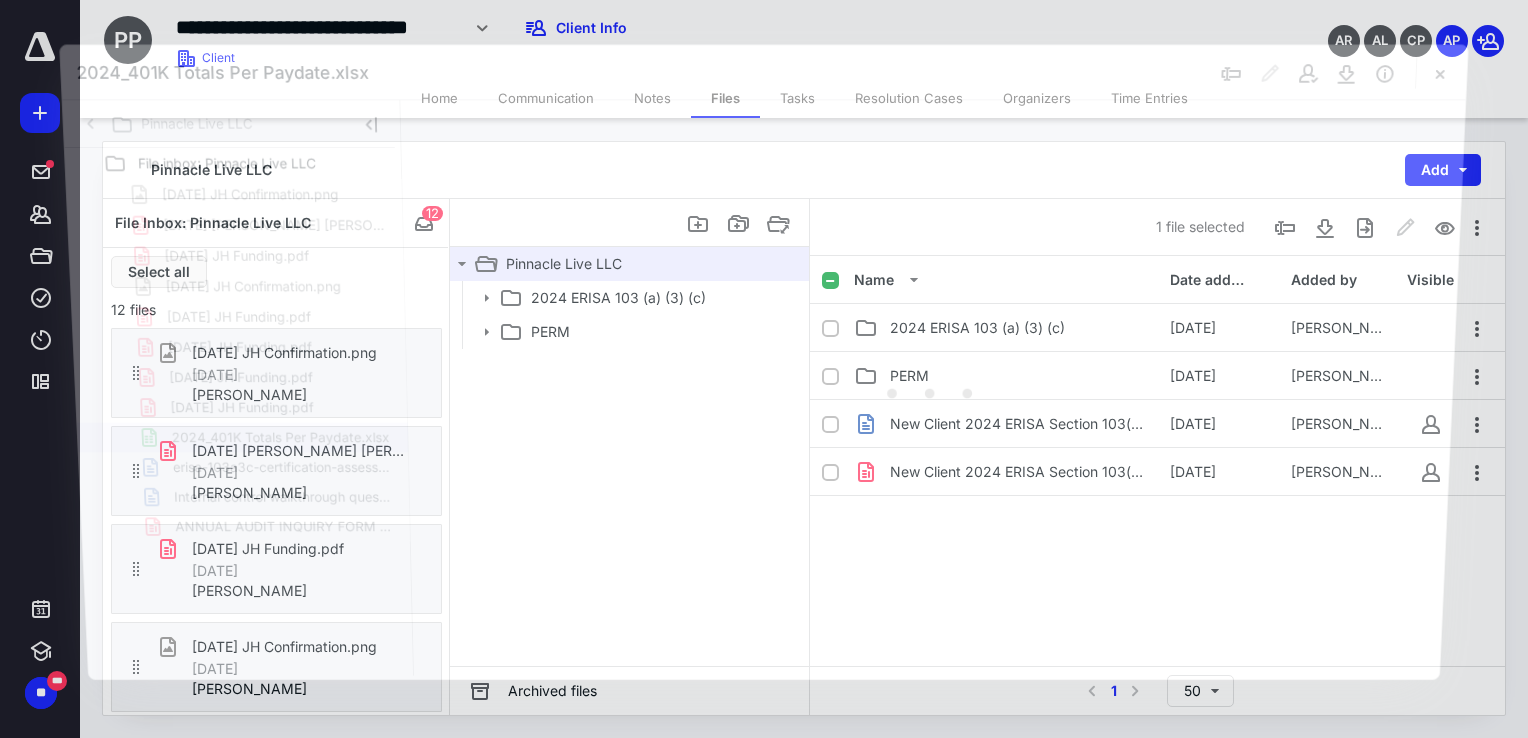 scroll, scrollTop: 708, scrollLeft: 0, axis: vertical 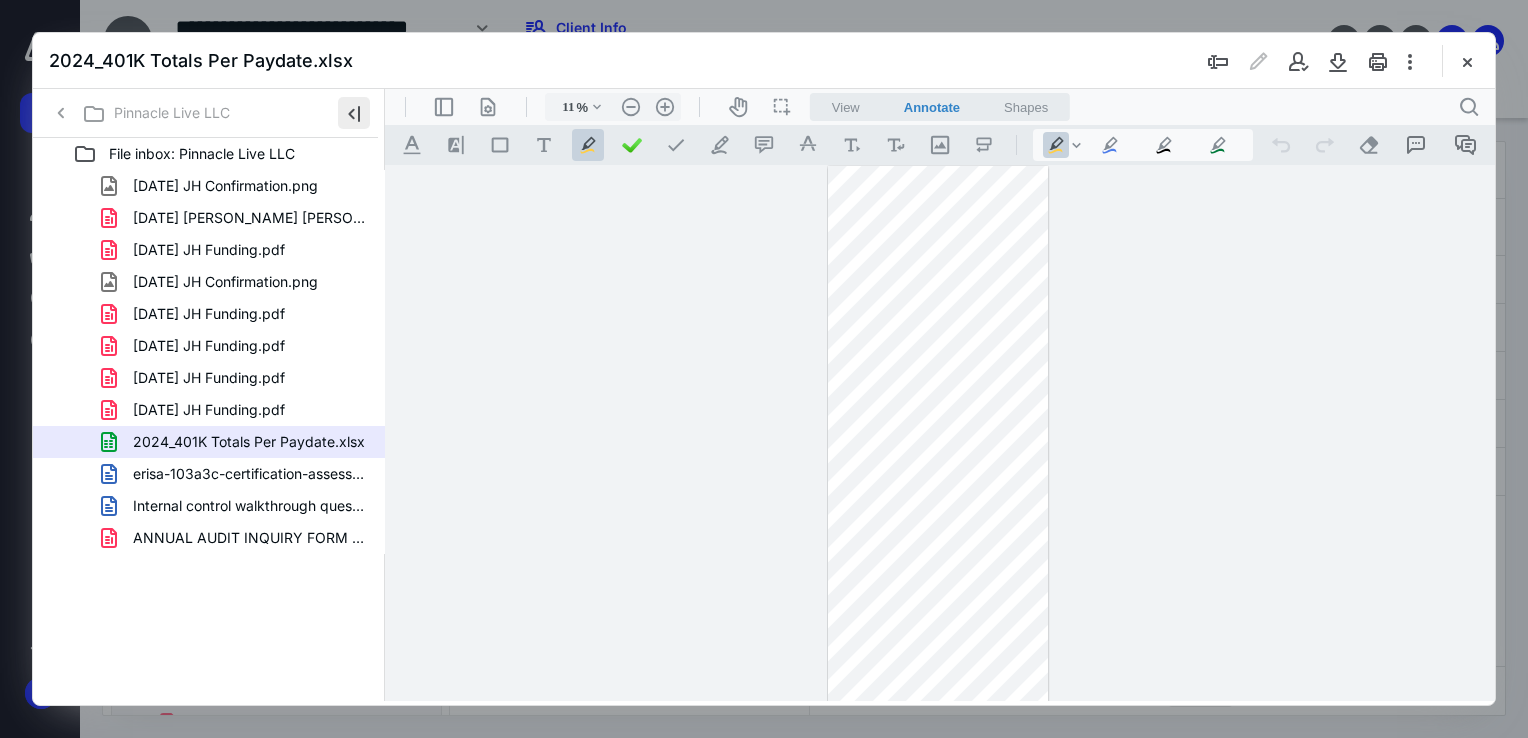 click at bounding box center (354, 113) 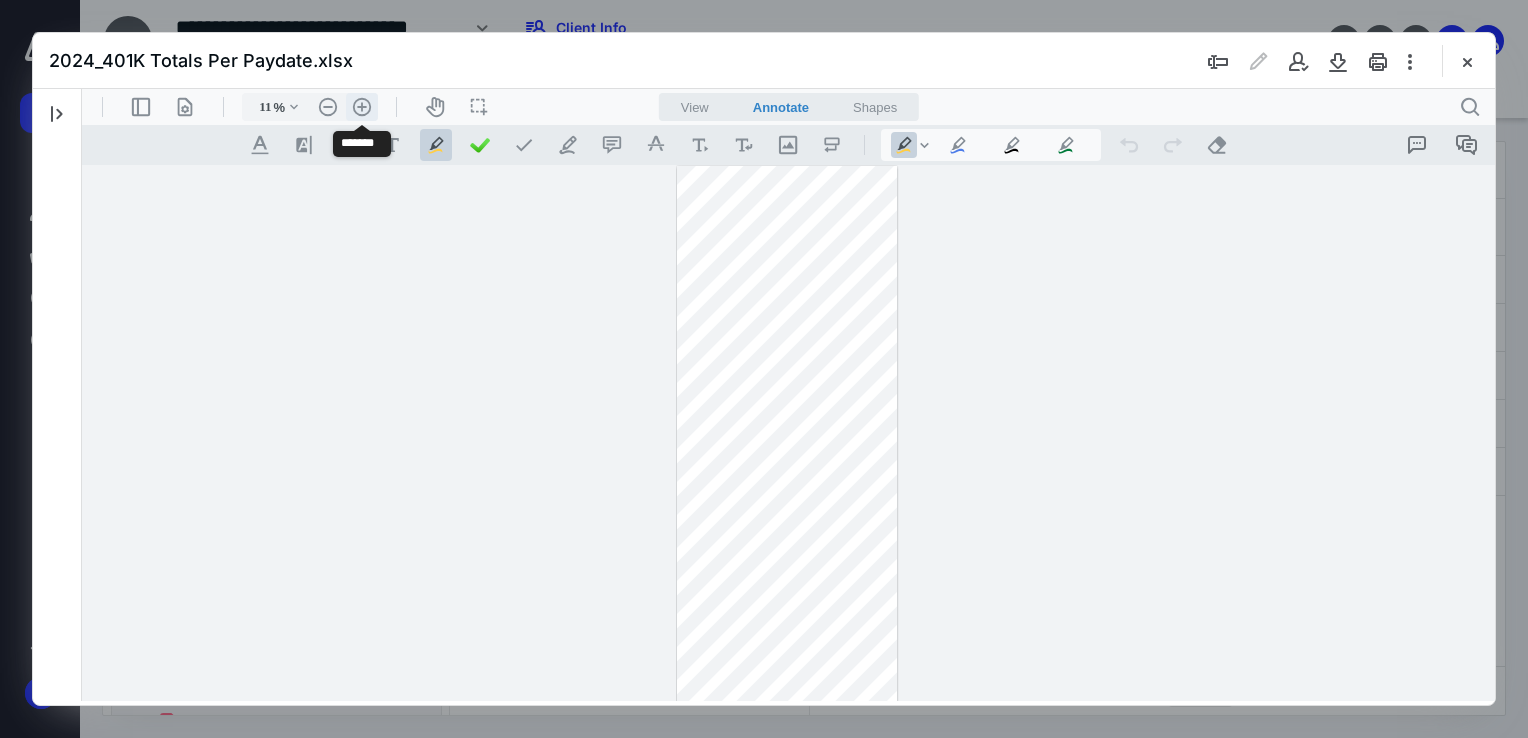 click on ".cls-1{fill:#abb0c4;} icon - header - zoom - in - line" at bounding box center (362, 107) 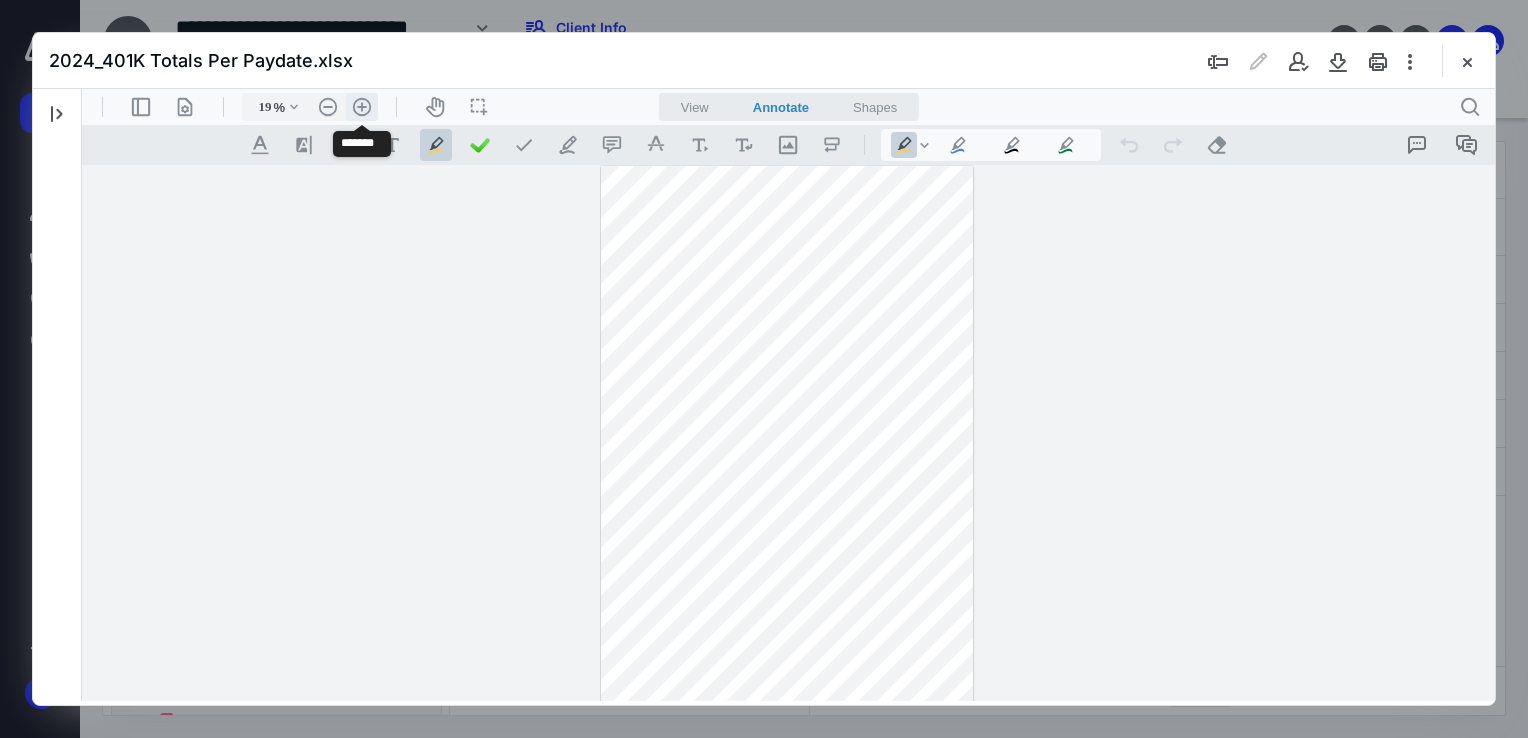click on ".cls-1{fill:#abb0c4;} icon - header - zoom - in - line" at bounding box center (362, 107) 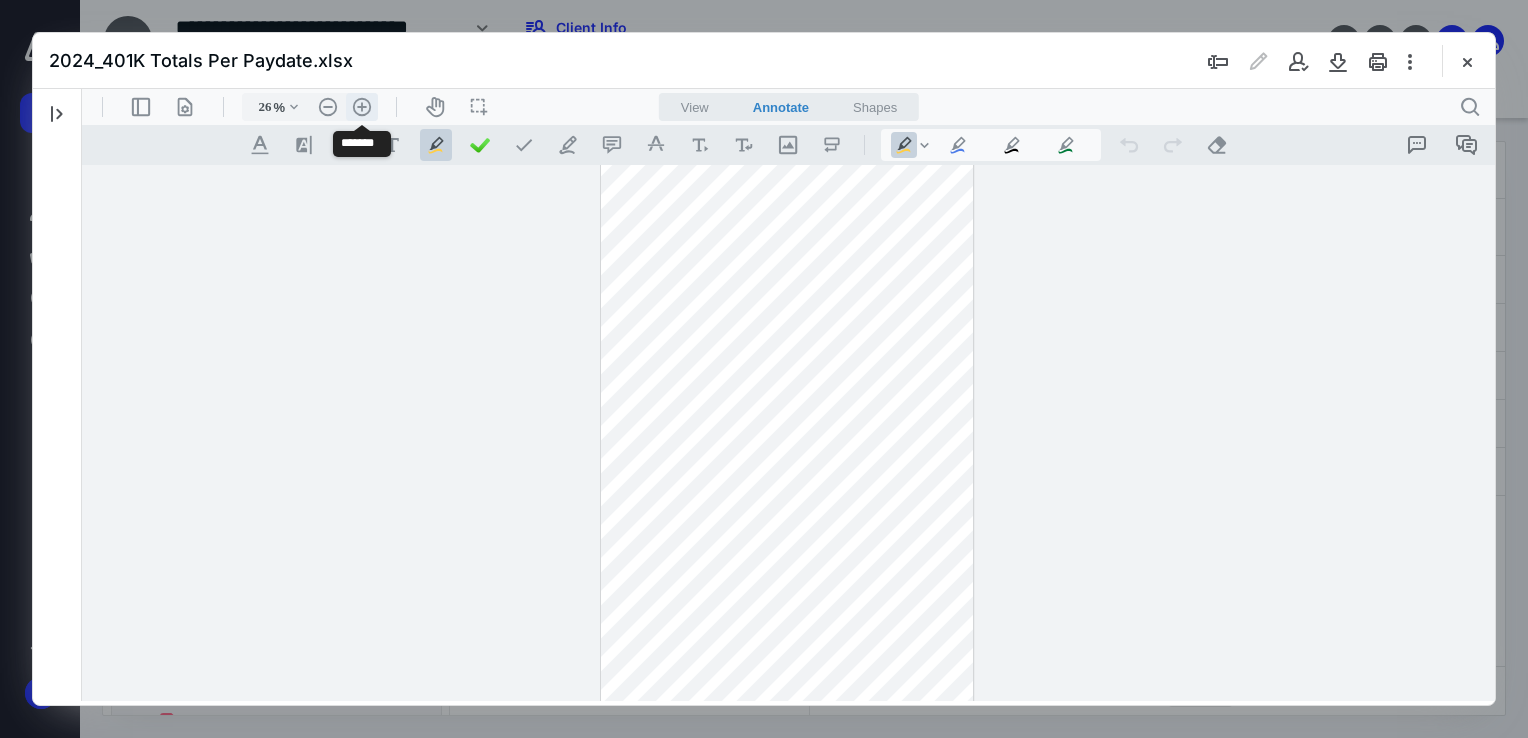 click on ".cls-1{fill:#abb0c4;} icon - header - zoom - in - line" at bounding box center (362, 107) 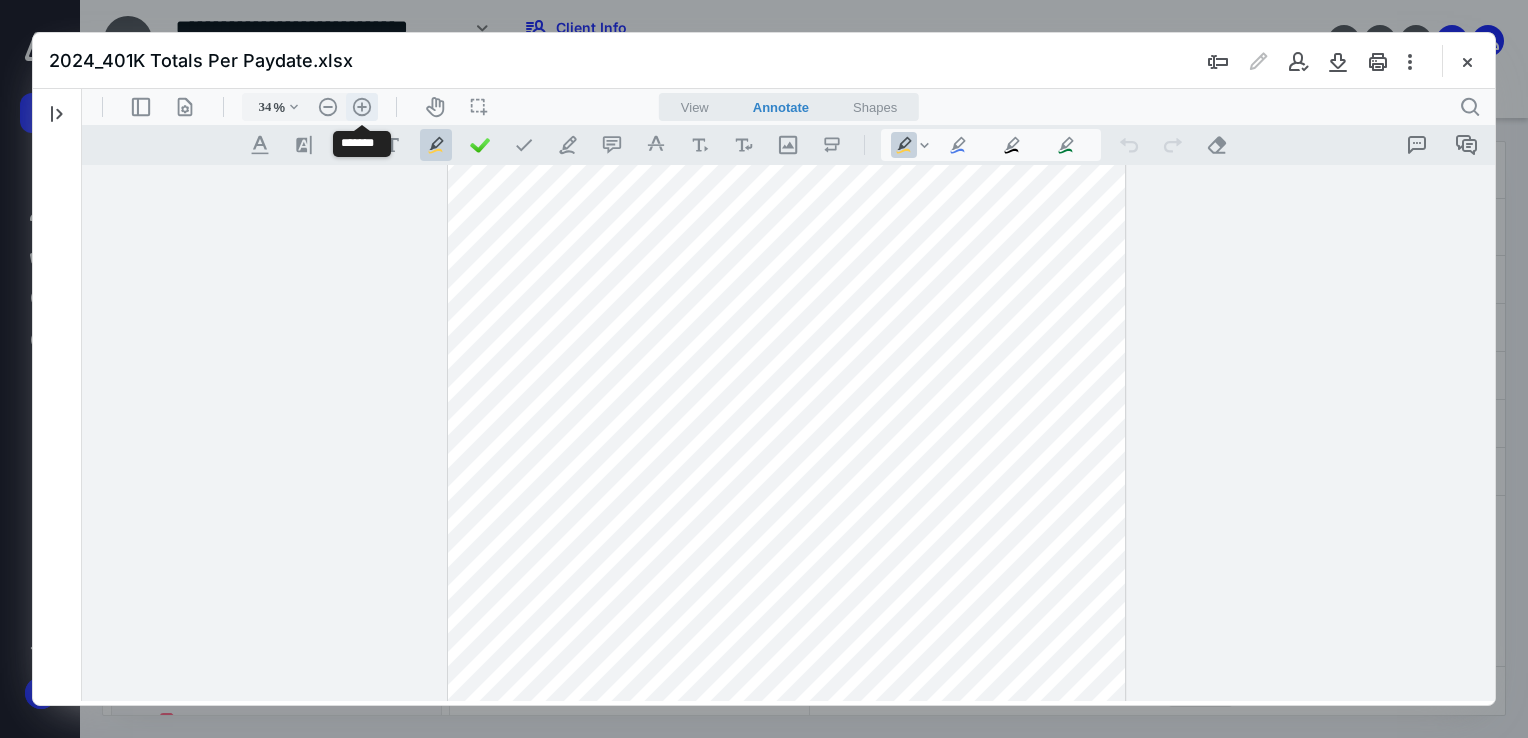 click on ".cls-1{fill:#abb0c4;} icon - header - zoom - in - line" at bounding box center [362, 107] 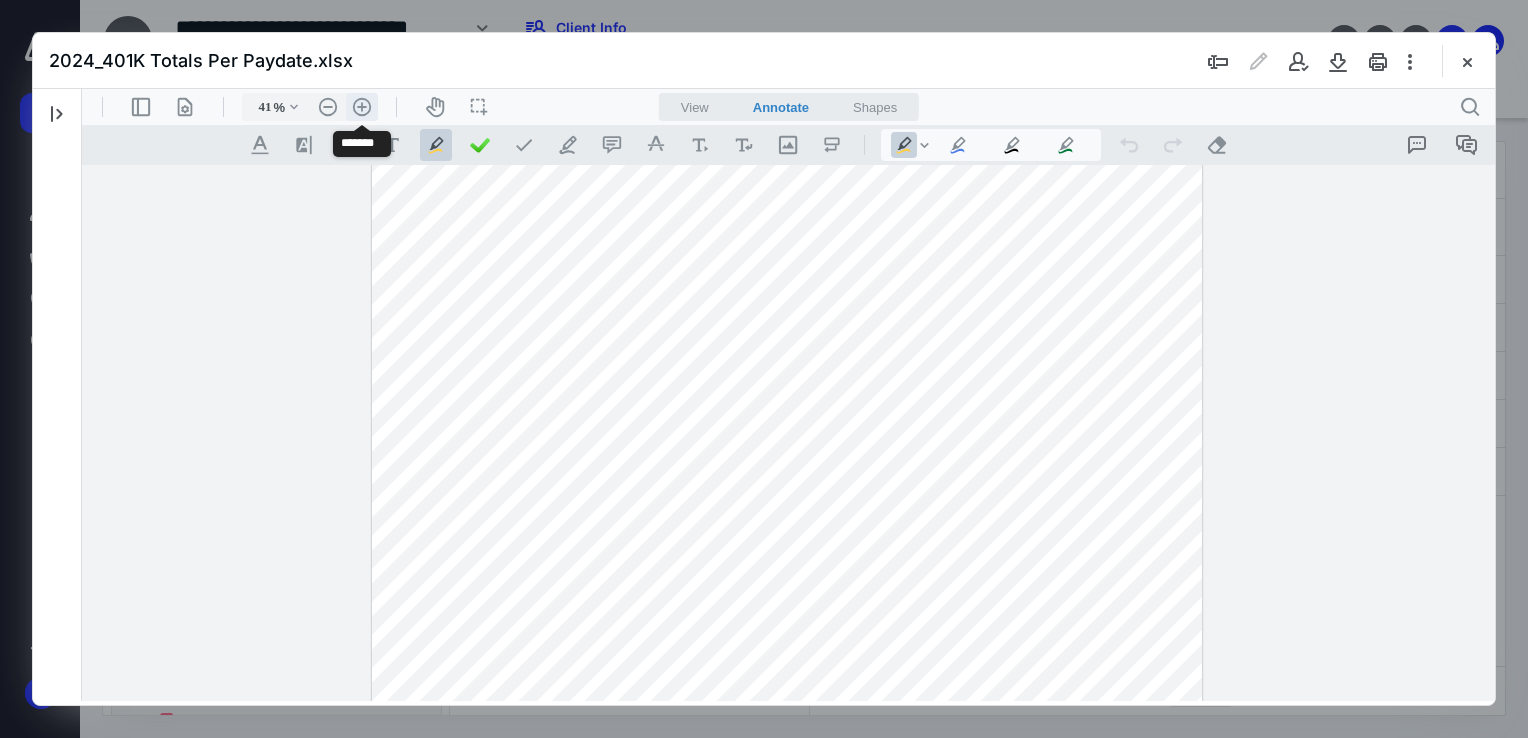 click on ".cls-1{fill:#abb0c4;} icon - header - zoom - in - line" at bounding box center (362, 107) 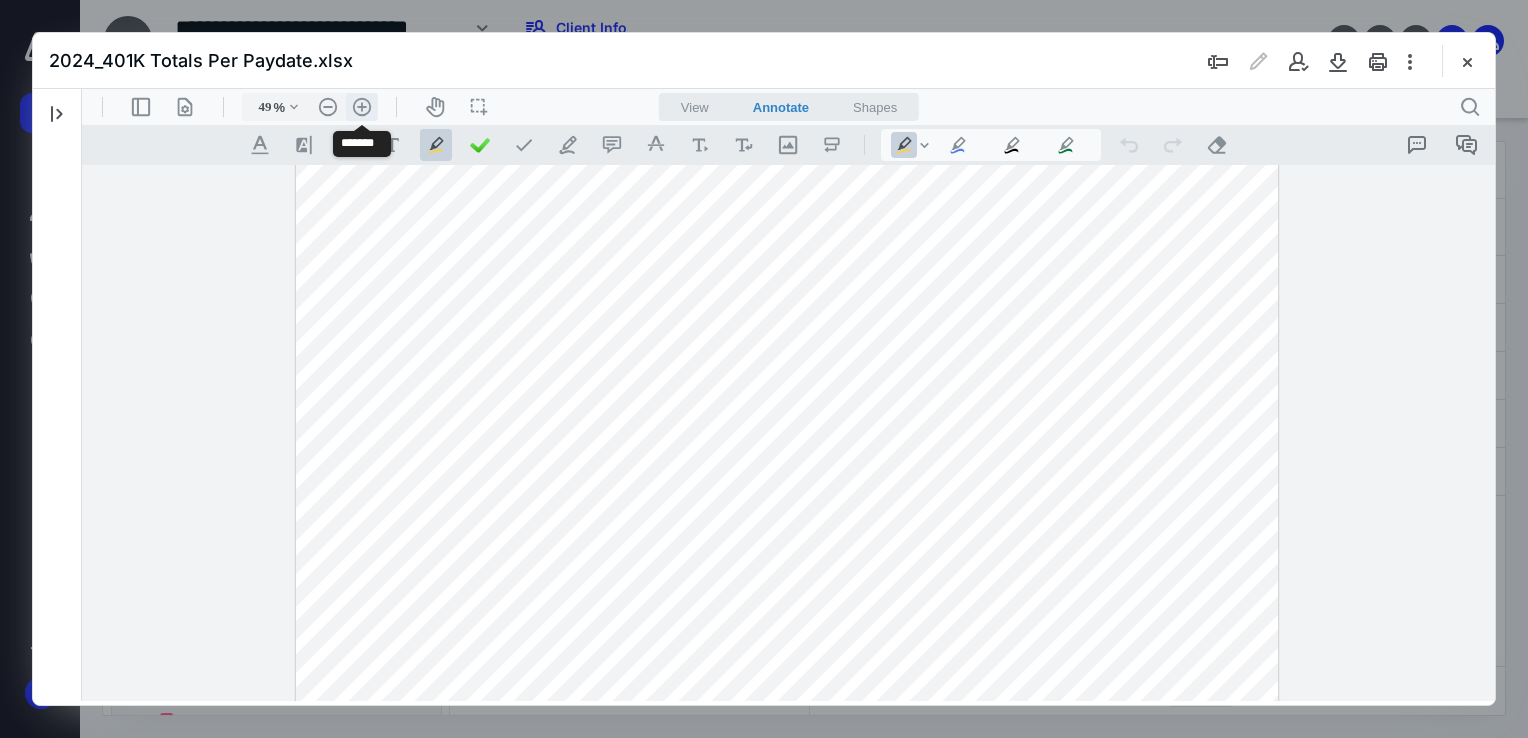 click on ".cls-1{fill:#abb0c4;} icon - header - zoom - in - line" at bounding box center (362, 107) 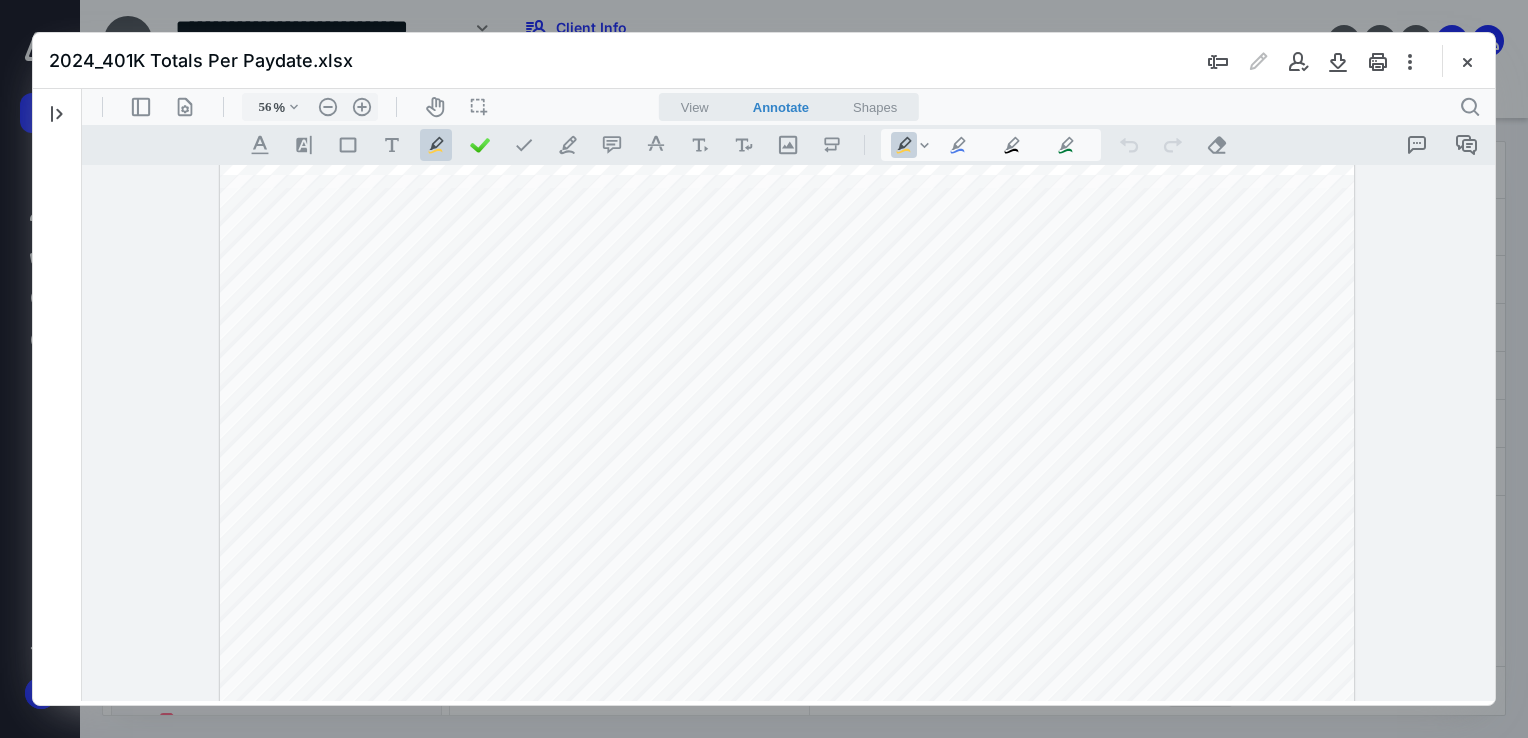 scroll, scrollTop: 0, scrollLeft: 0, axis: both 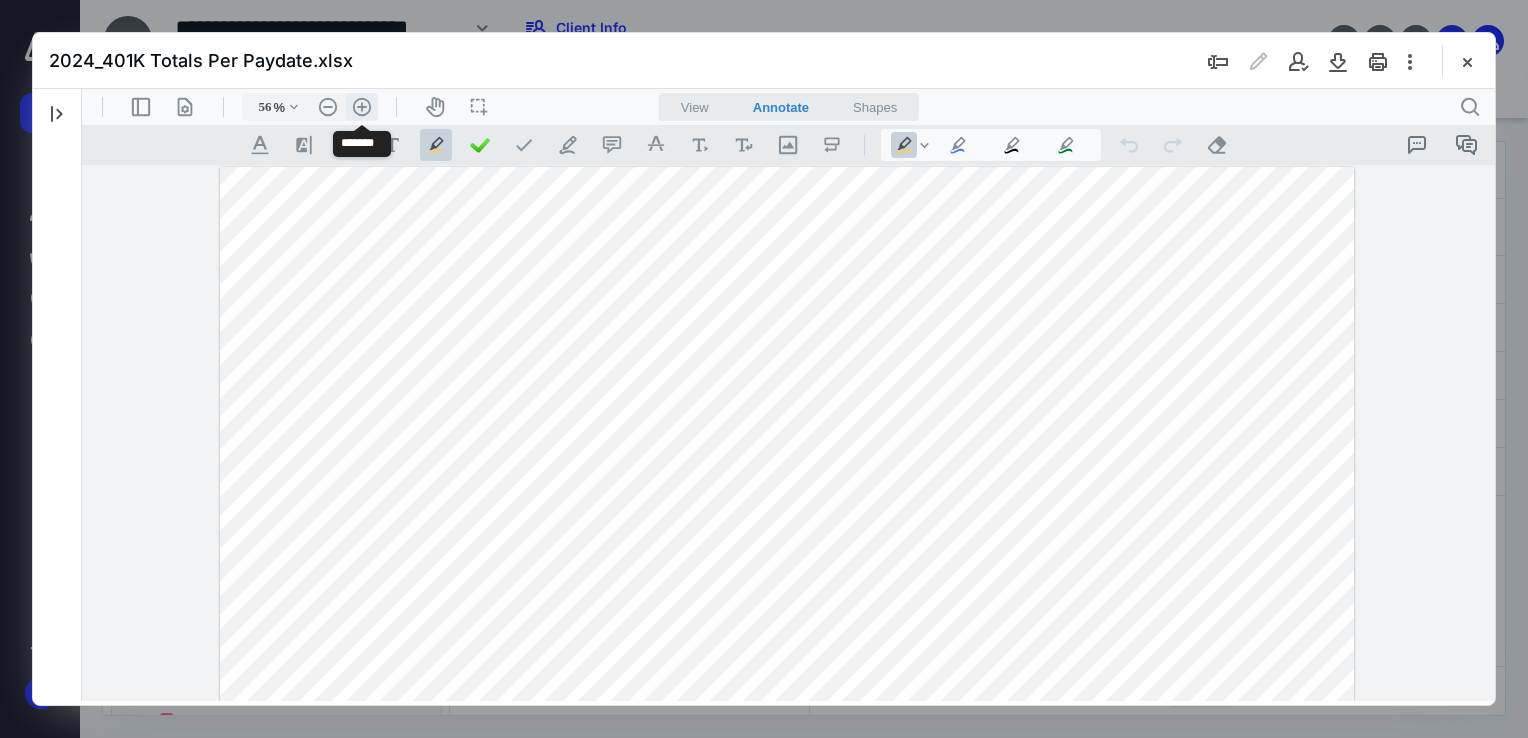 click on ".cls-1{fill:#abb0c4;} icon - header - zoom - in - line" at bounding box center (362, 107) 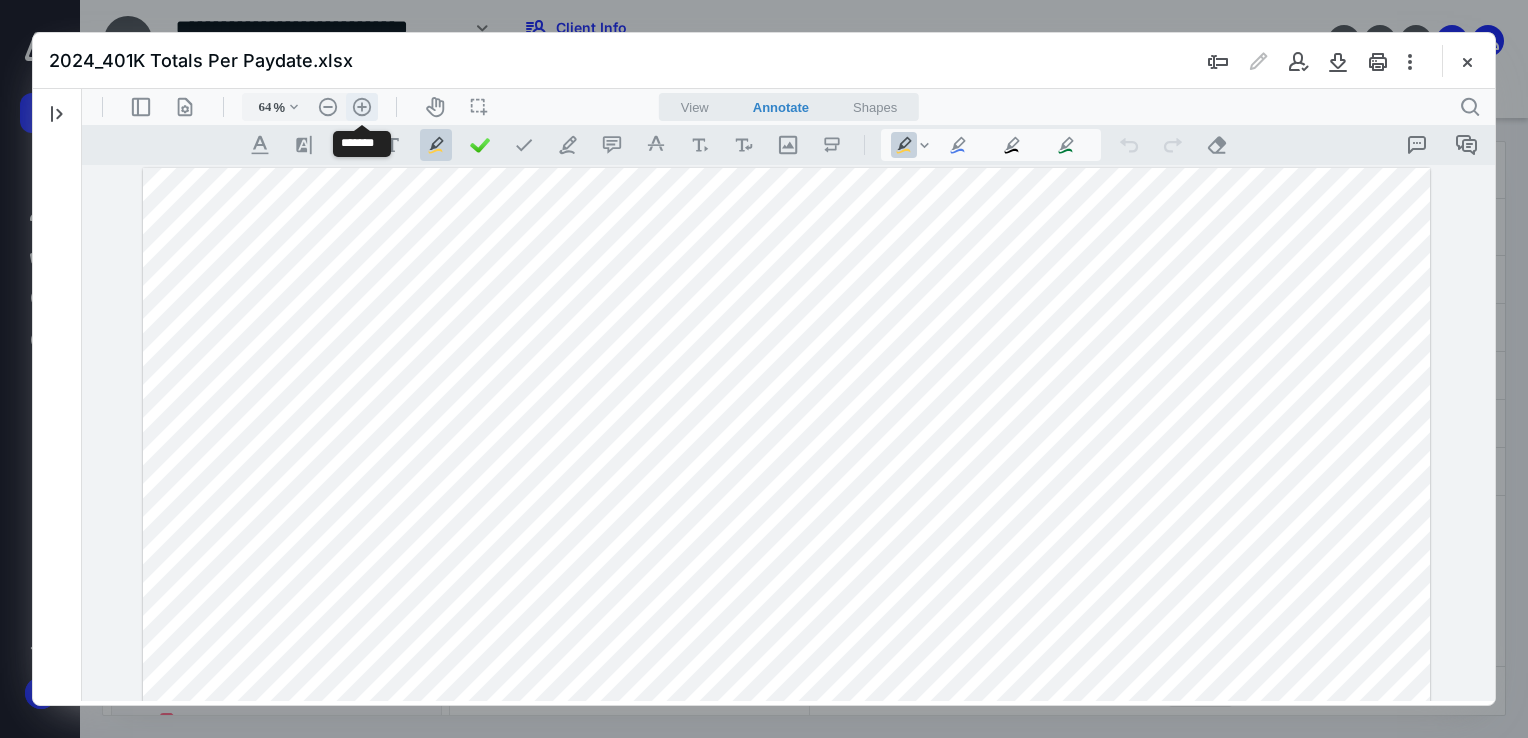 scroll, scrollTop: 31, scrollLeft: 0, axis: vertical 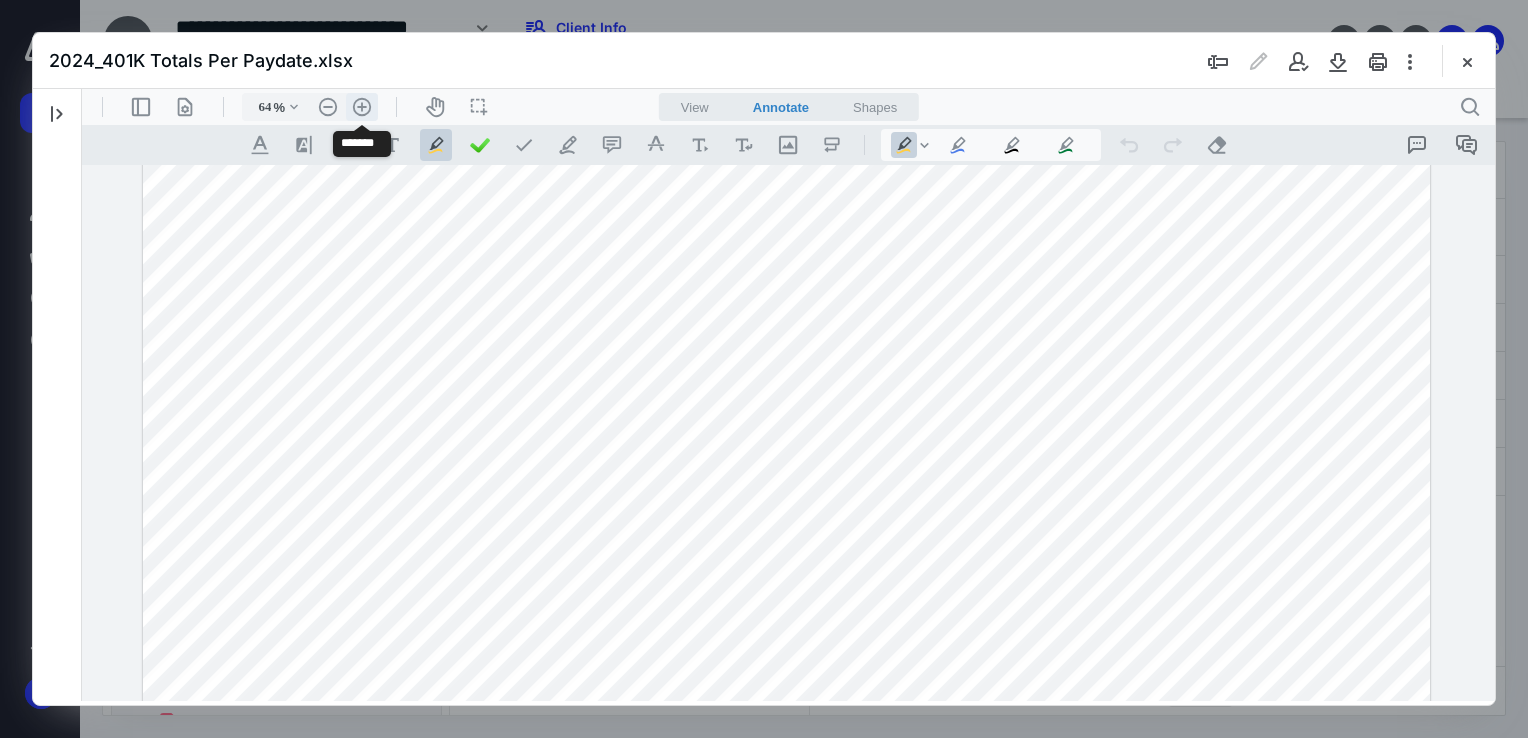 click on ".cls-1{fill:#abb0c4;} icon - header - zoom - in - line" at bounding box center (362, 107) 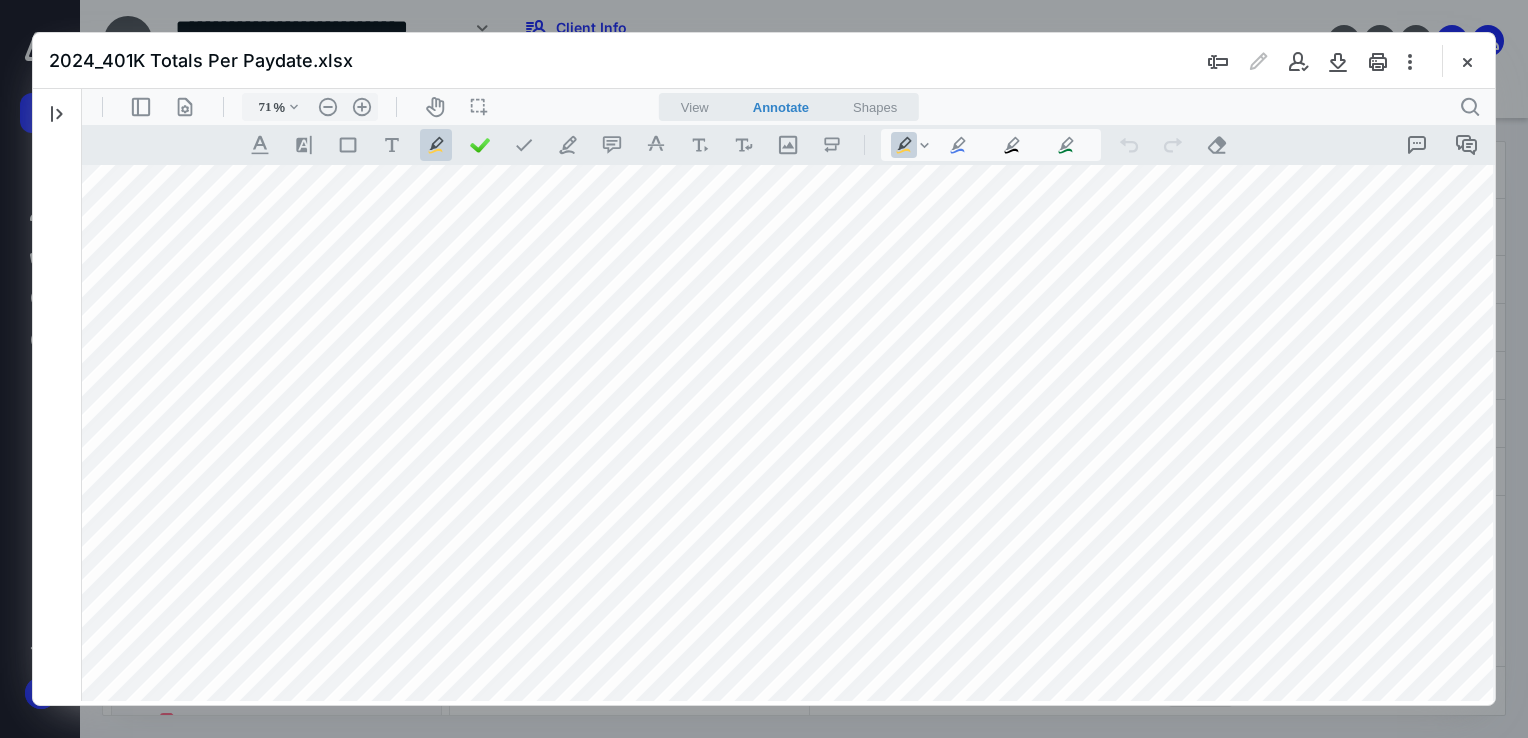 scroll, scrollTop: 0, scrollLeft: 22, axis: horizontal 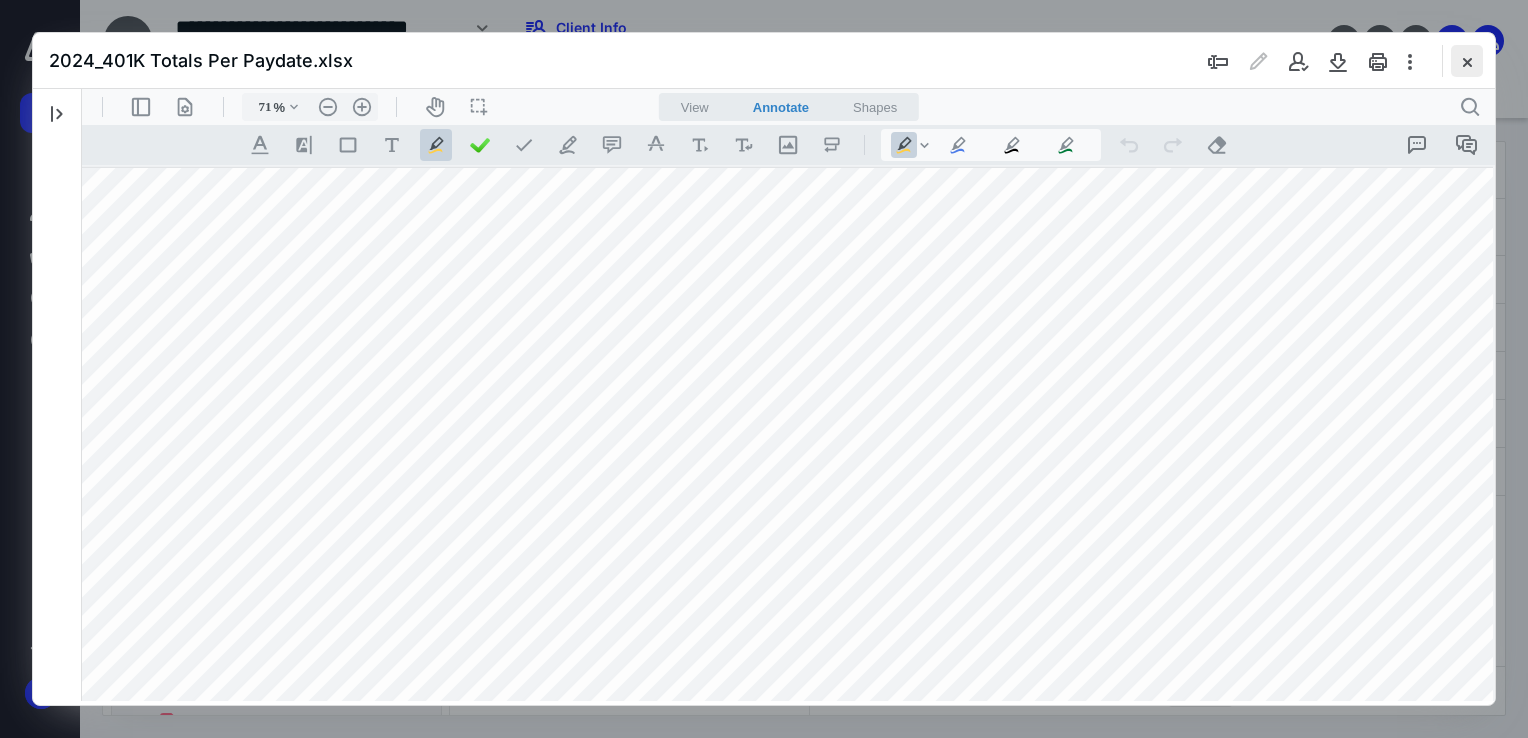 click at bounding box center [1467, 61] 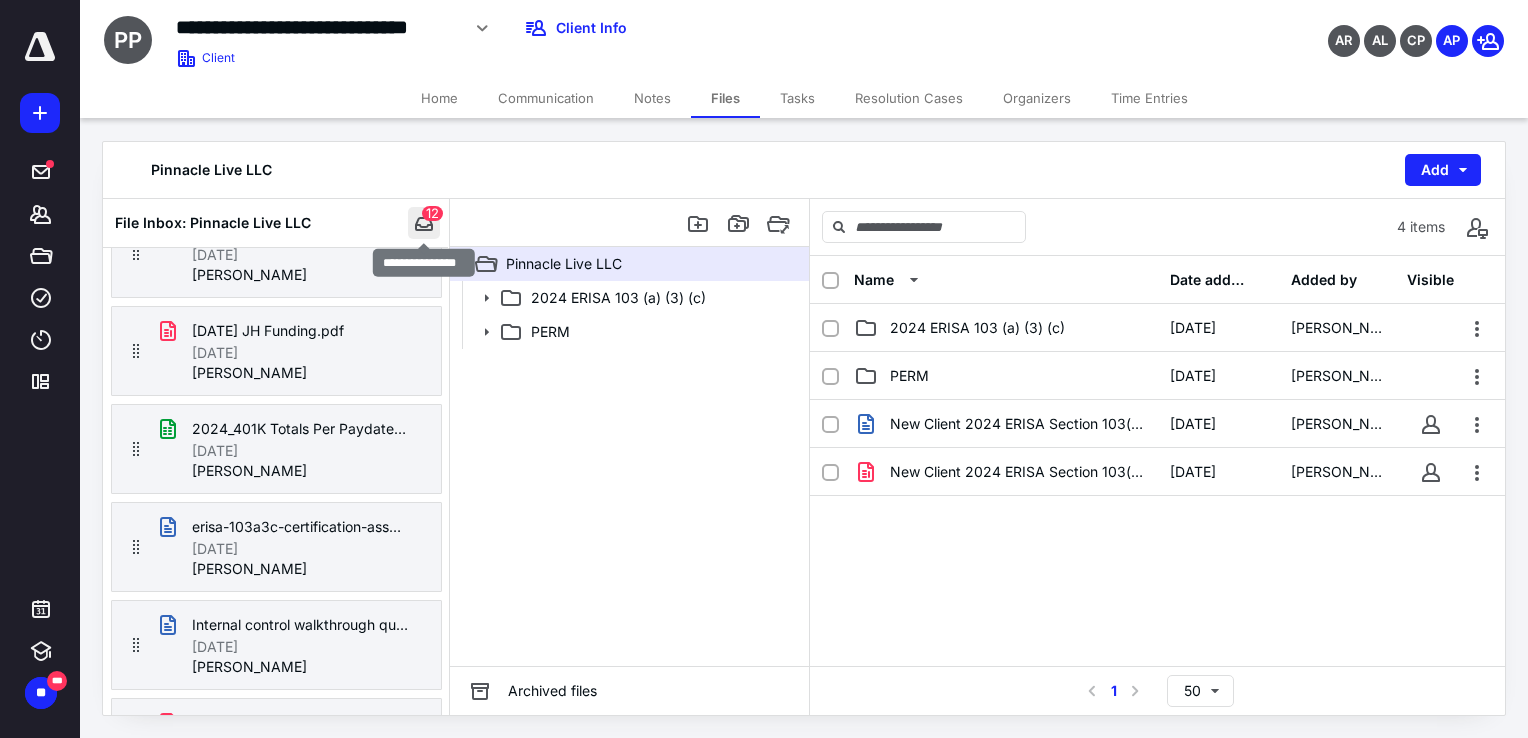 click at bounding box center (424, 223) 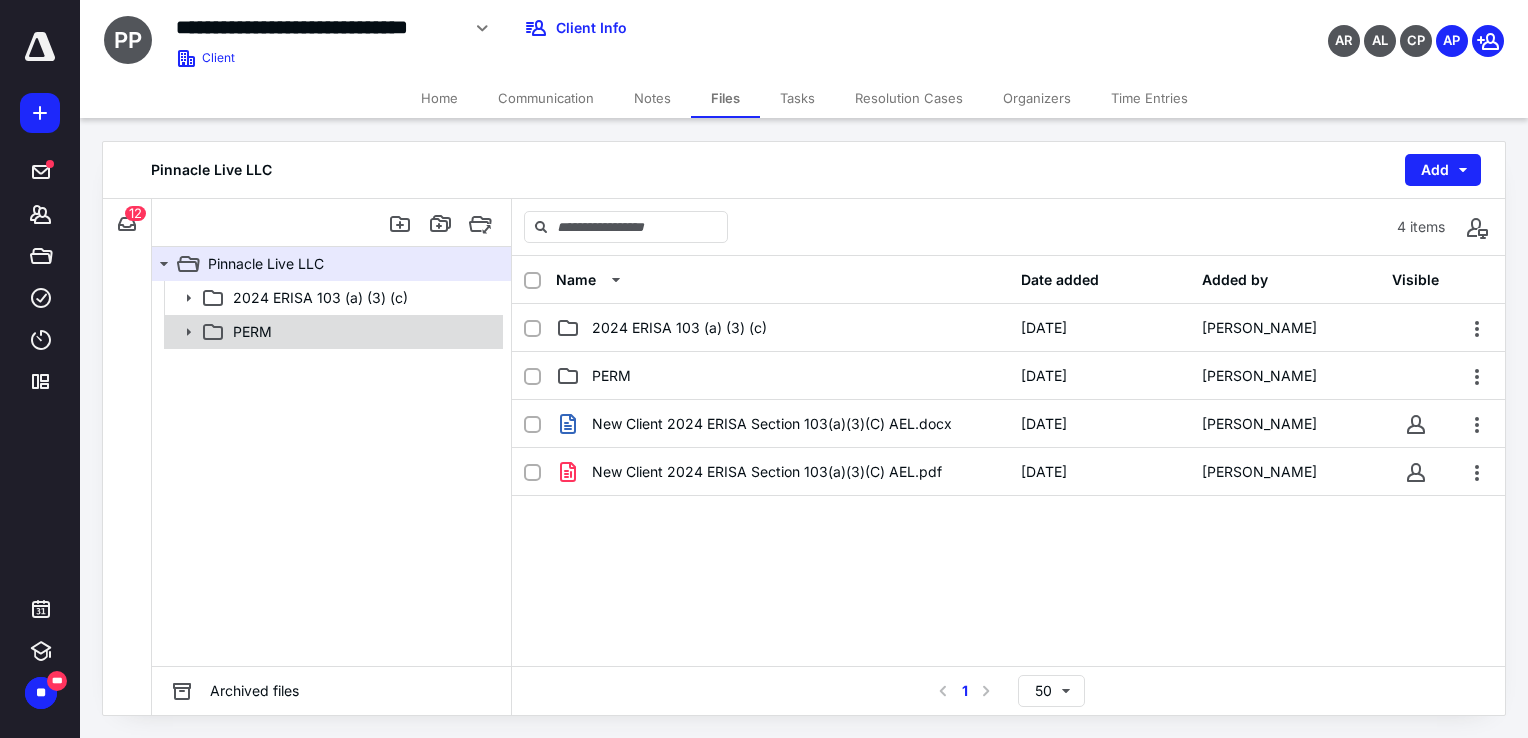 click 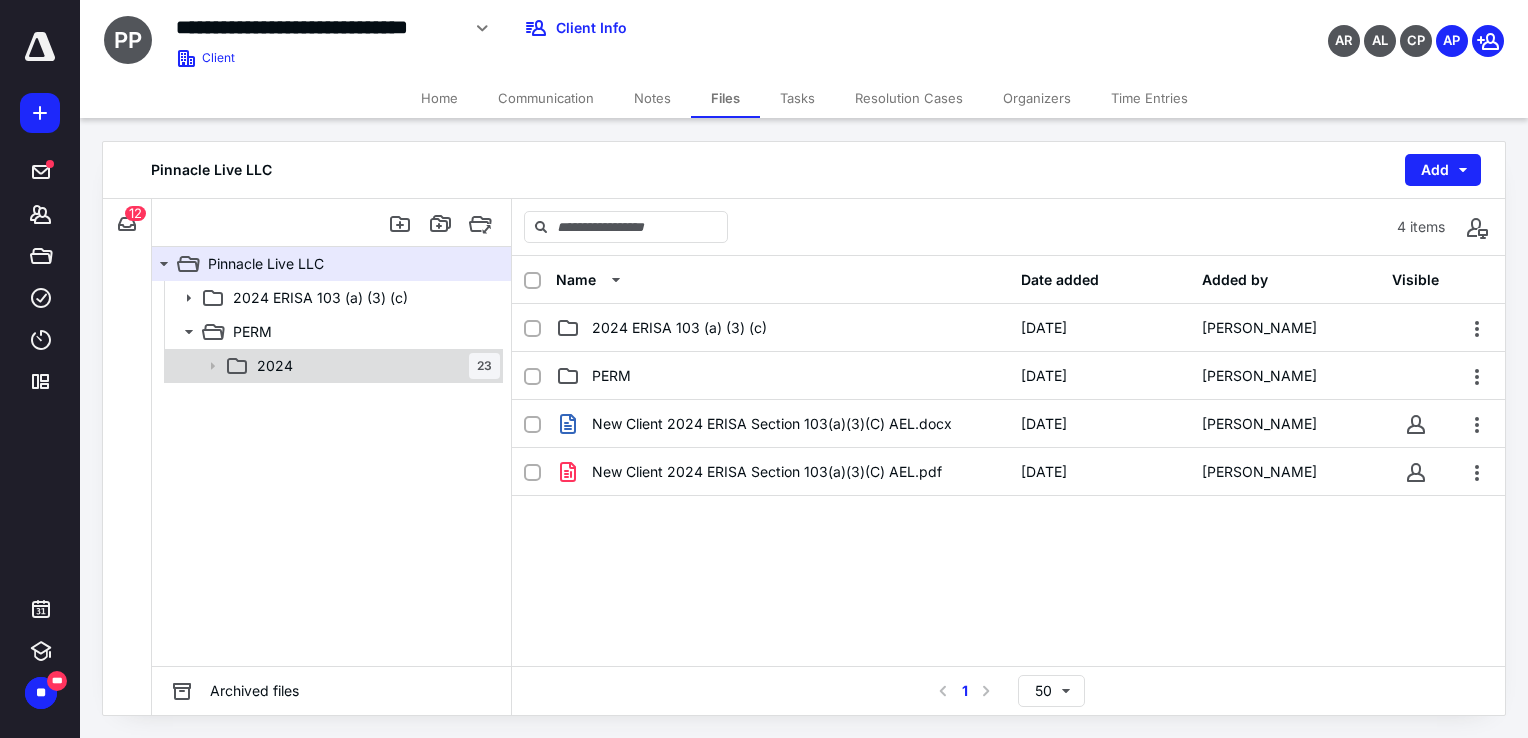click 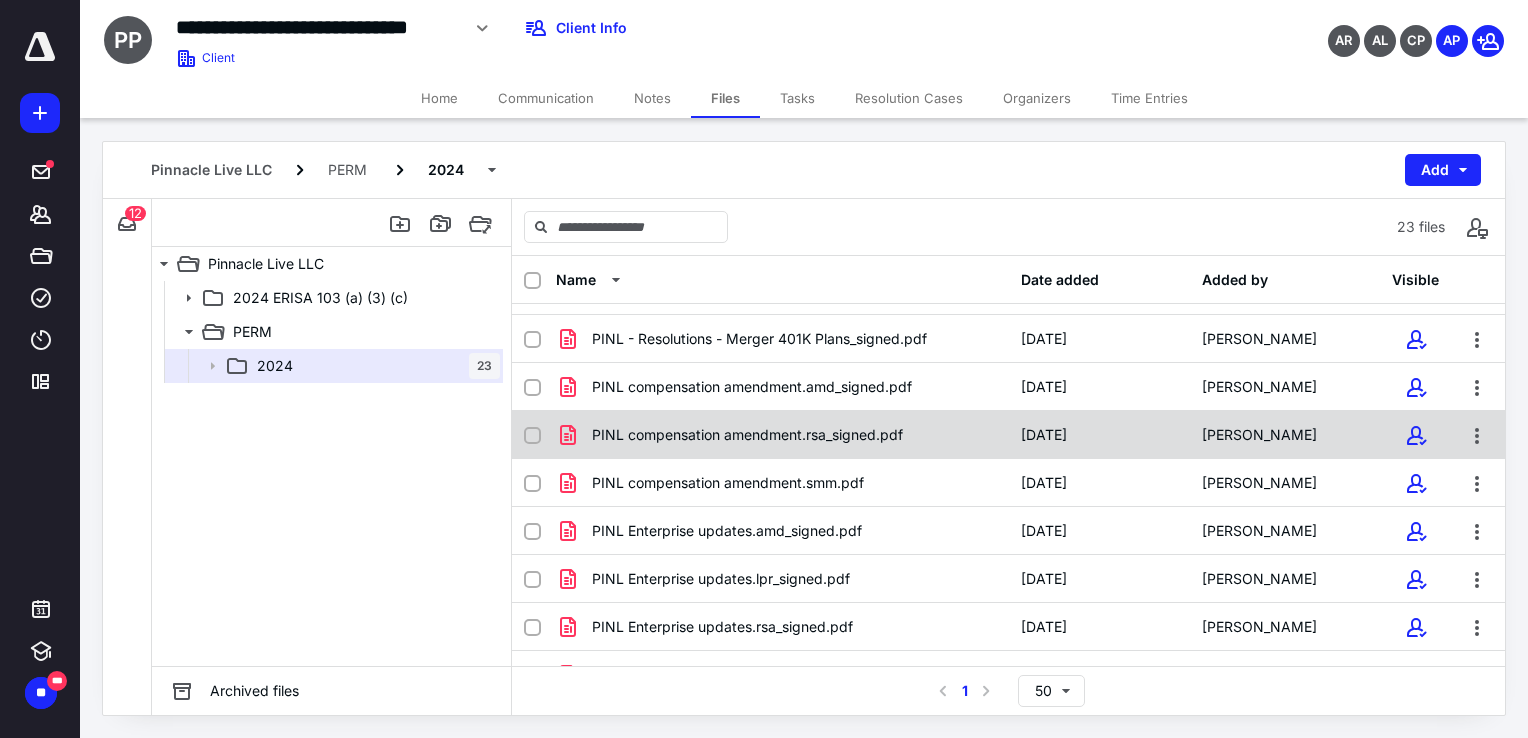 scroll, scrollTop: 0, scrollLeft: 0, axis: both 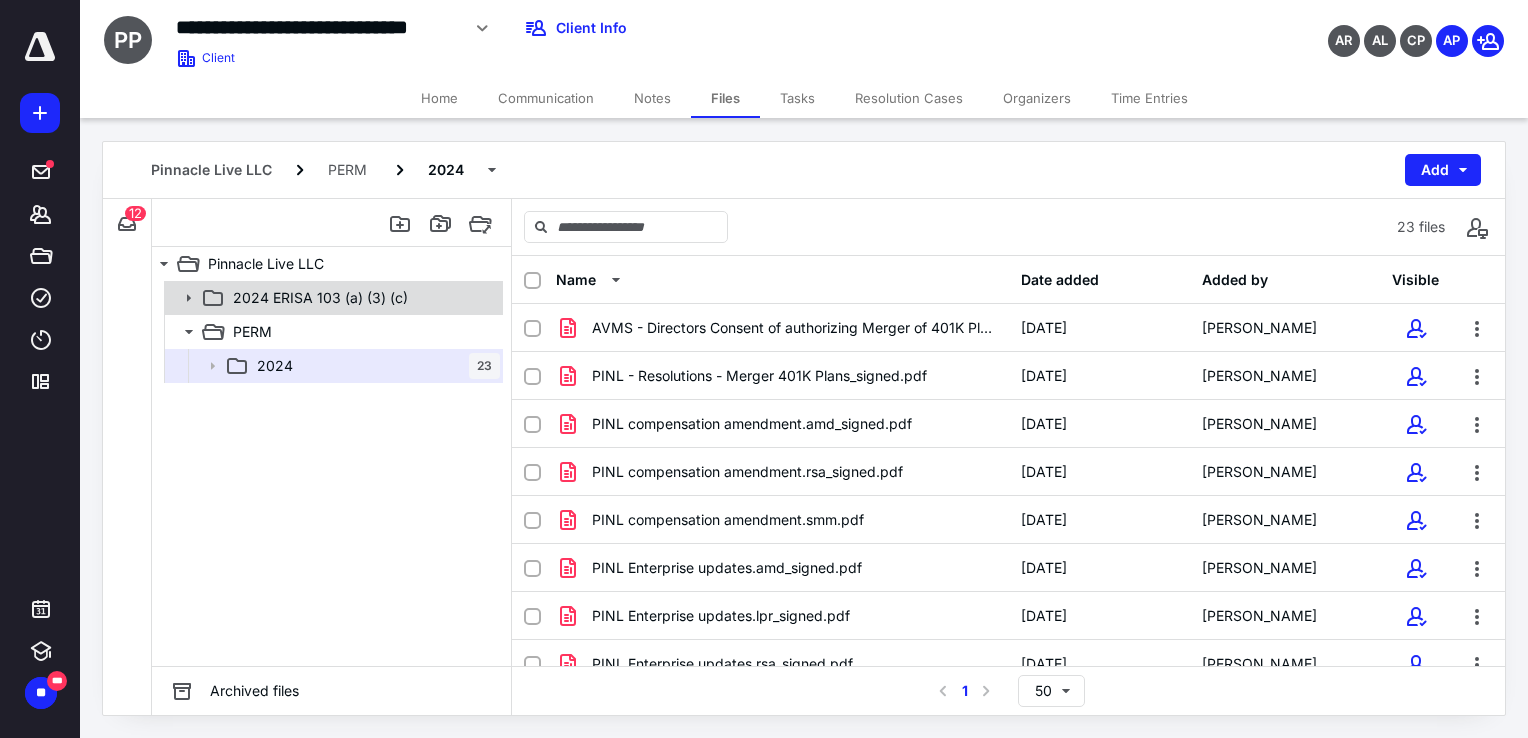 click 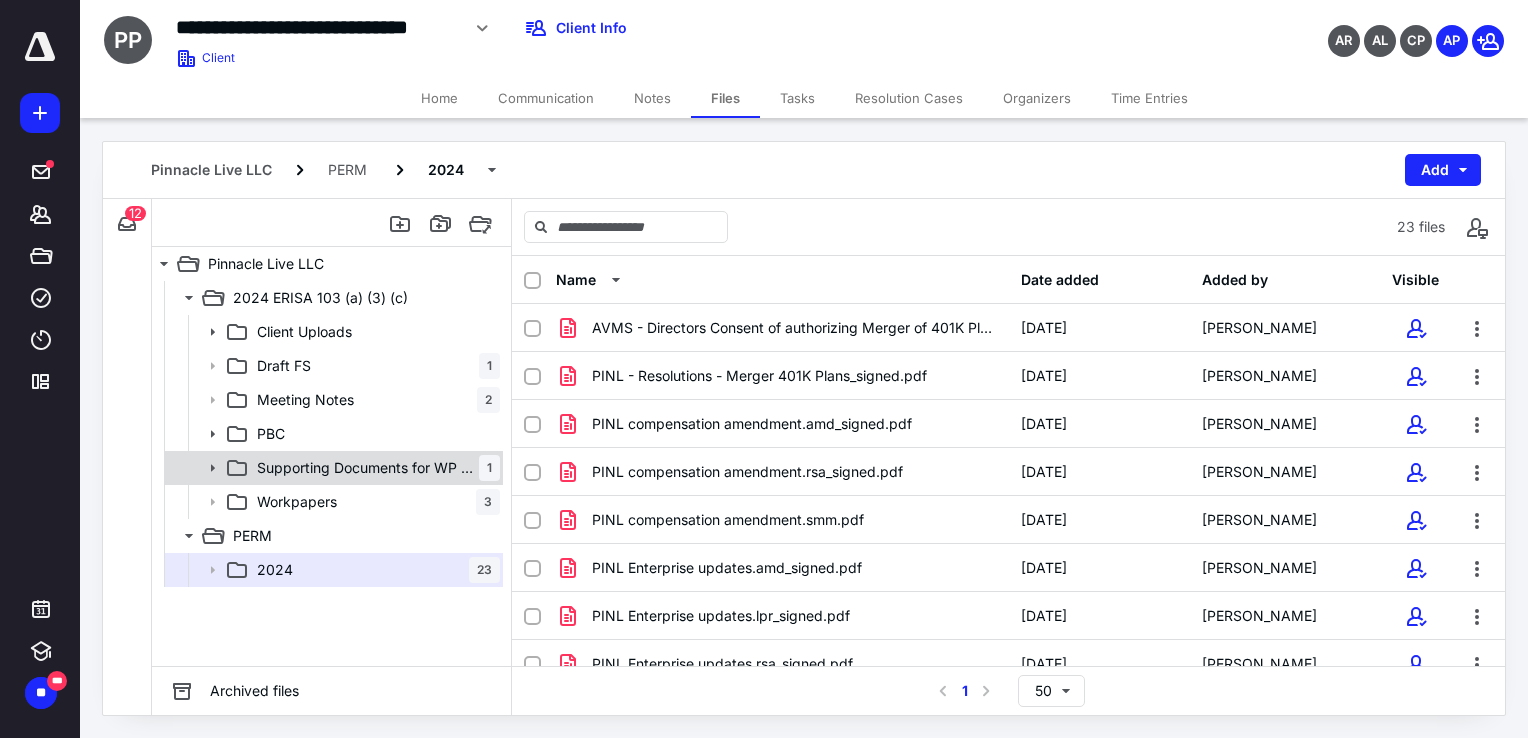 click 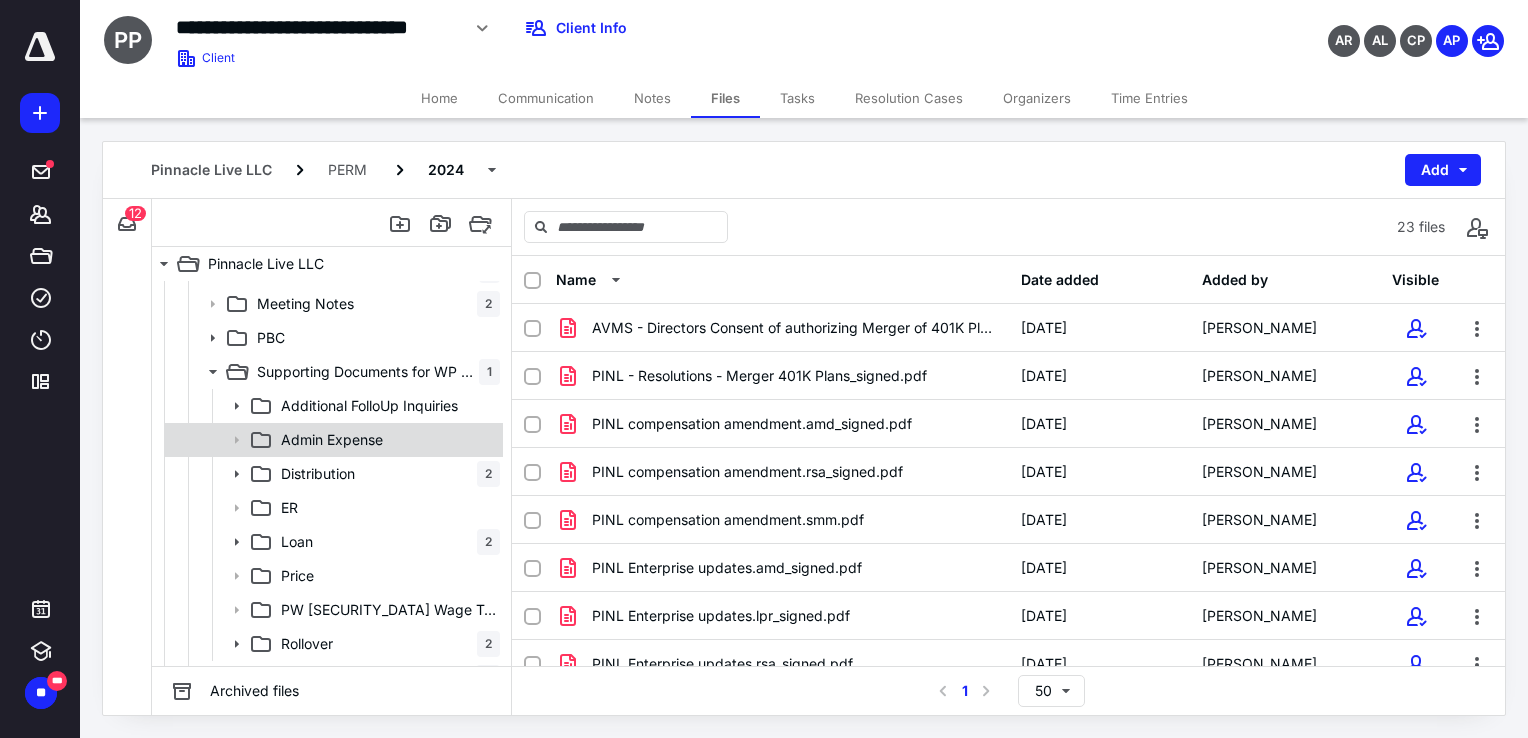 scroll, scrollTop: 0, scrollLeft: 0, axis: both 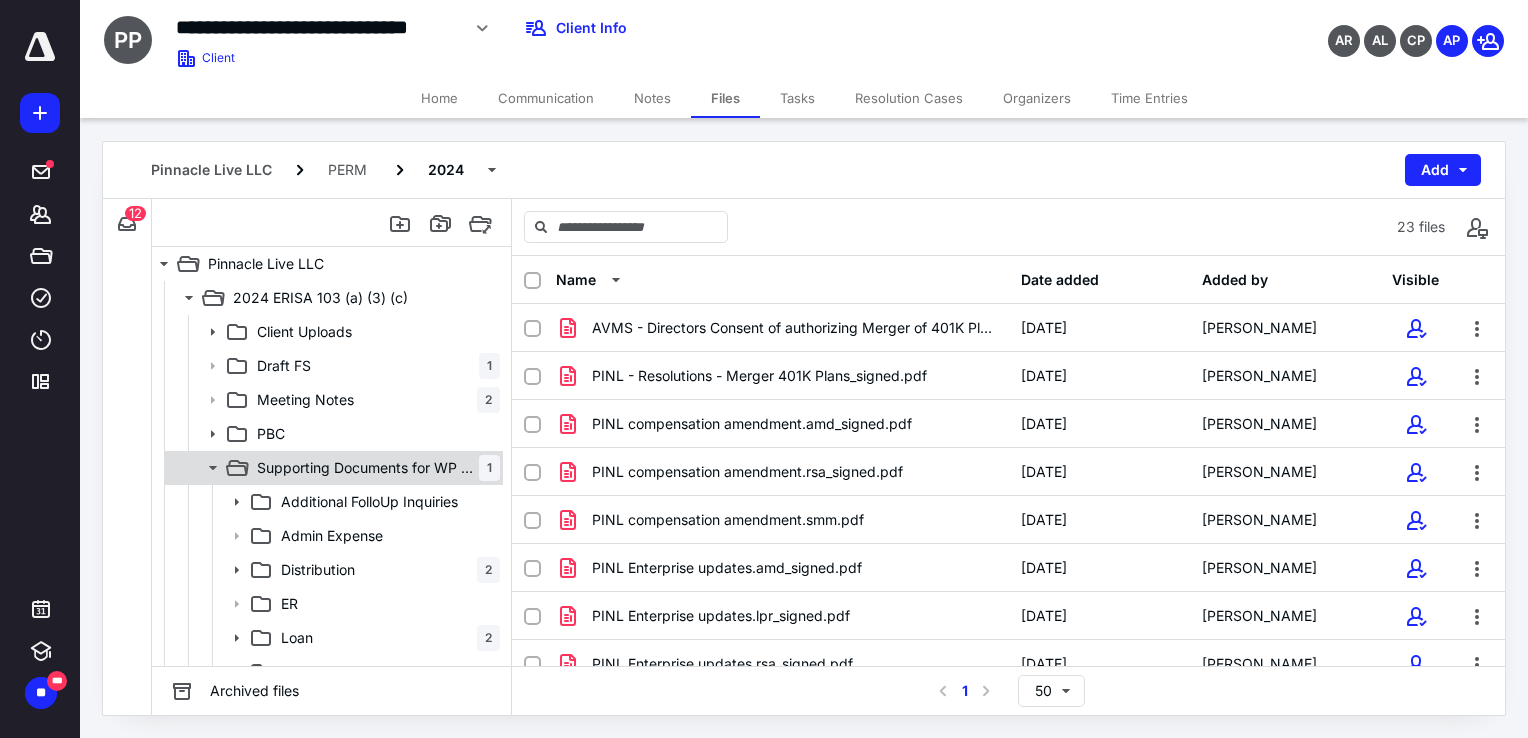 click 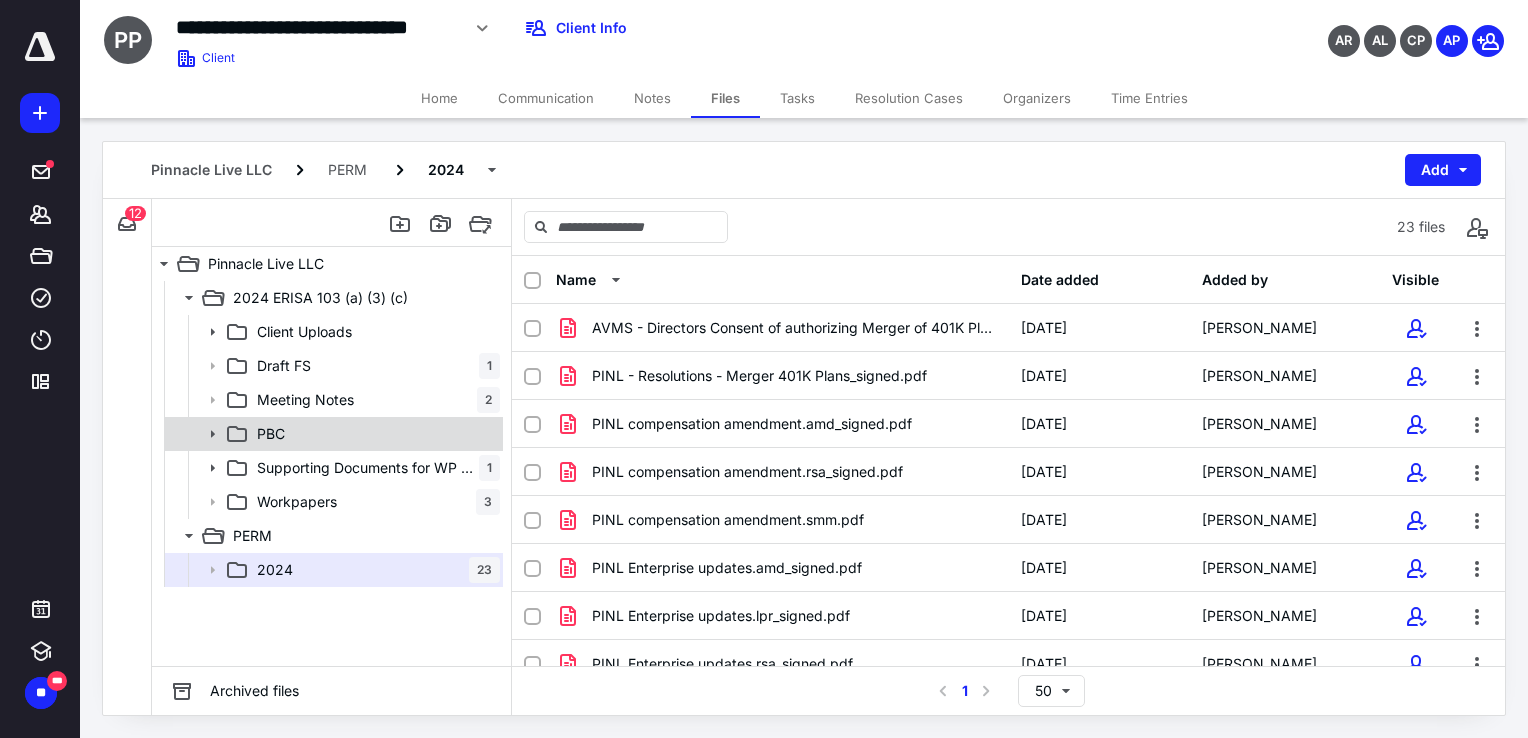 click 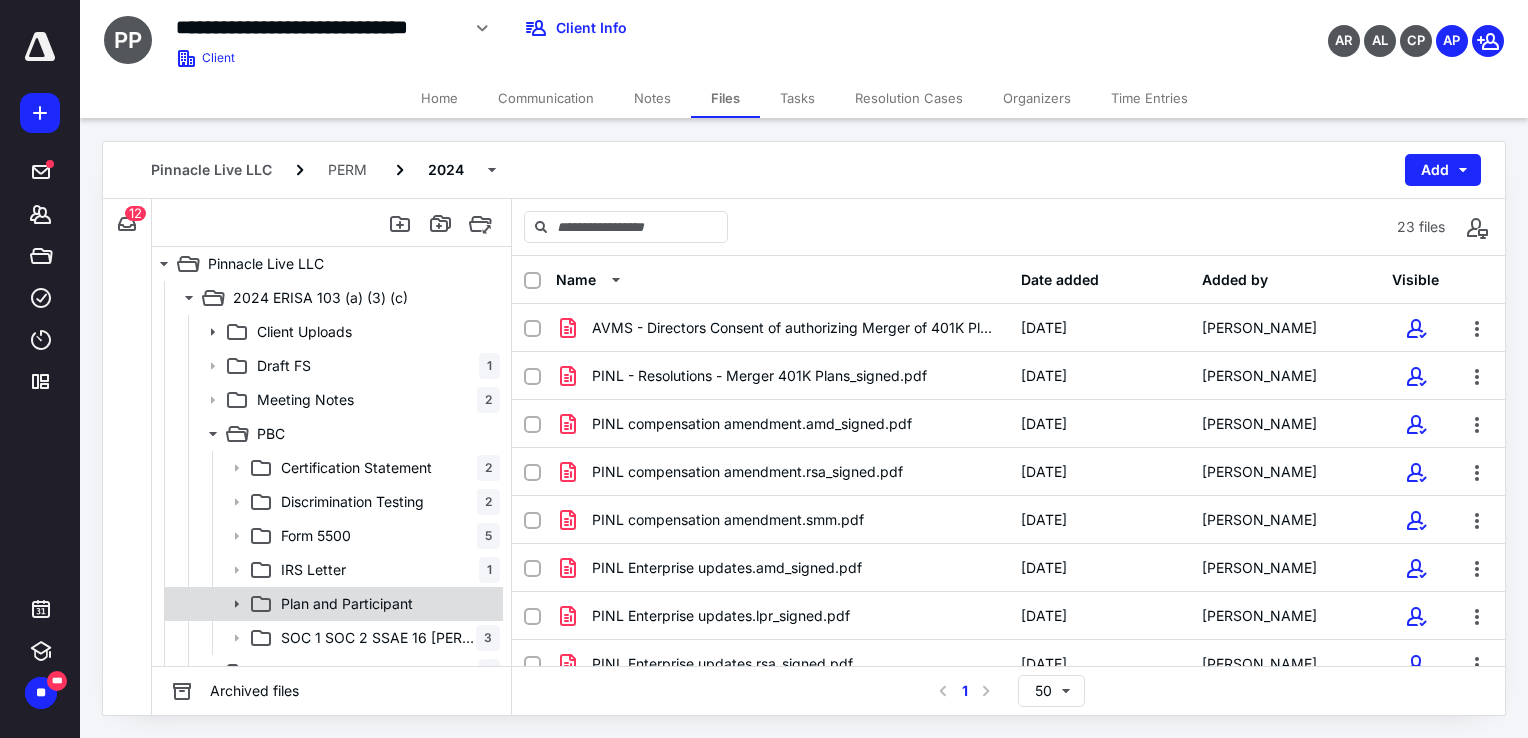 click 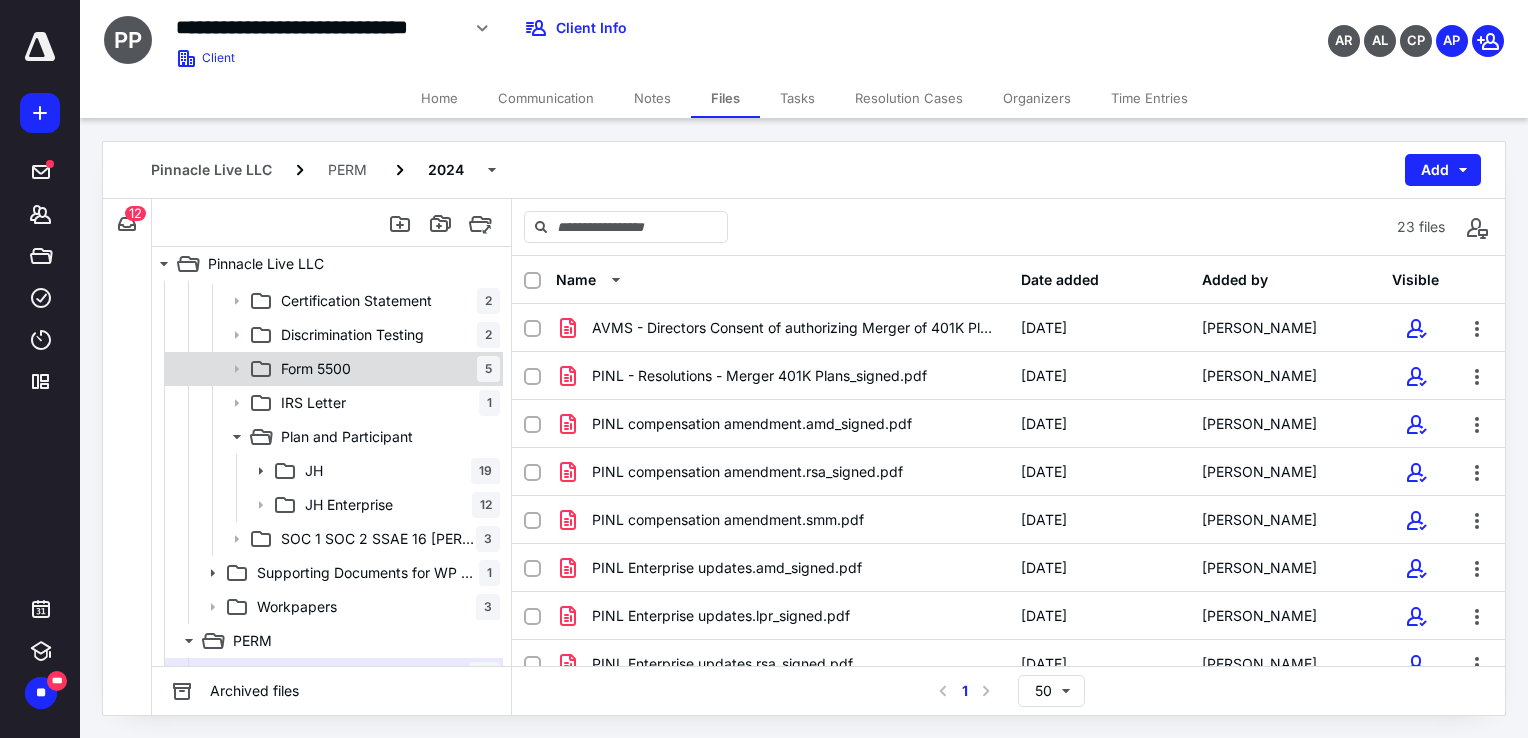 scroll, scrollTop: 191, scrollLeft: 0, axis: vertical 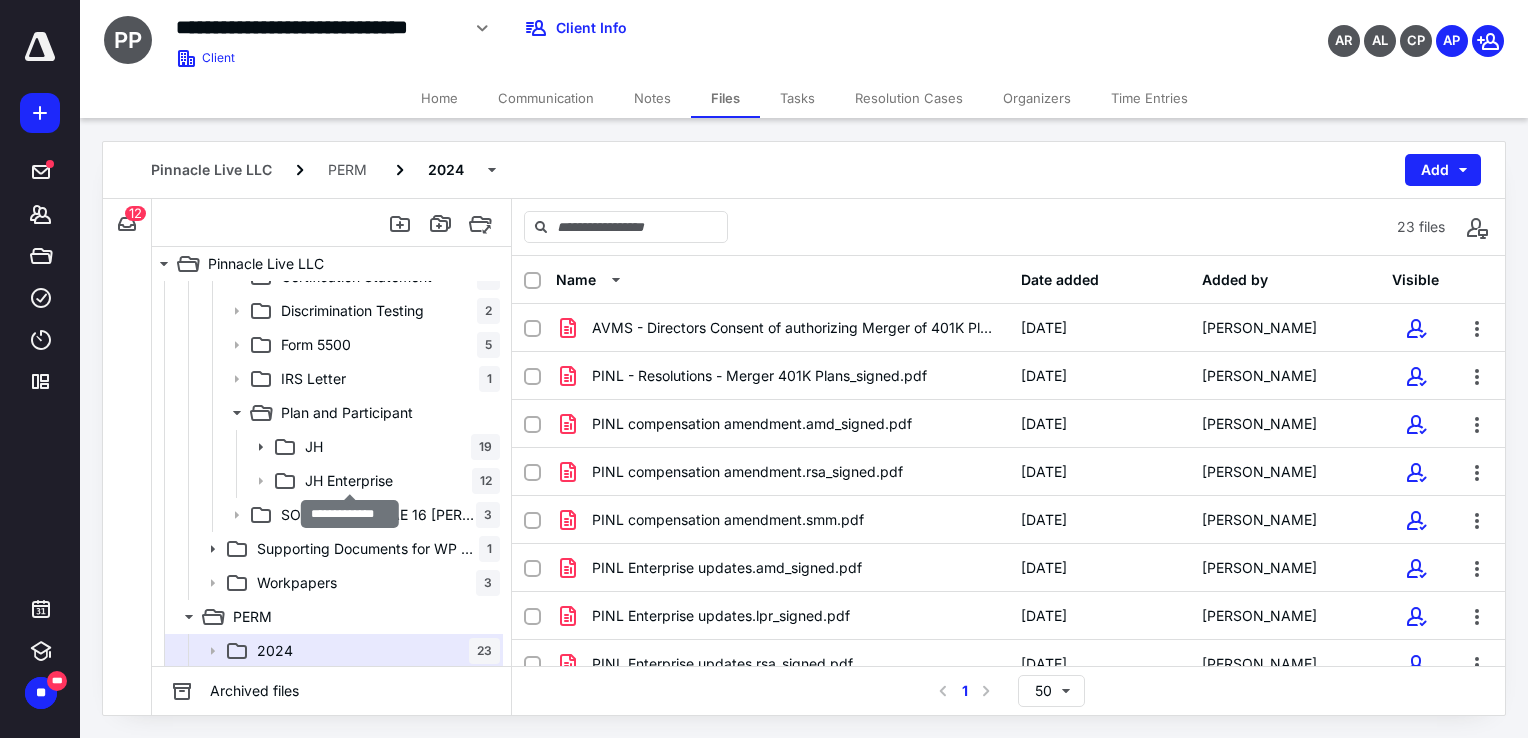 click on "JH Enterprise" at bounding box center [349, 481] 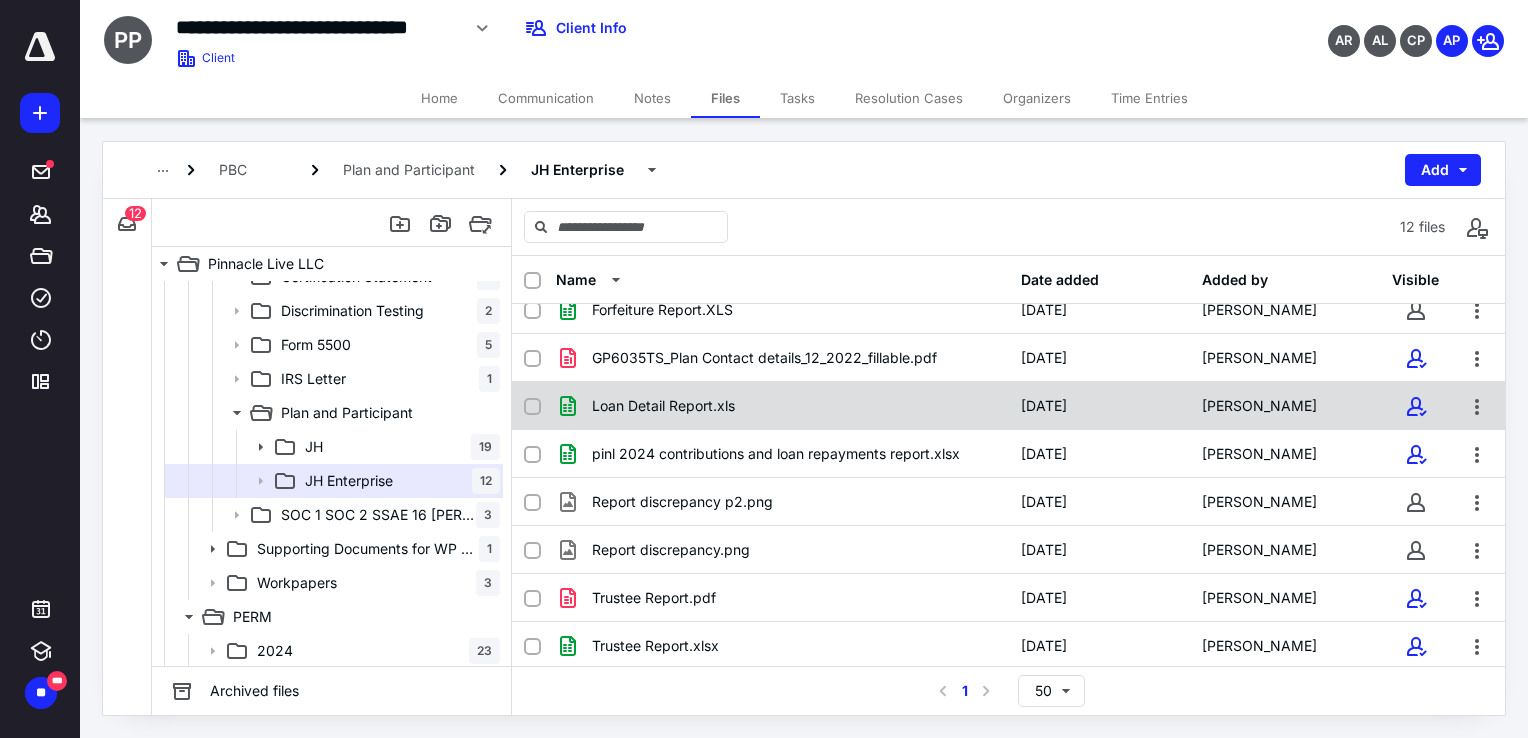 scroll, scrollTop: 0, scrollLeft: 0, axis: both 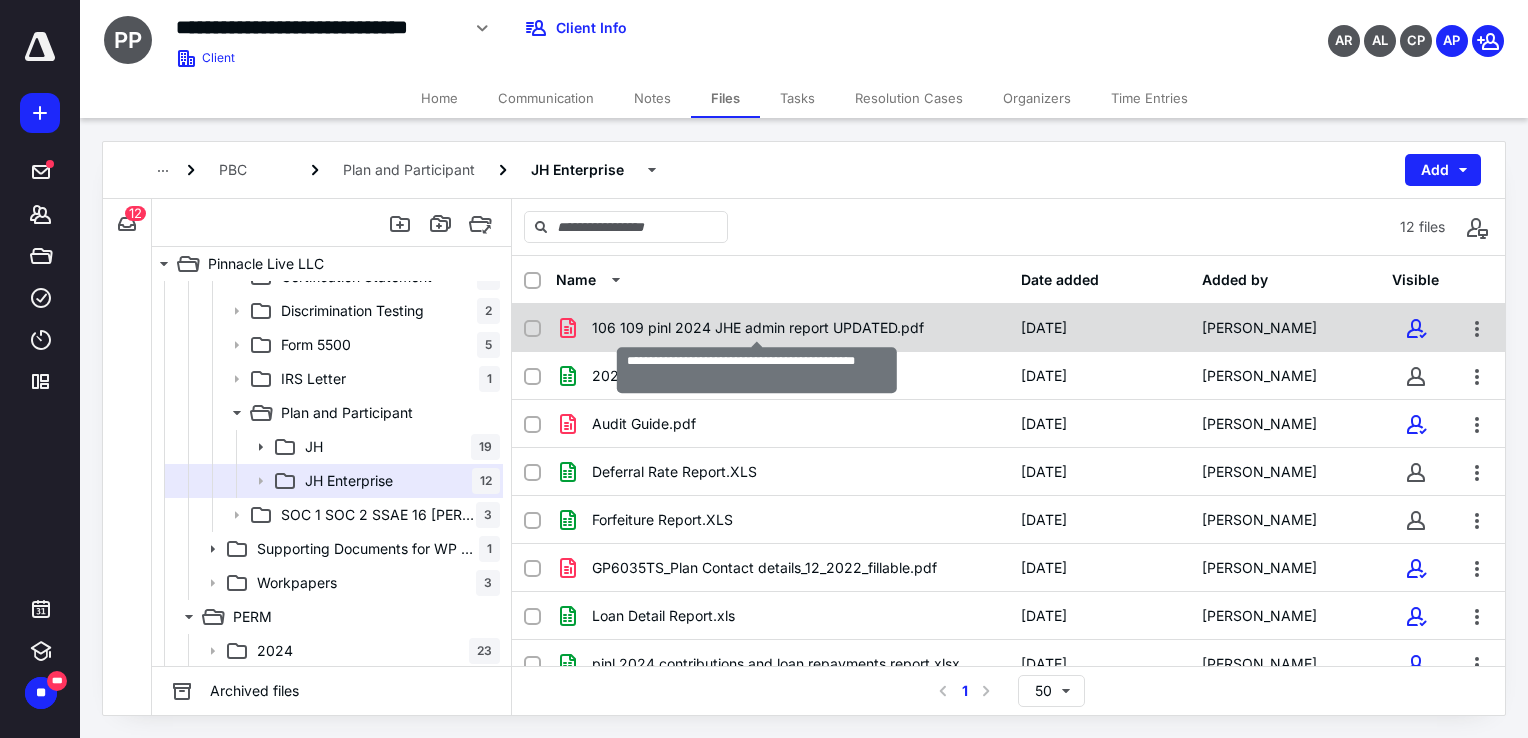 click on "106 109 pinl 2024 JHE admin report UPDATED.pdf" at bounding box center (758, 328) 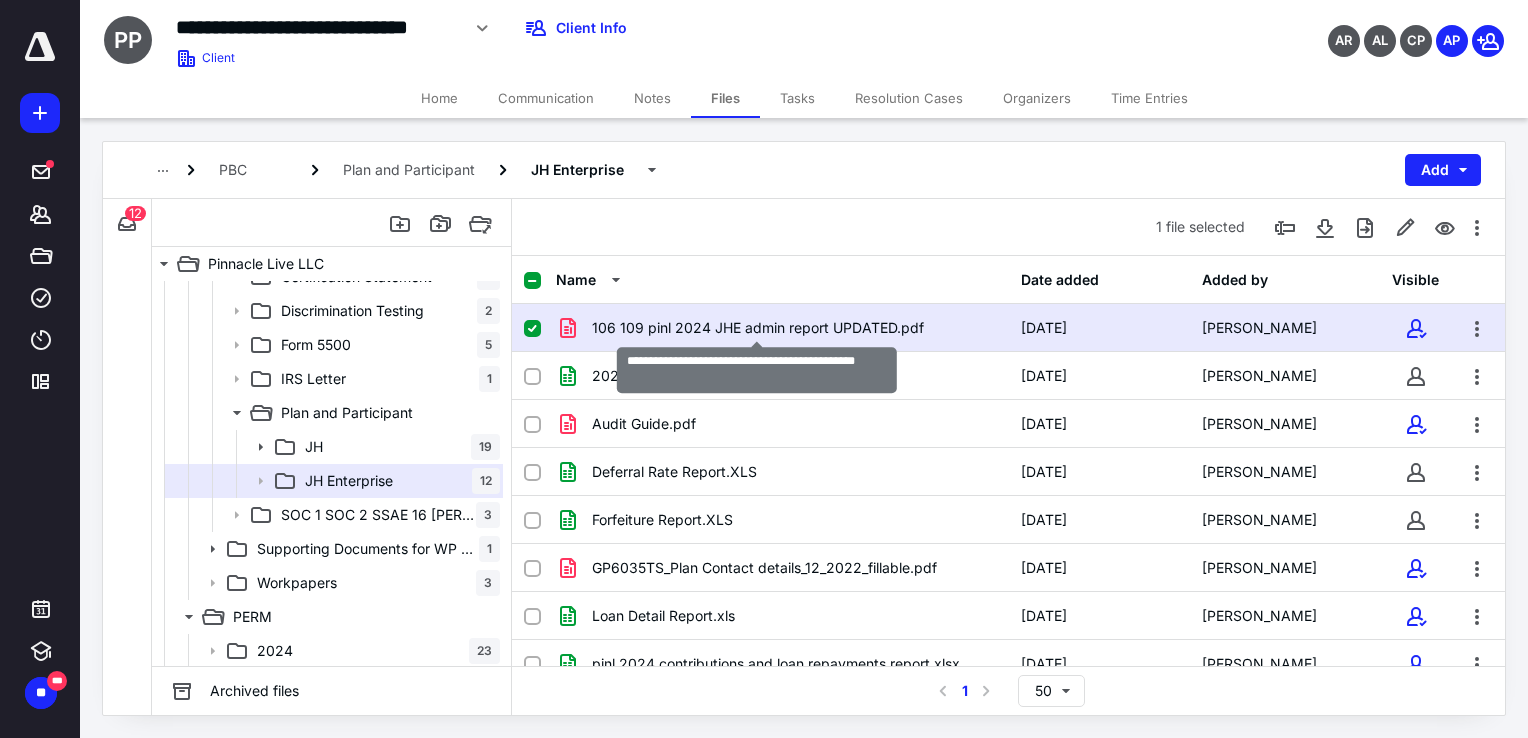 click on "106 109 pinl 2024 JHE admin report UPDATED.pdf" at bounding box center (758, 328) 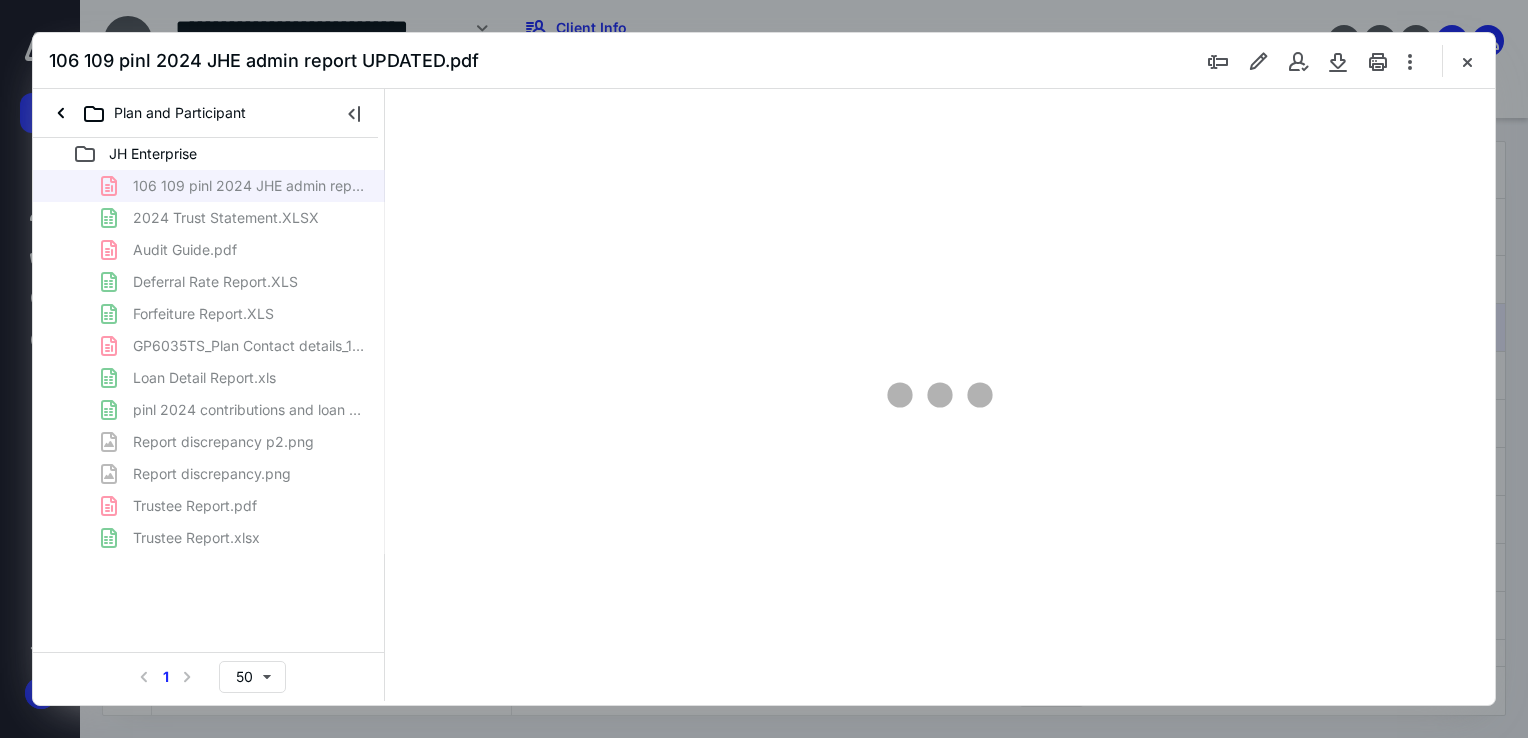 scroll, scrollTop: 0, scrollLeft: 0, axis: both 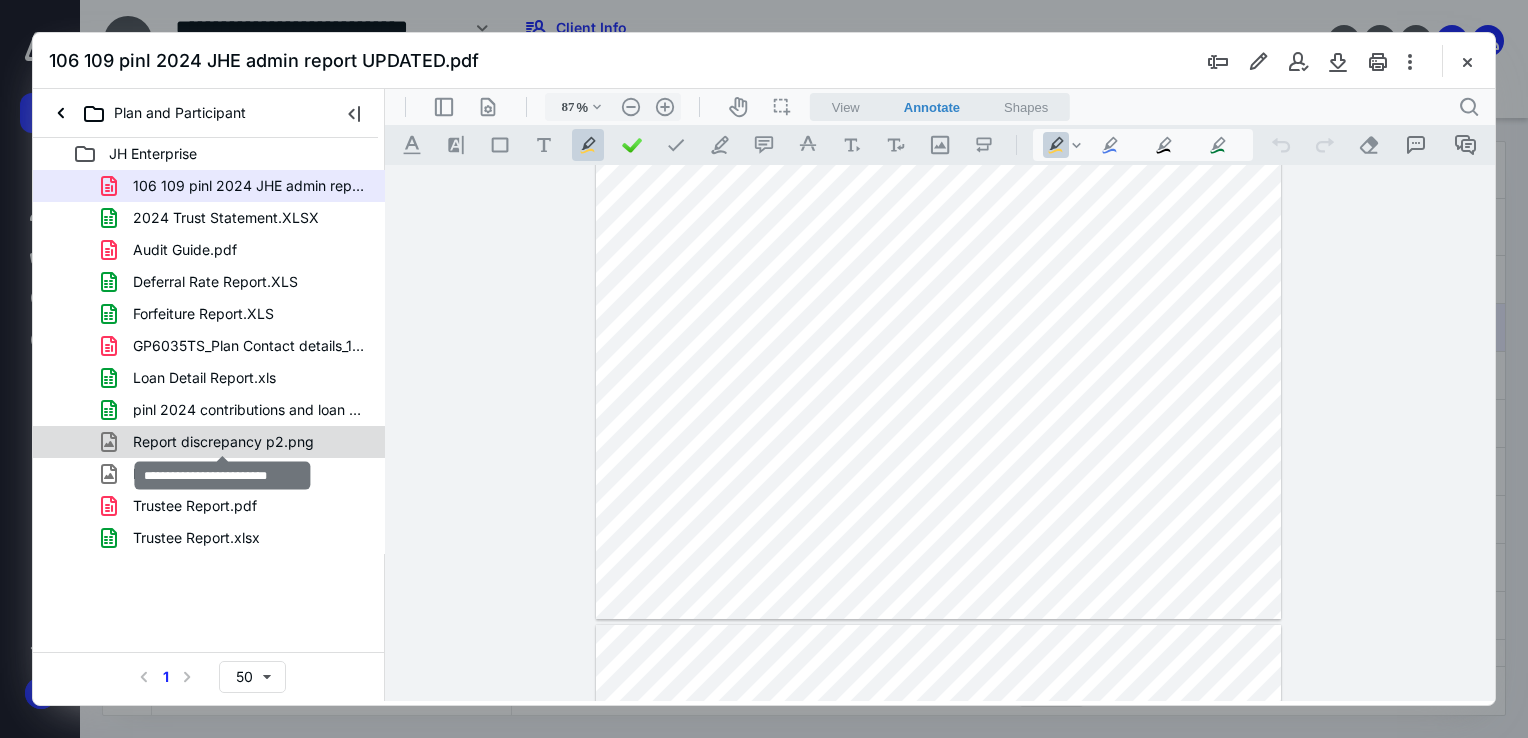 click on "Report discrepancy p2.png" at bounding box center [223, 442] 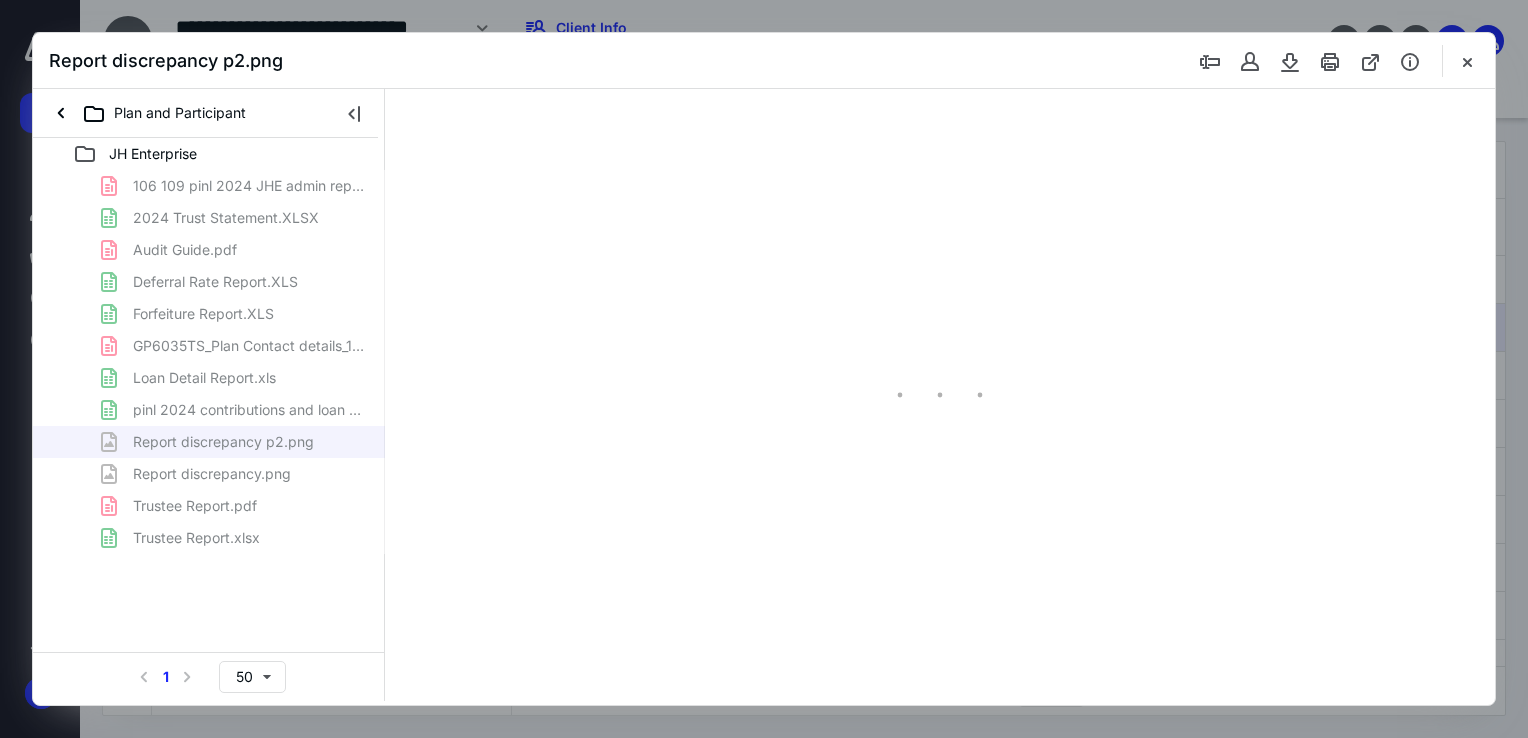 scroll, scrollTop: 0, scrollLeft: 0, axis: both 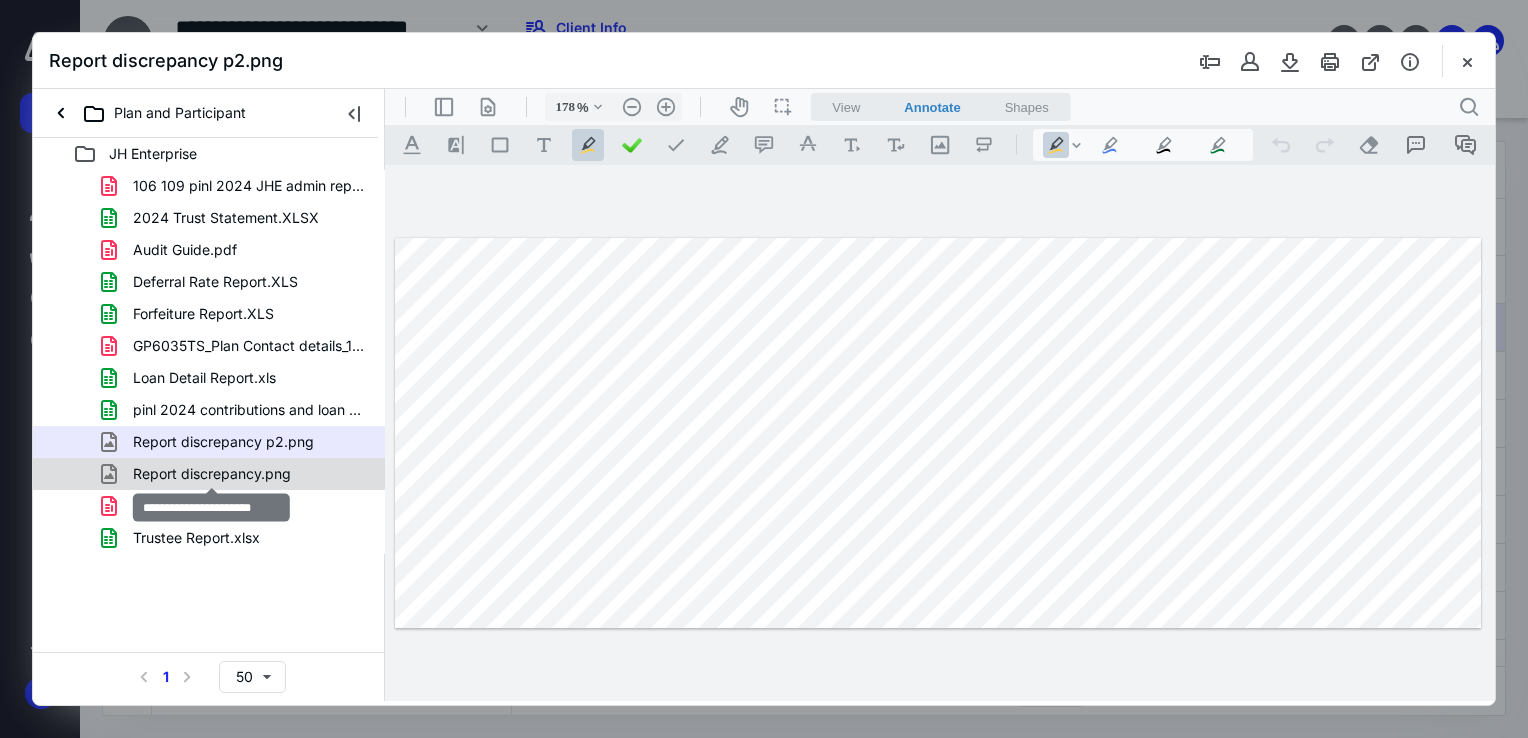click on "Report discrepancy.png" at bounding box center (212, 474) 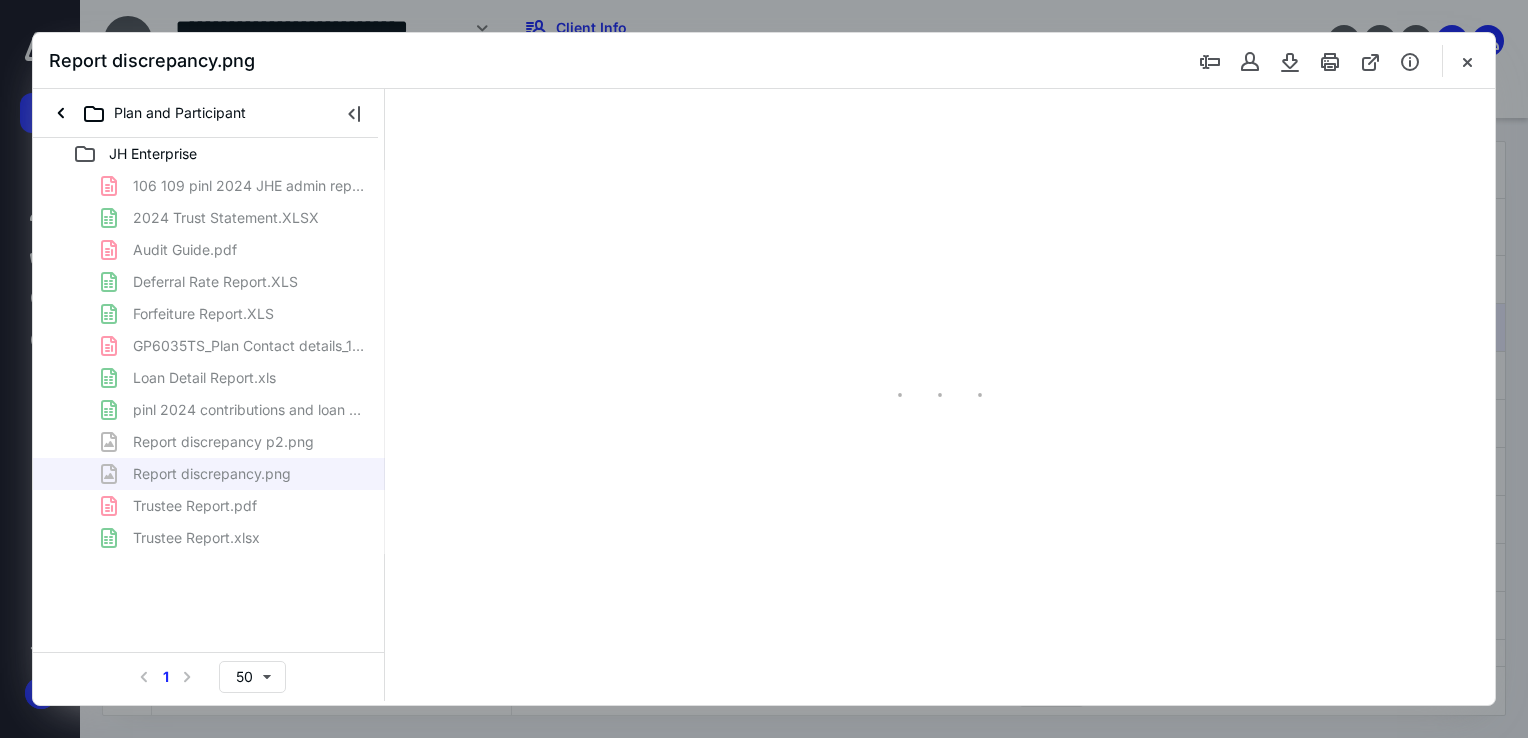 type on "173" 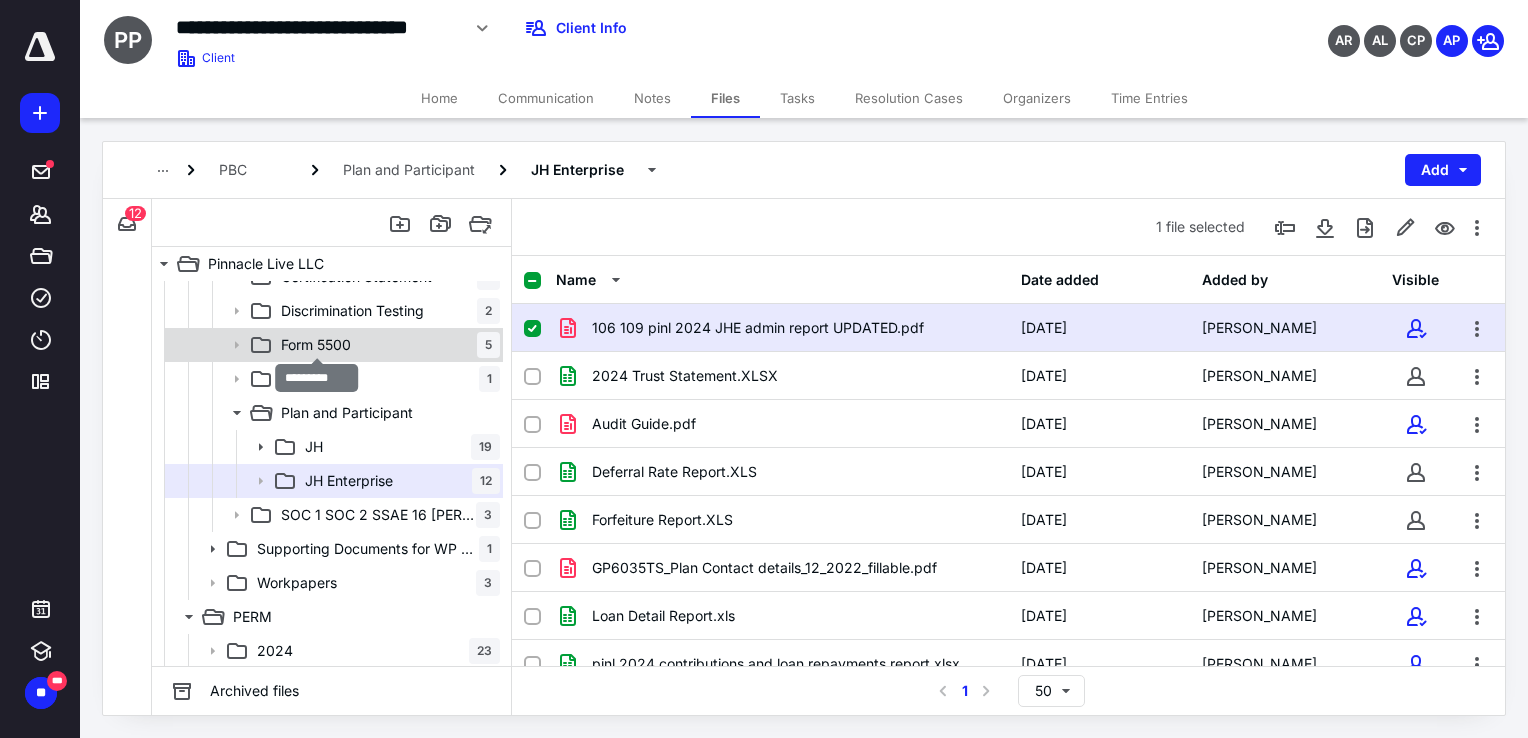 click on "Form 5500" at bounding box center [316, 345] 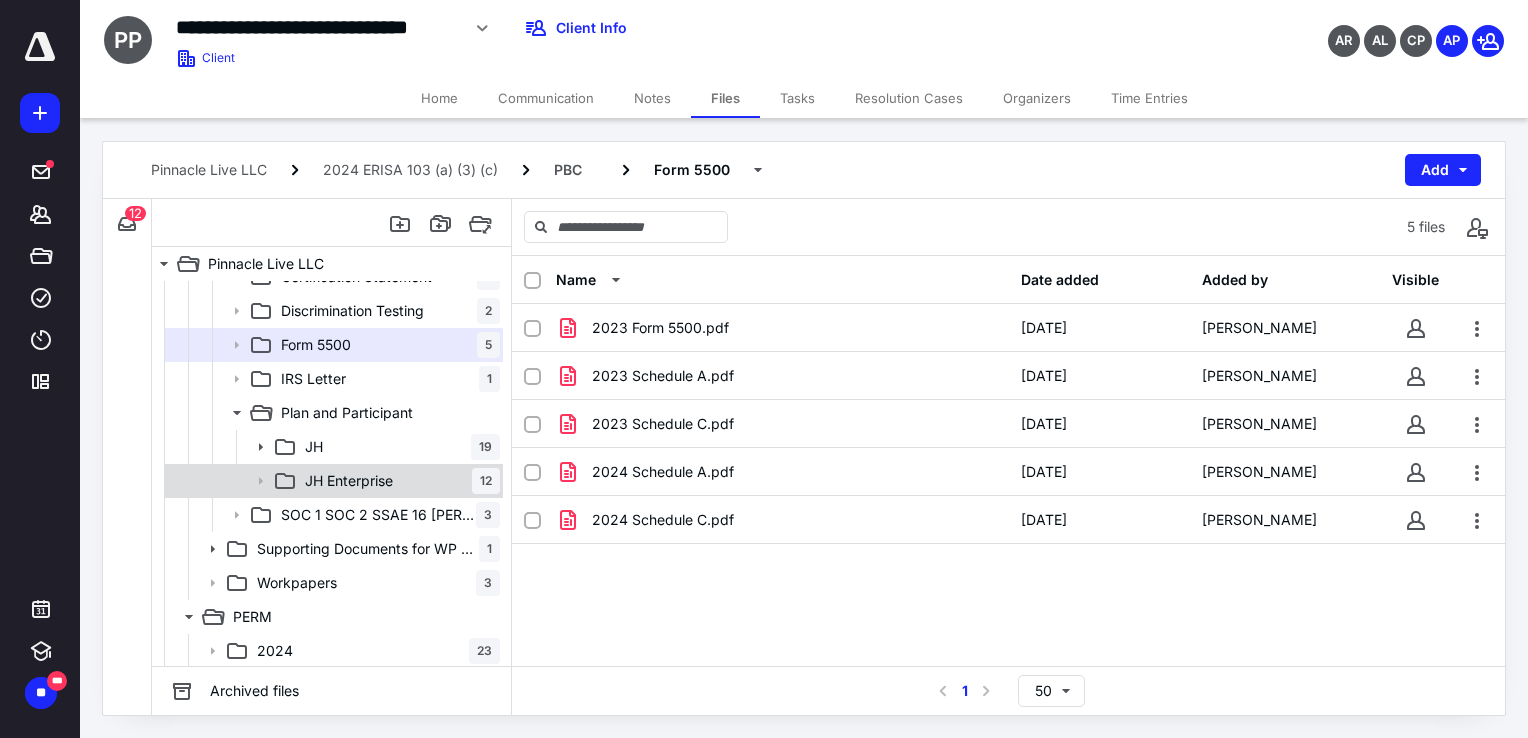 click on "JH Enterprise 12" at bounding box center (398, 481) 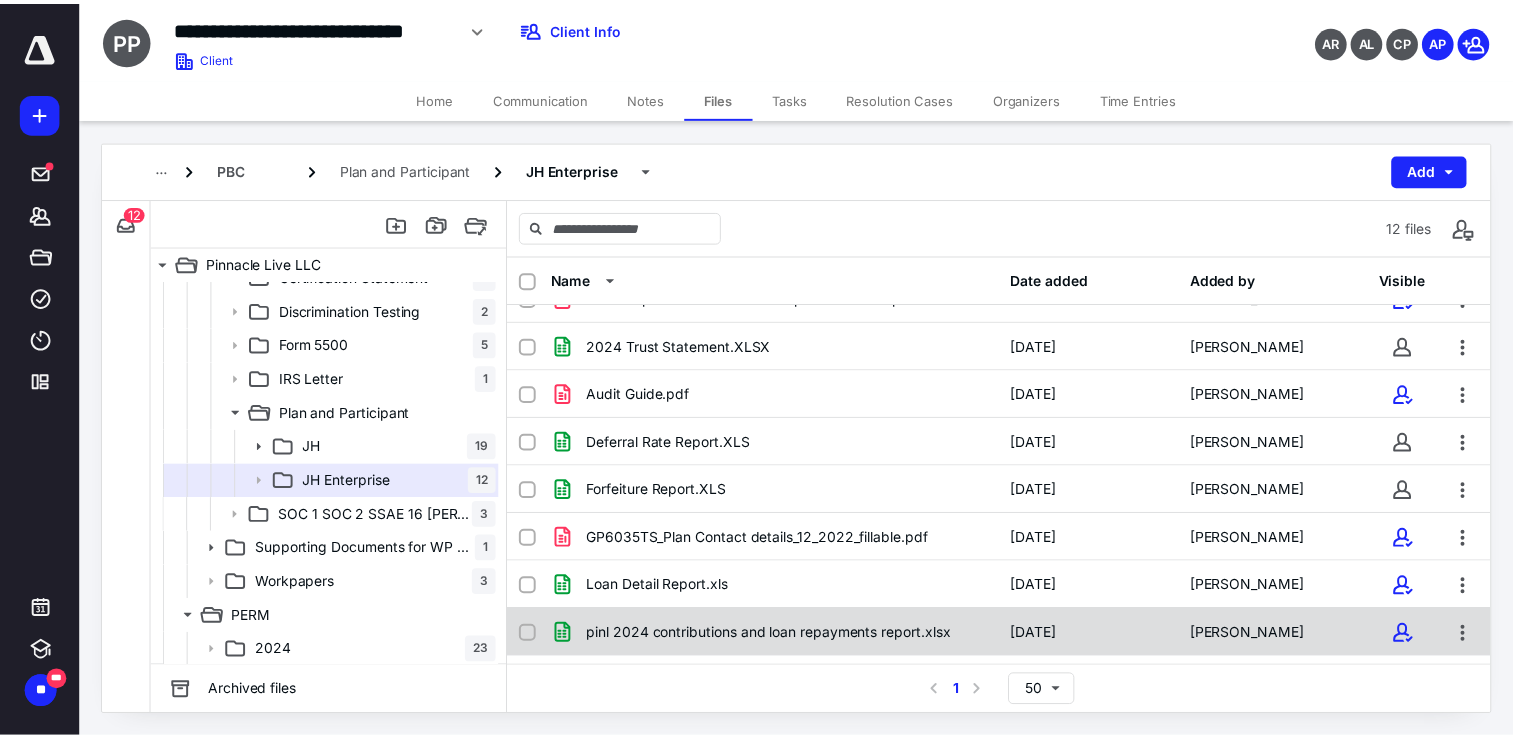 scroll, scrollTop: 0, scrollLeft: 0, axis: both 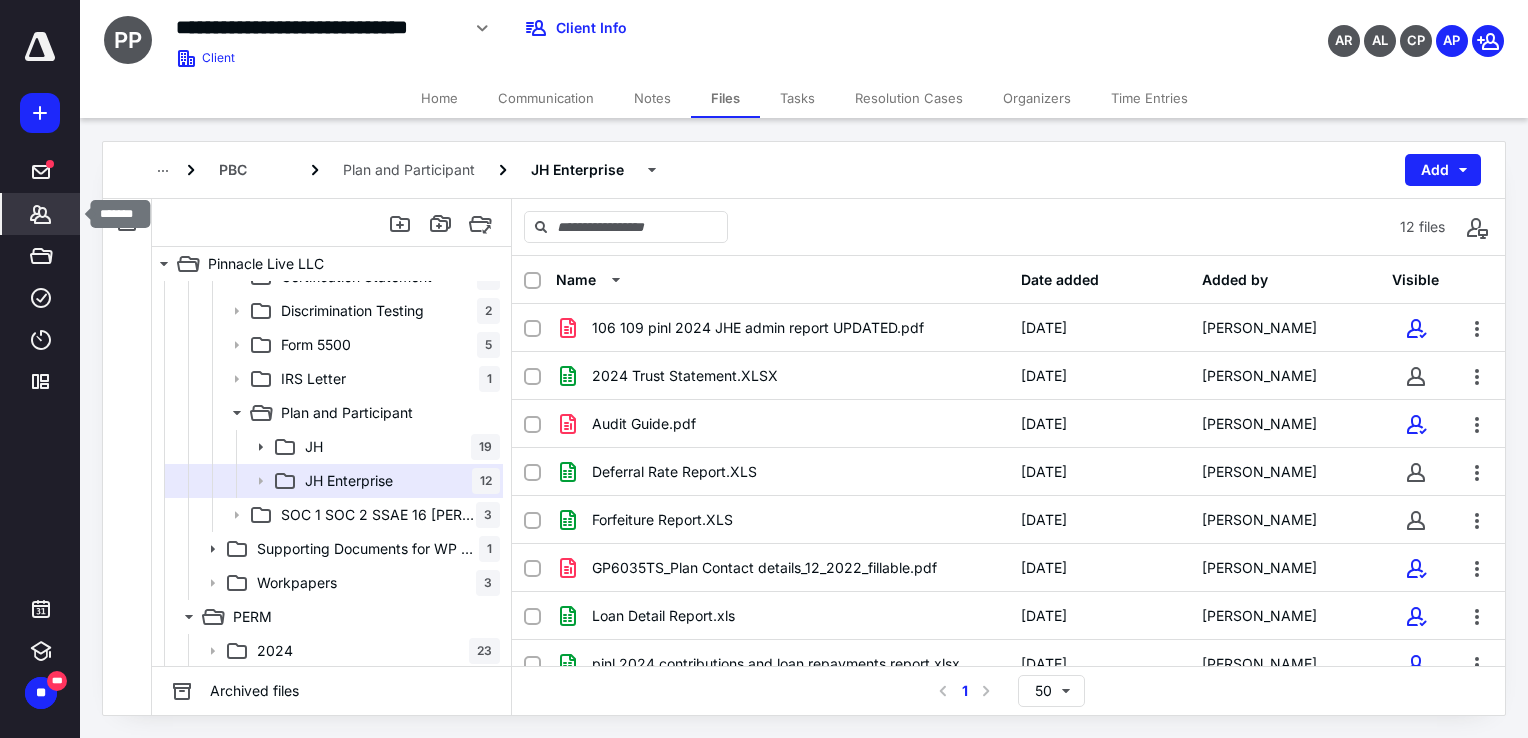 click 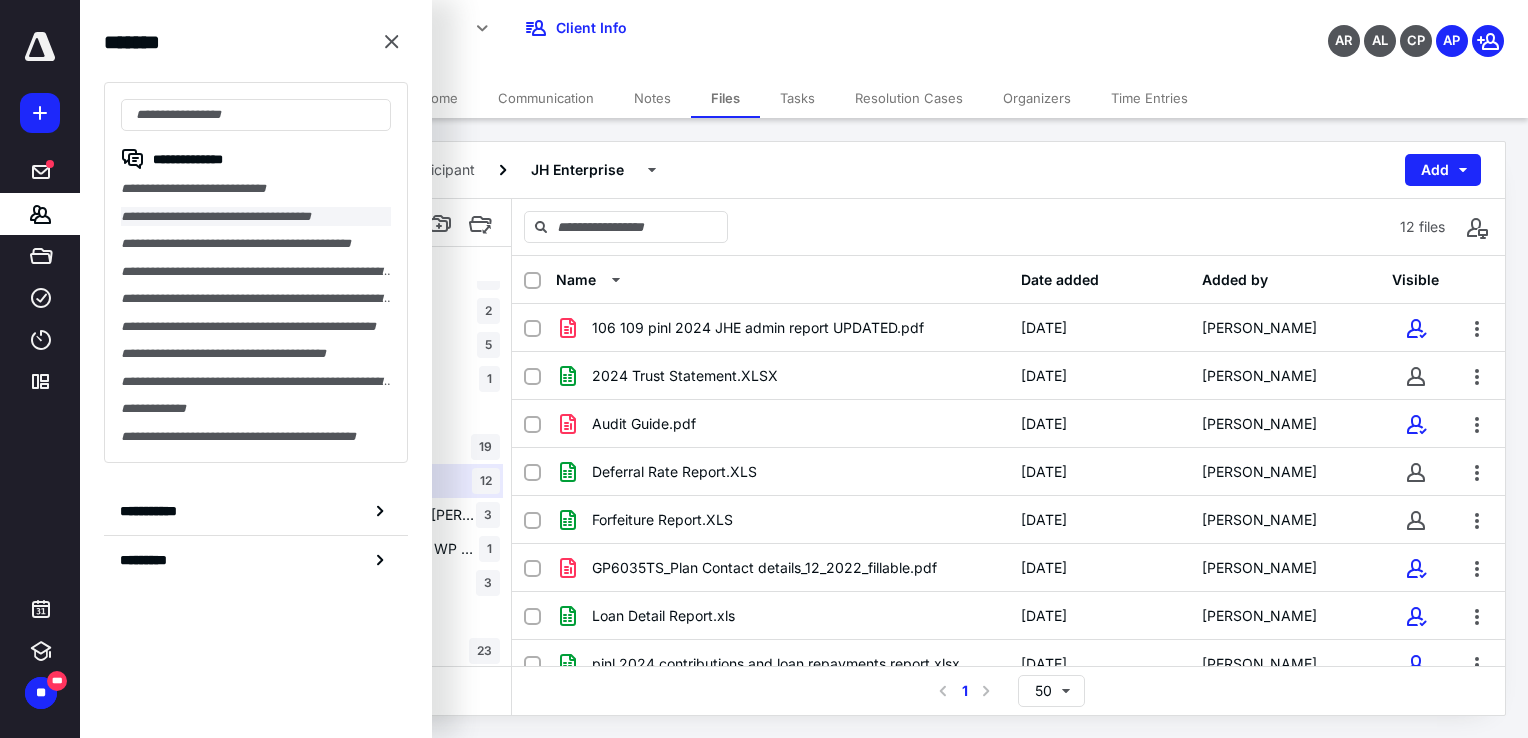 click on "**********" at bounding box center (256, 217) 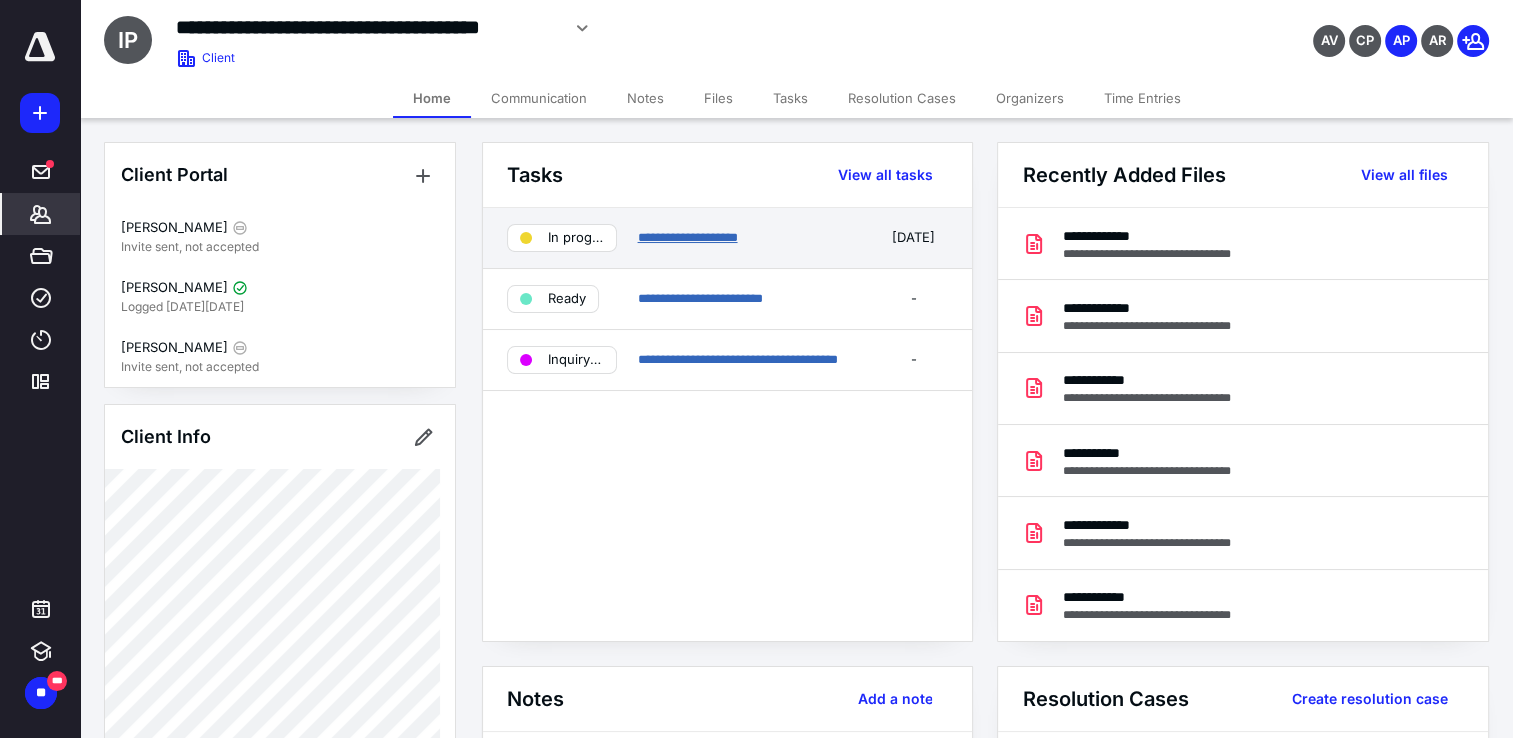 click on "**********" at bounding box center [687, 237] 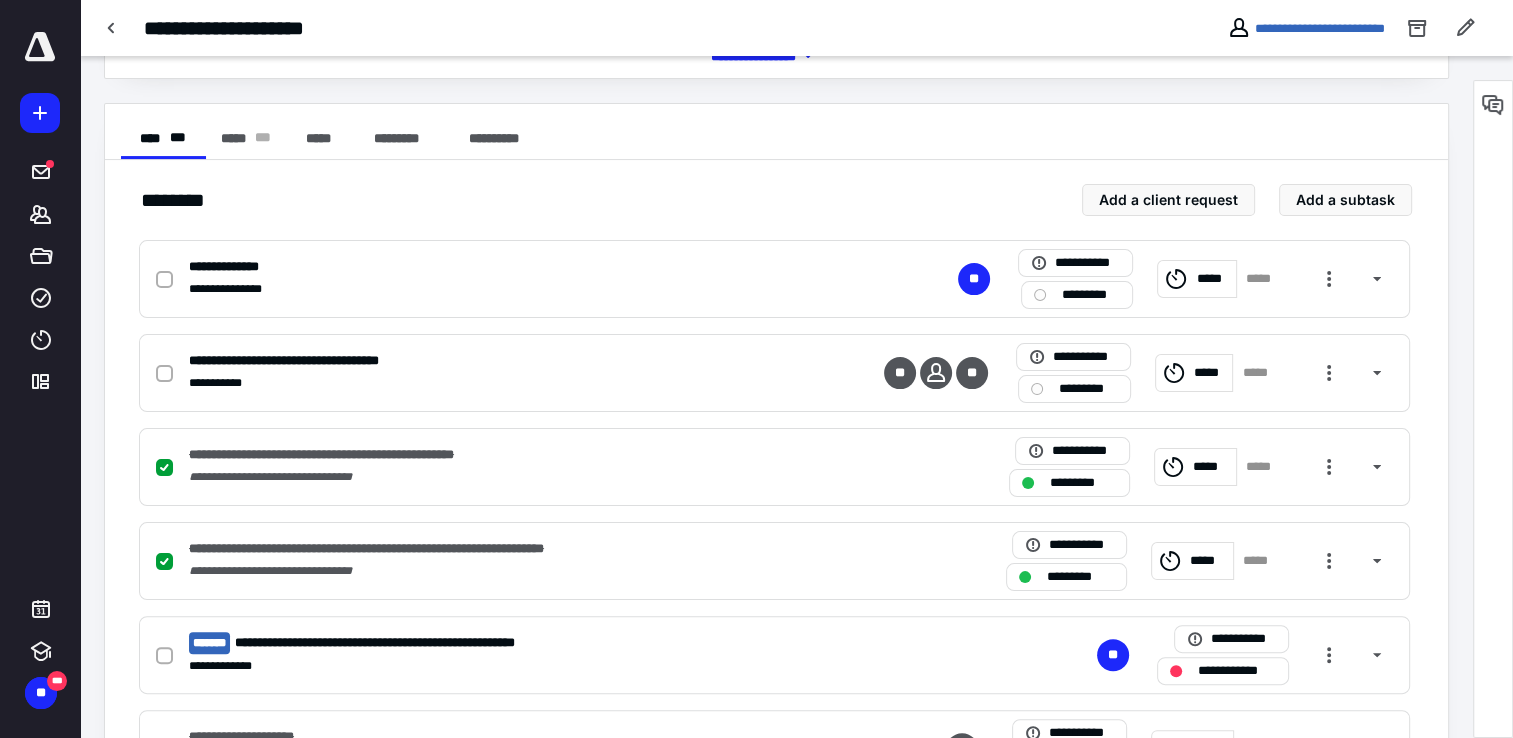 scroll, scrollTop: 344, scrollLeft: 0, axis: vertical 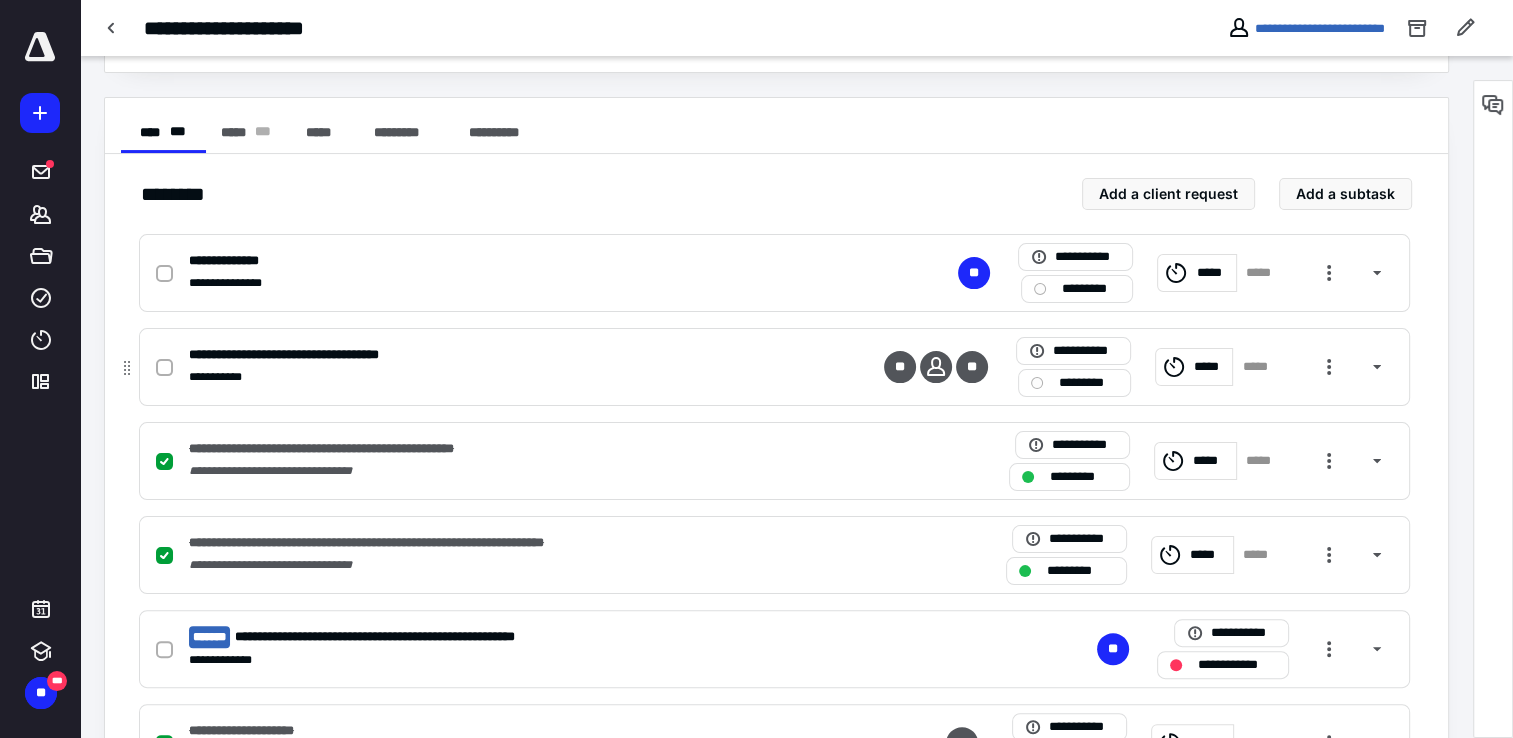 click on "**********" at bounding box center (774, 367) 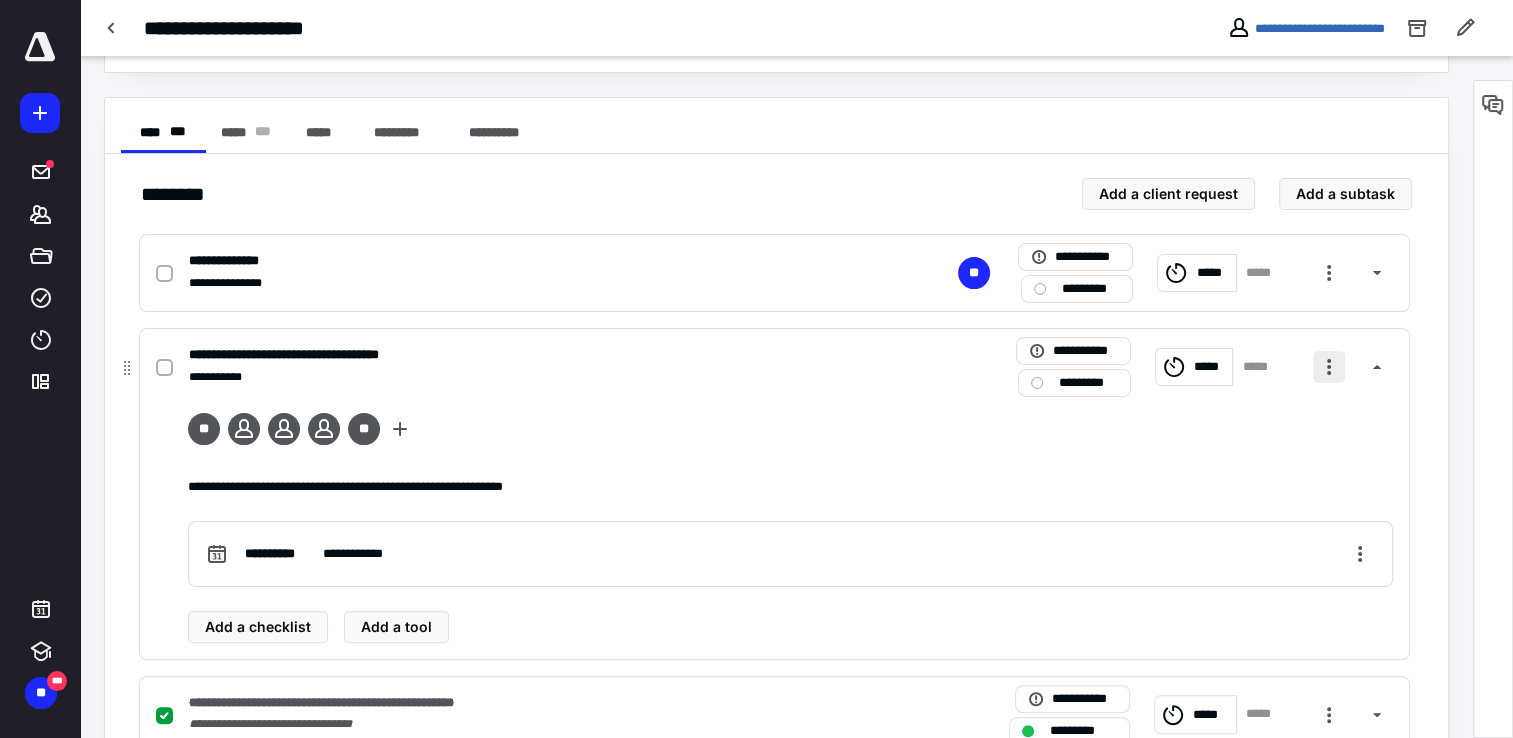 click at bounding box center (1329, 367) 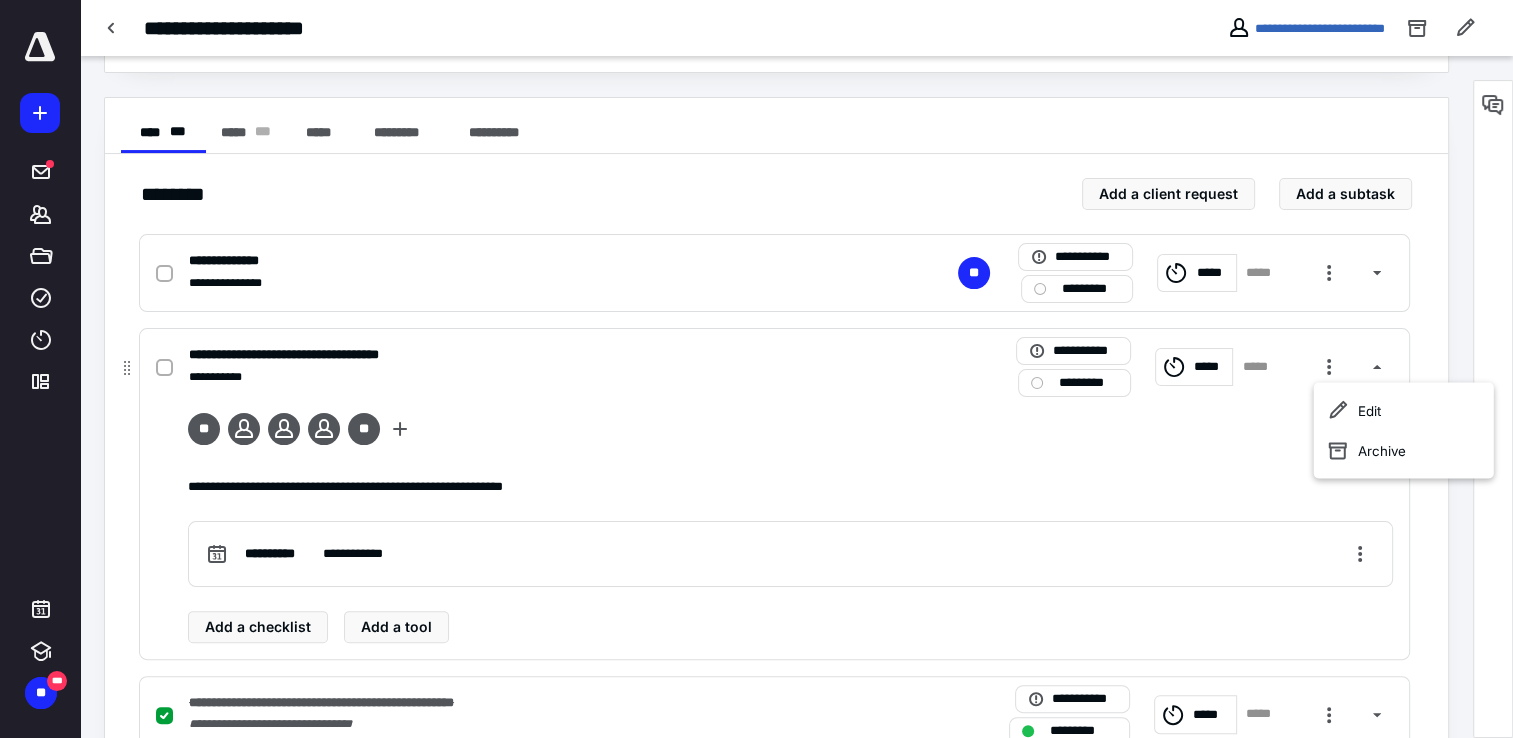 click on "** * *" at bounding box center (790, 433) 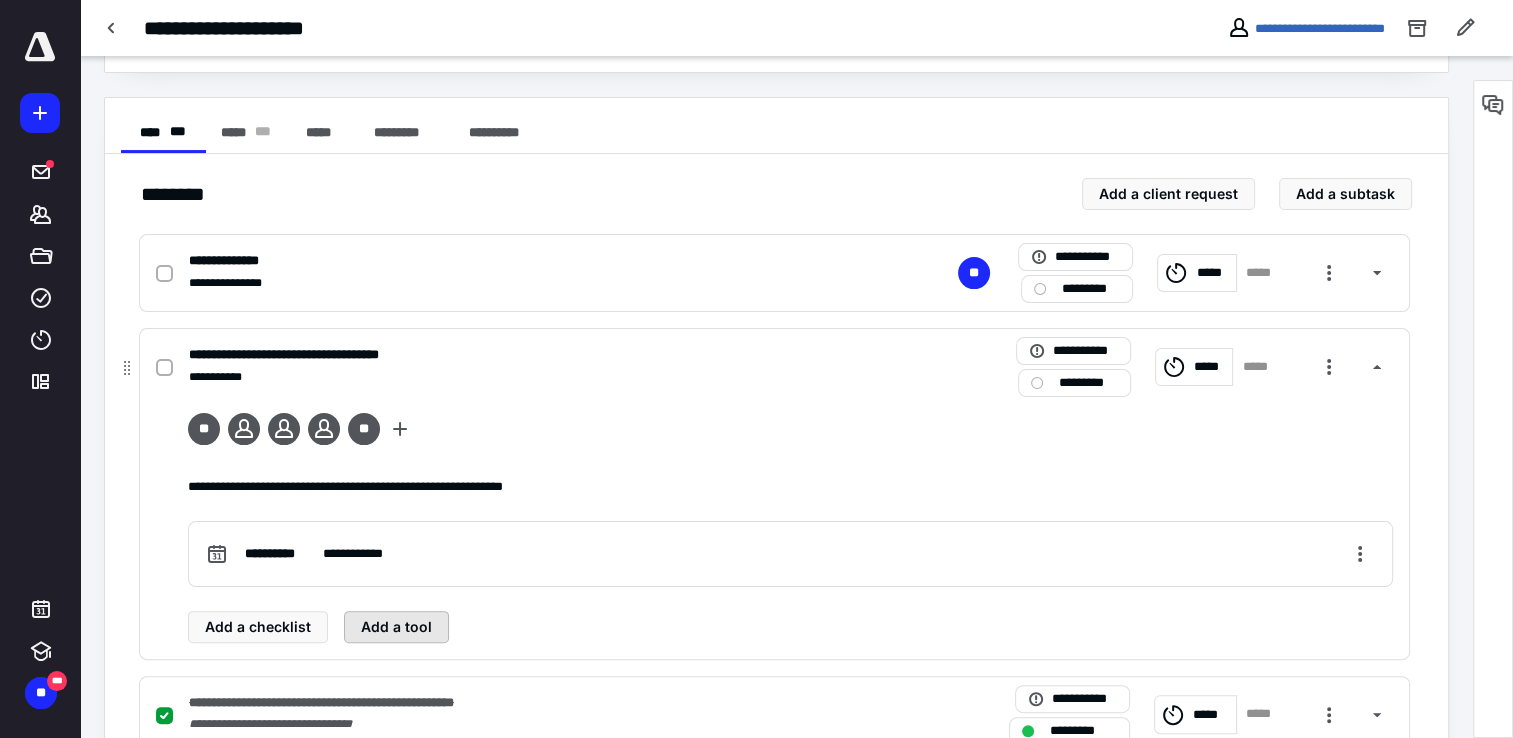 click on "Add a tool" at bounding box center (396, 627) 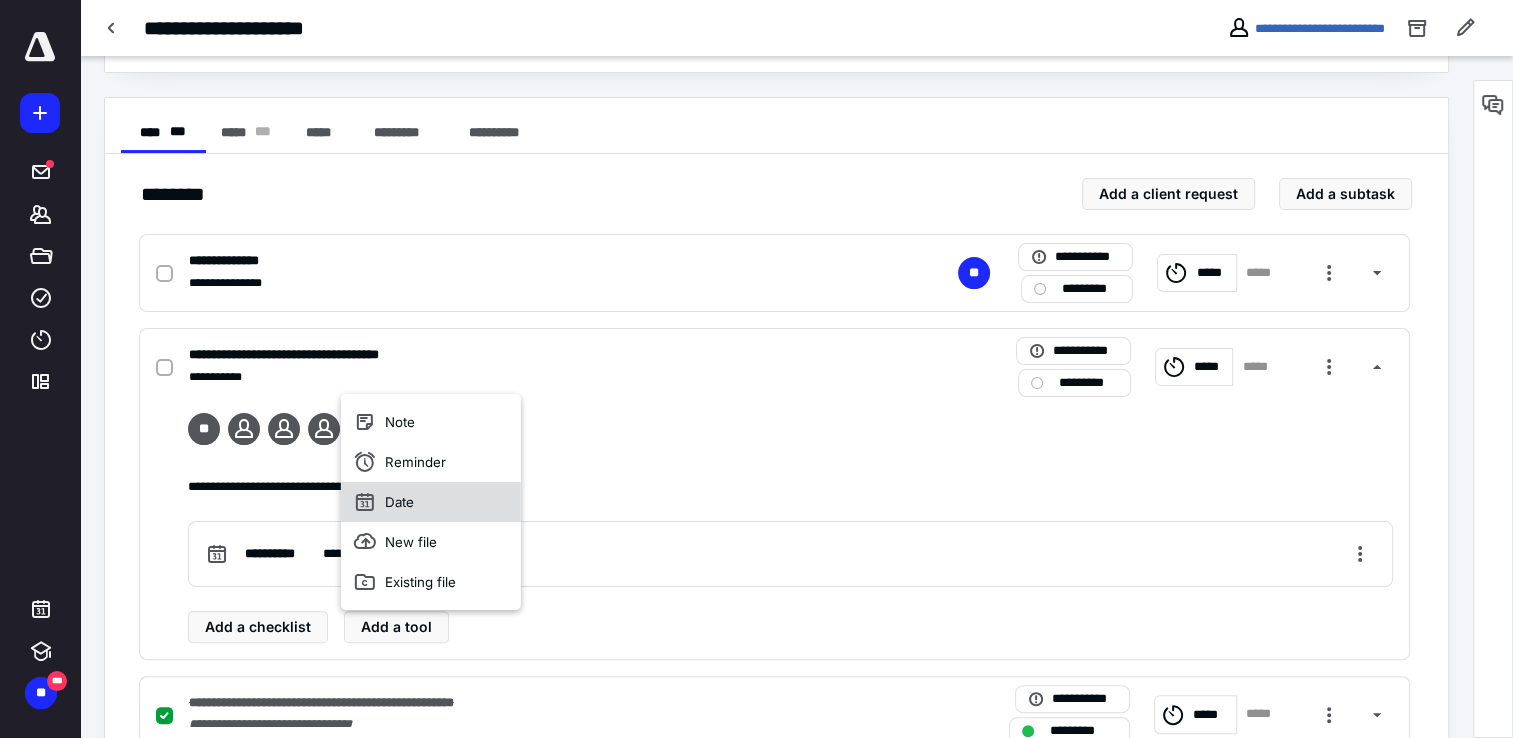 click on "Date" at bounding box center [431, 502] 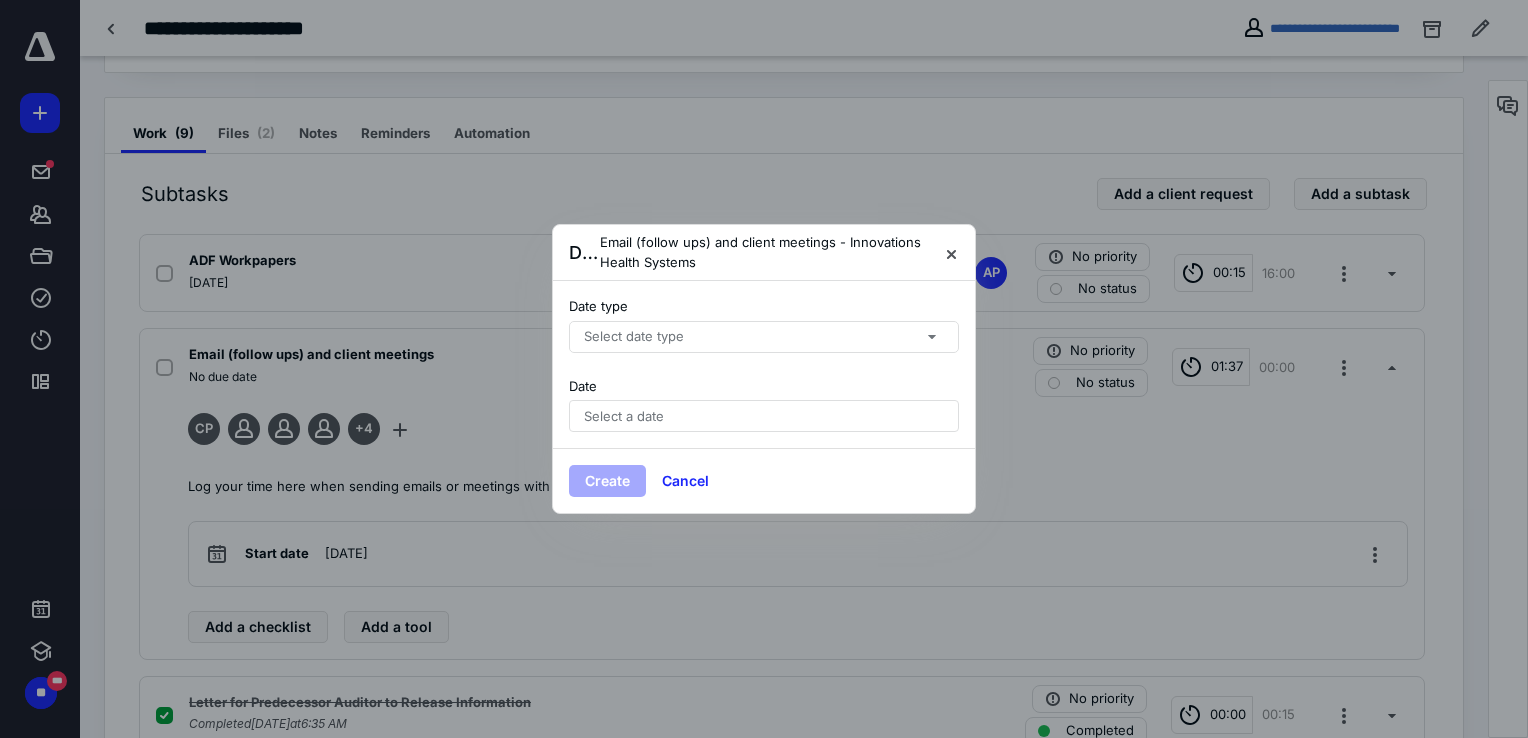 click on "Select date type" at bounding box center (634, 337) 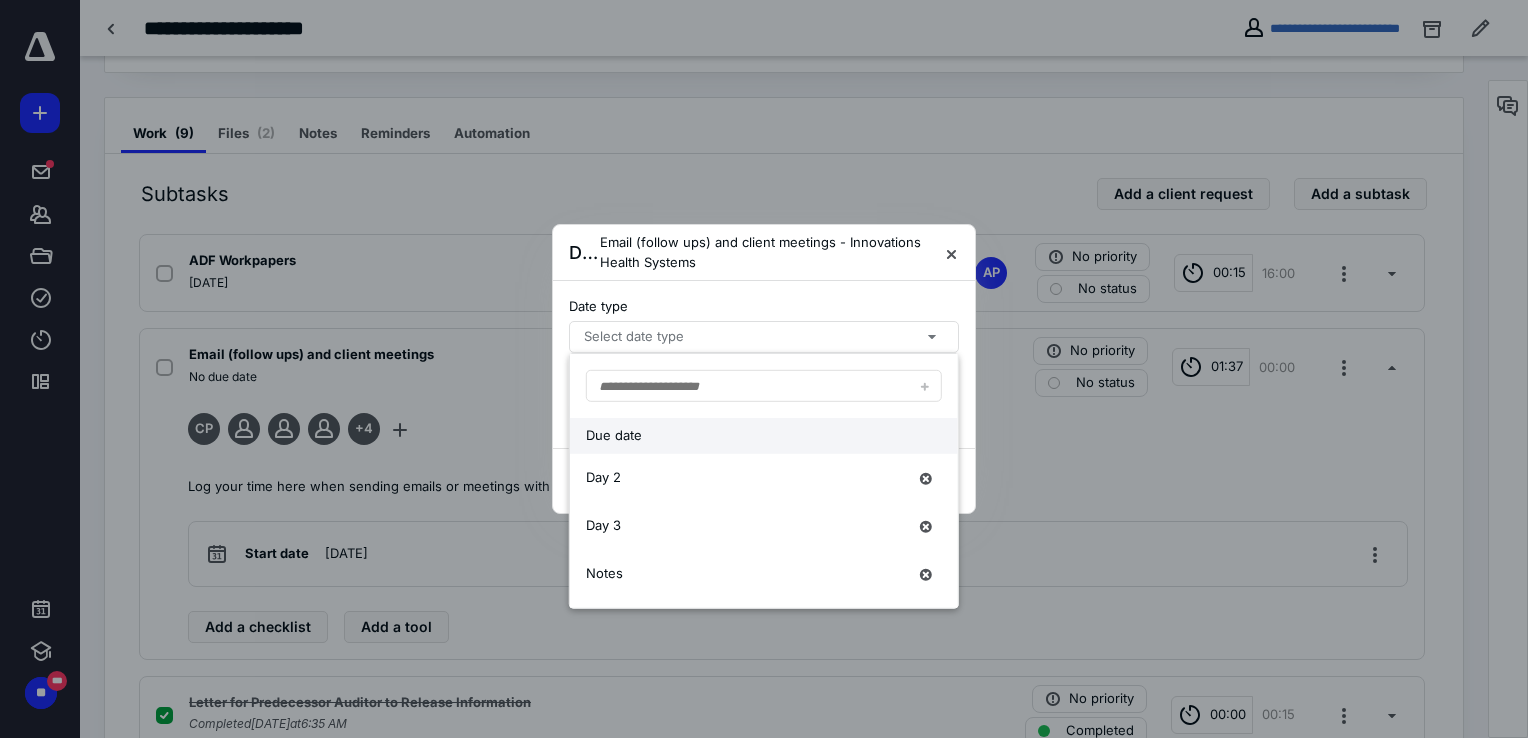 click on "Due date" at bounding box center (746, 436) 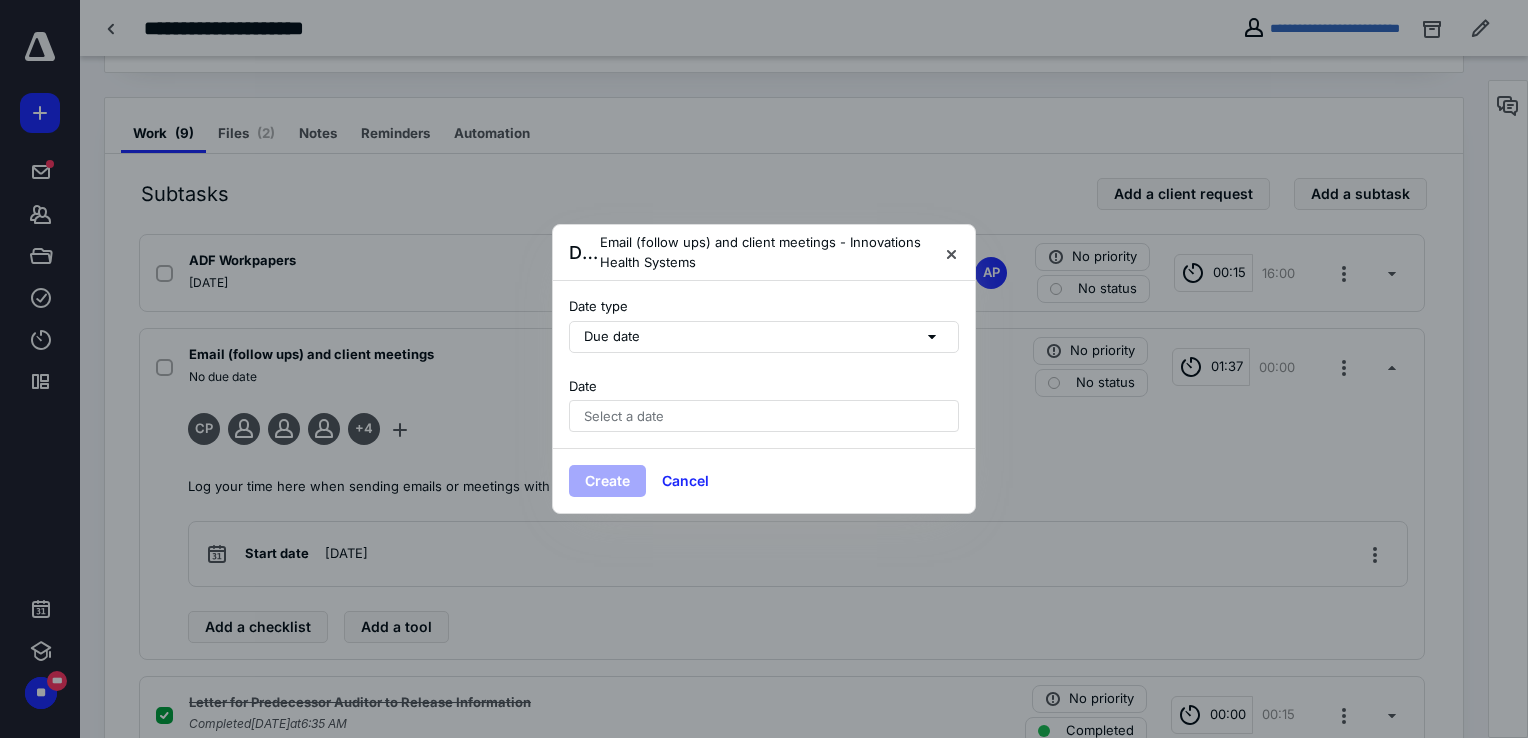 click on "Select a date" at bounding box center (624, 416) 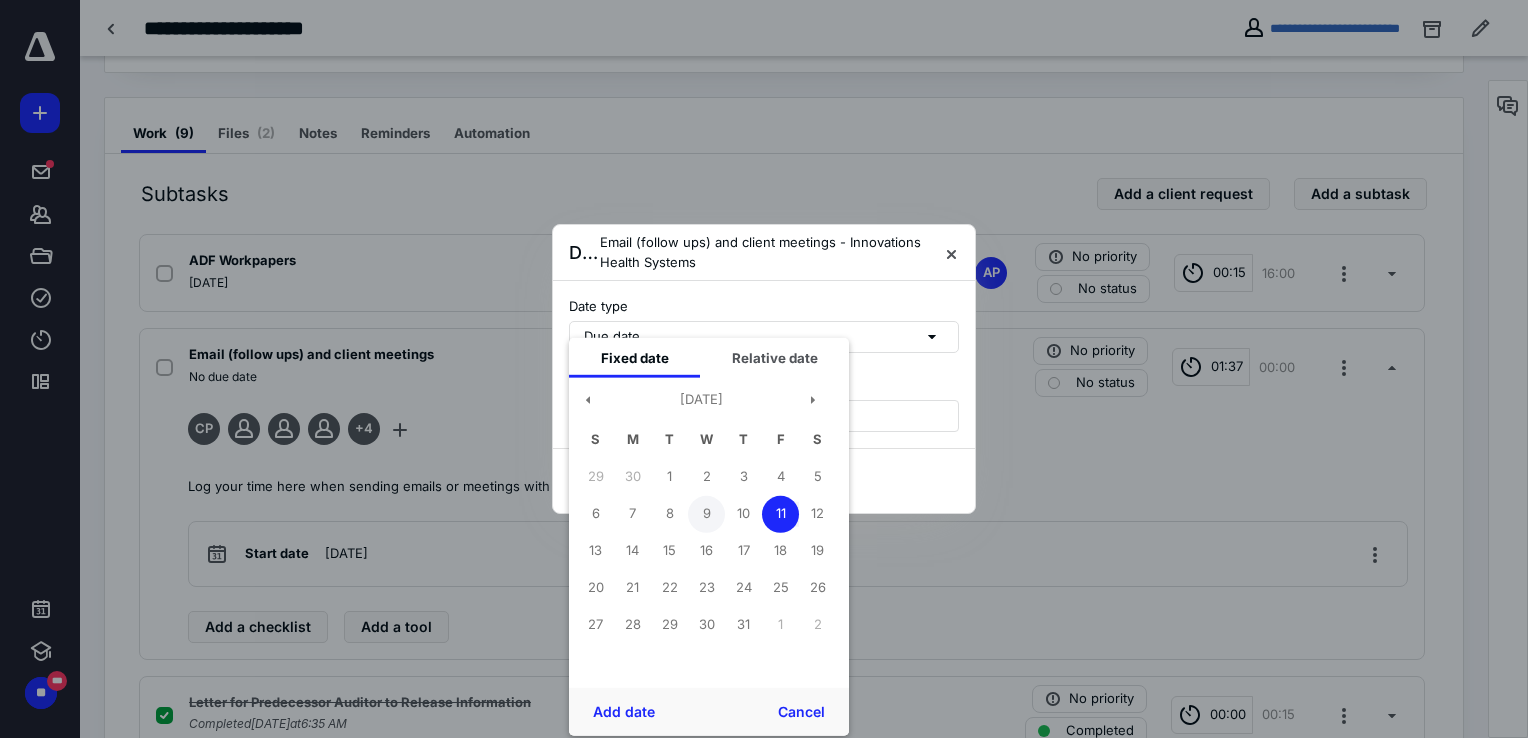 click on "9" at bounding box center (706, 513) 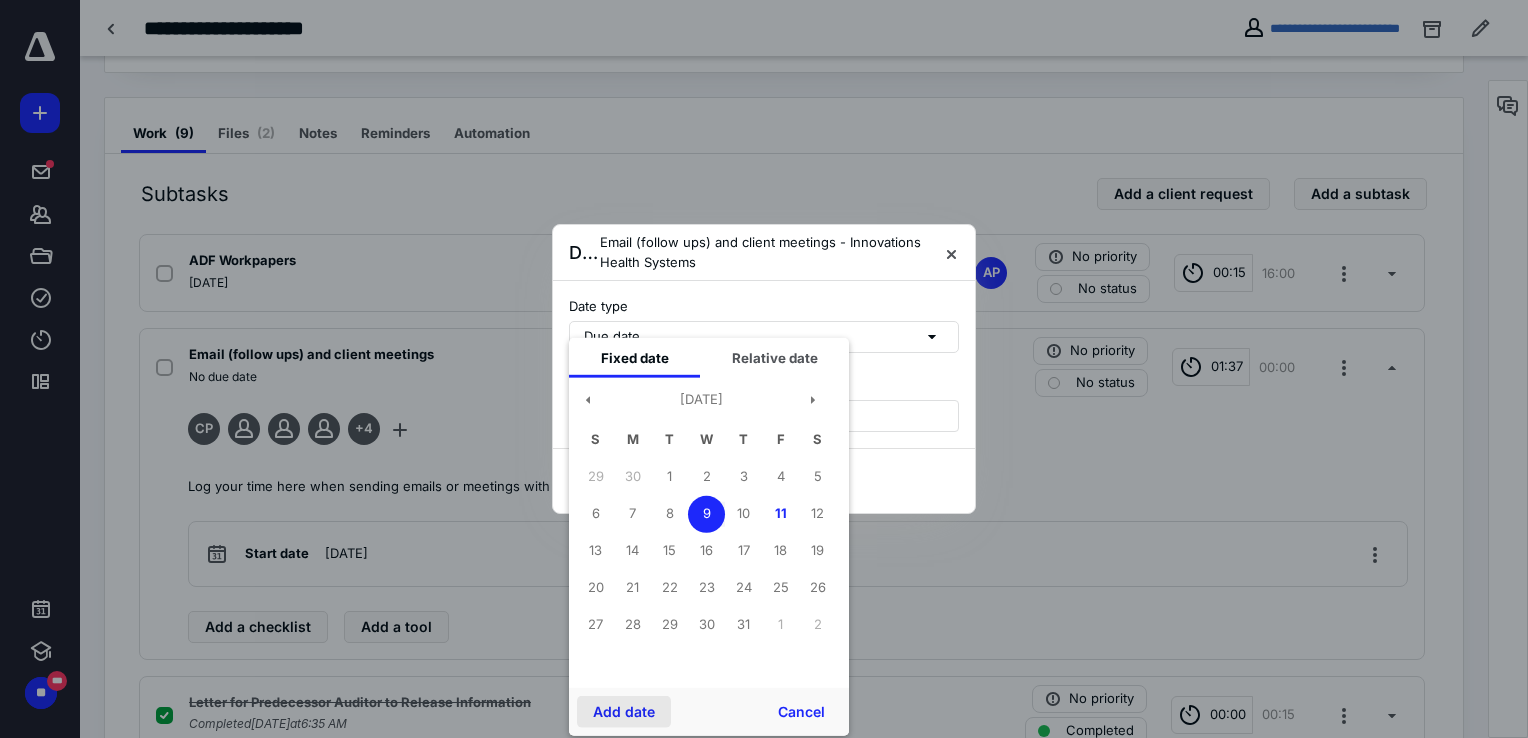 click on "Add date" at bounding box center (624, 712) 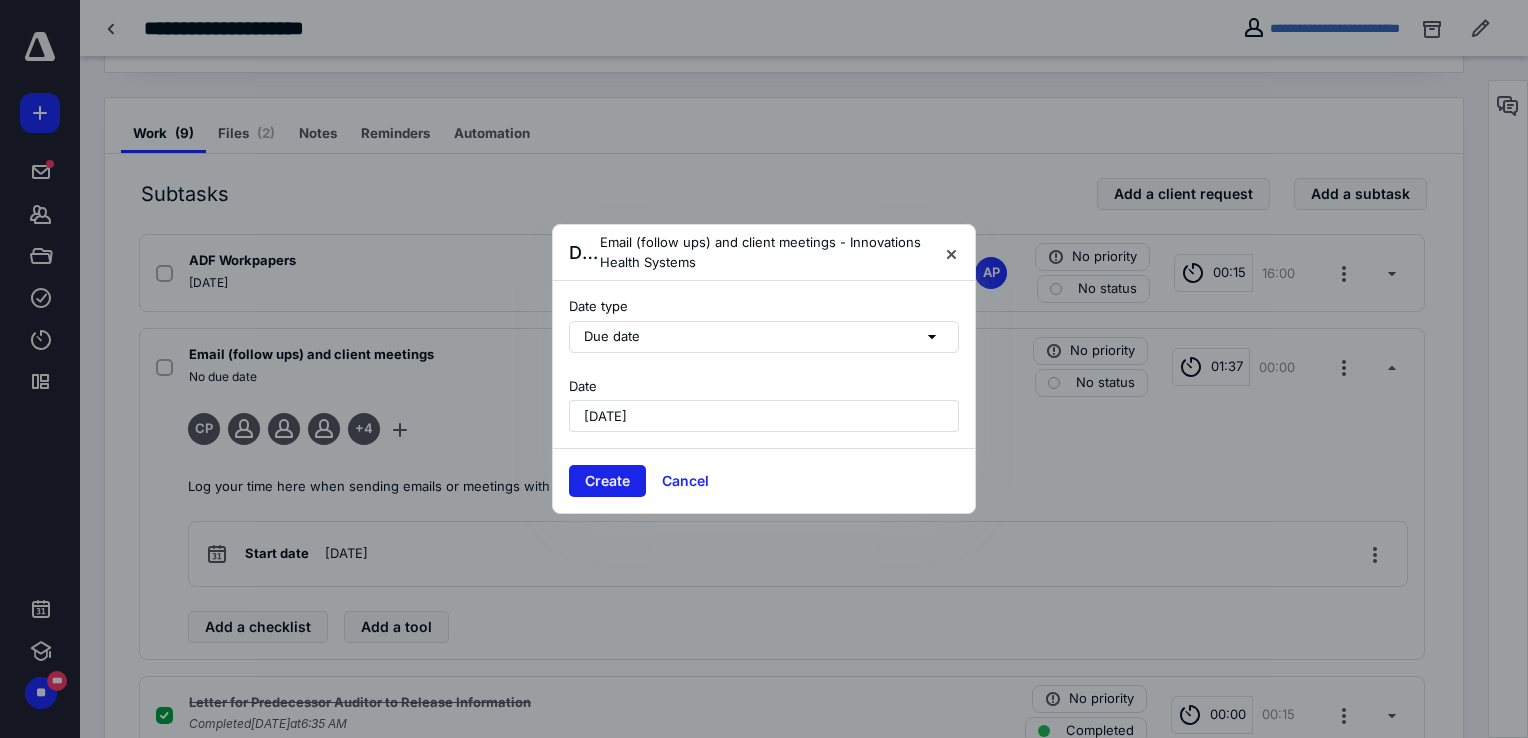 click on "Create" at bounding box center [607, 481] 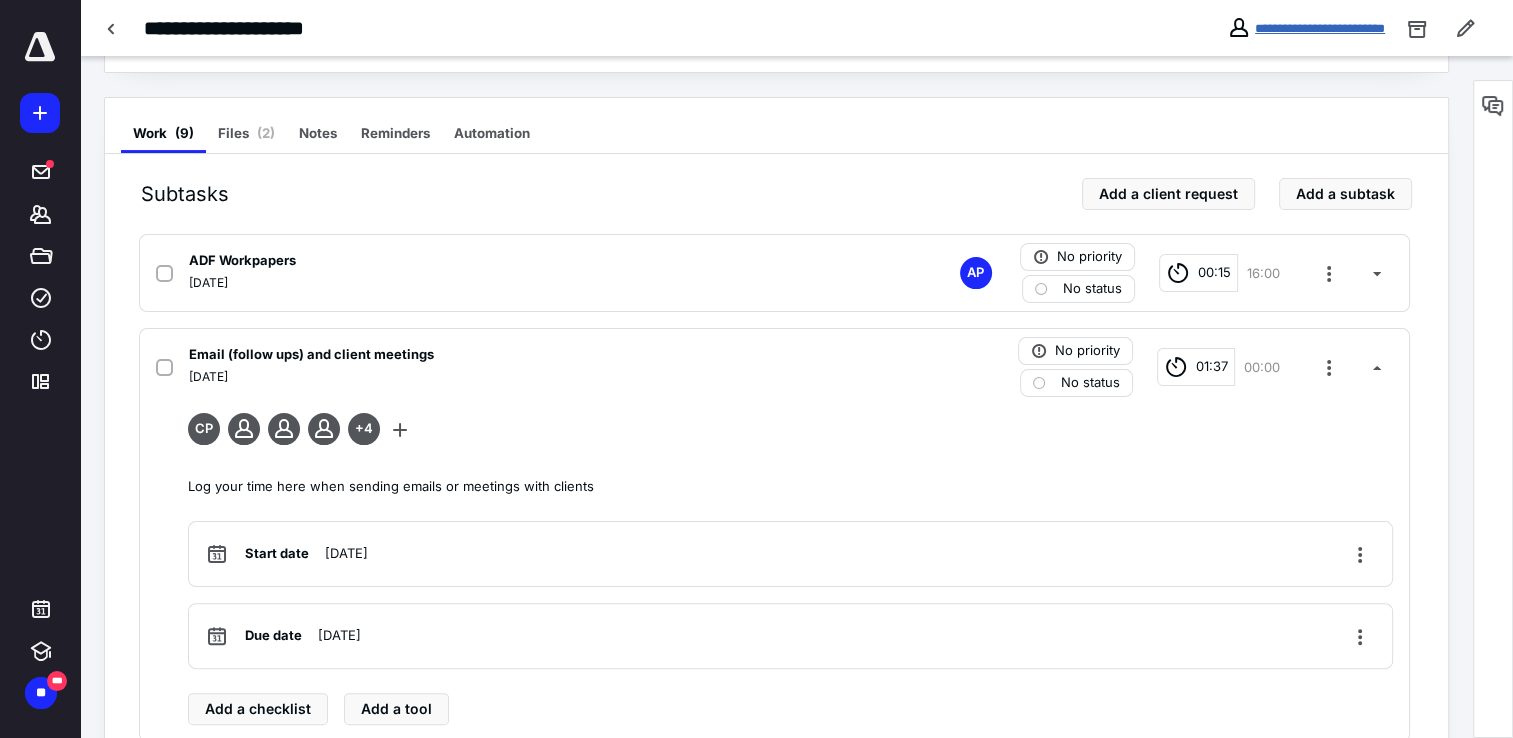 click on "**********" at bounding box center (1320, 28) 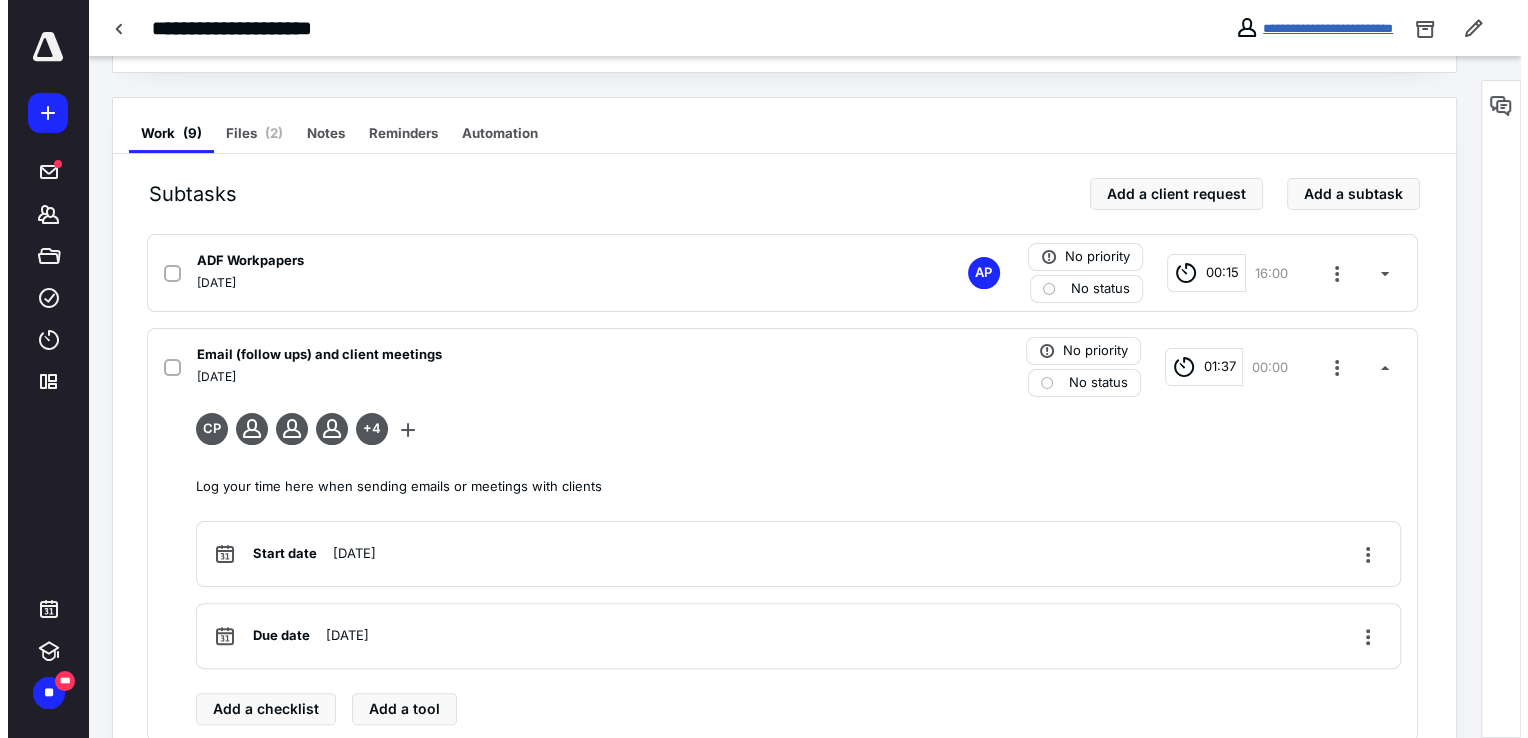 scroll, scrollTop: 0, scrollLeft: 0, axis: both 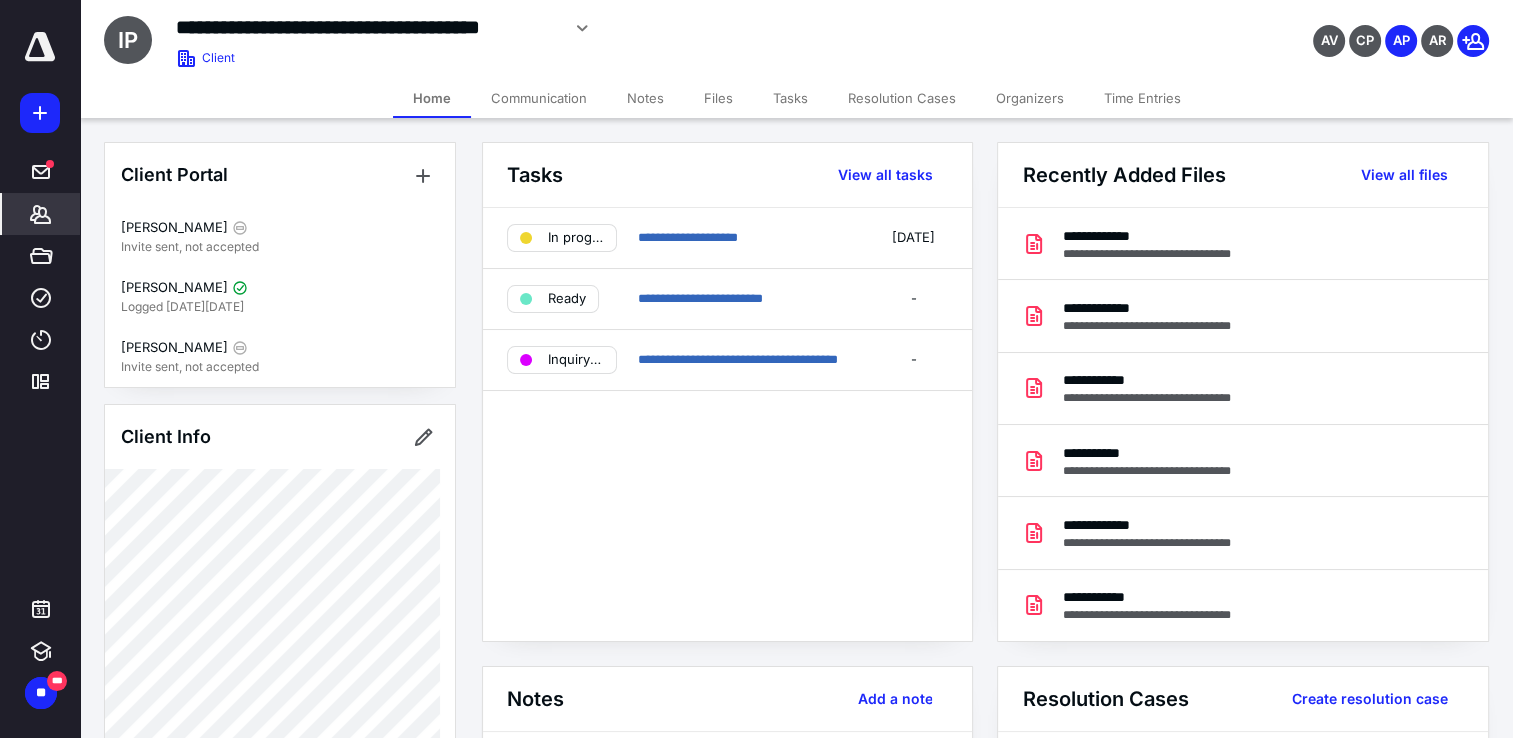 click on "Files" at bounding box center (718, 98) 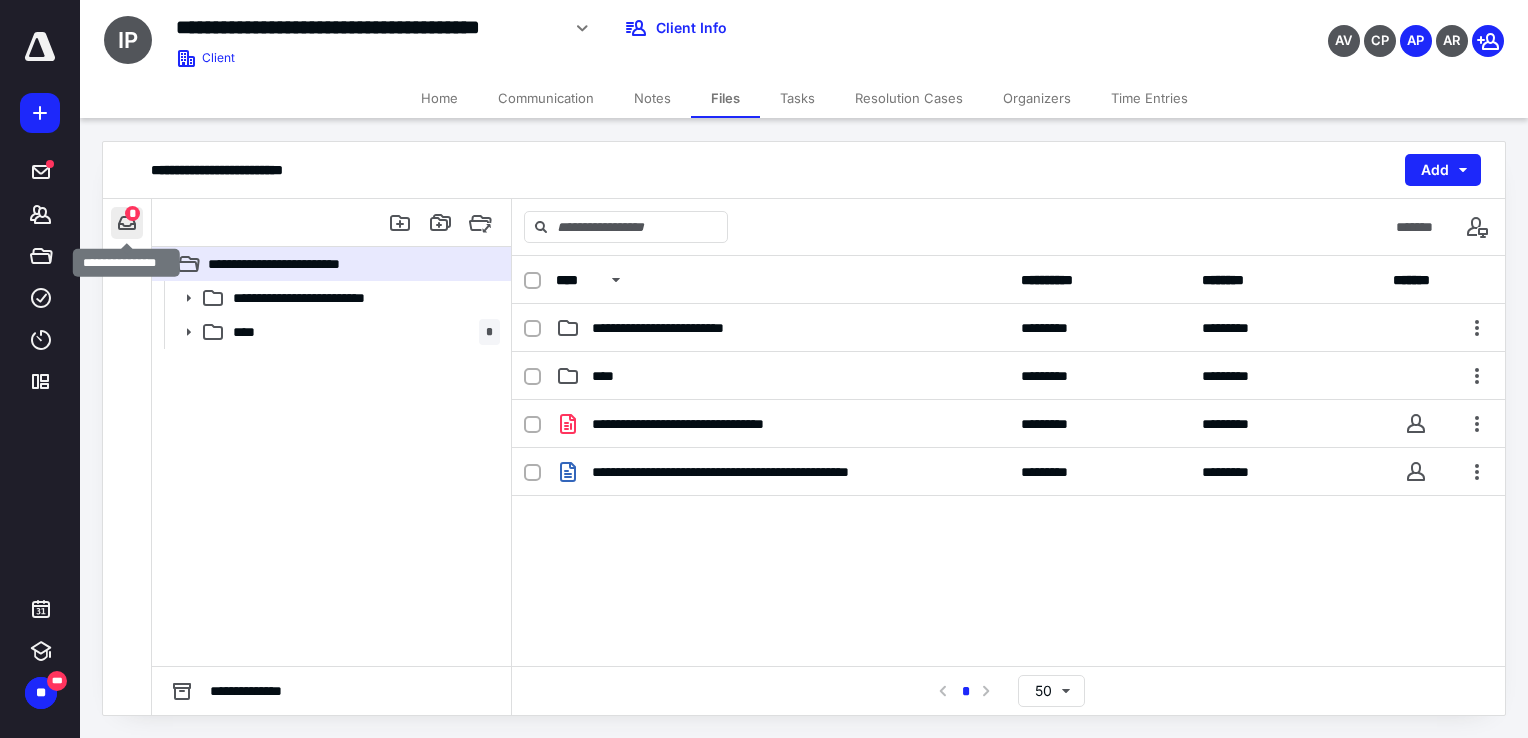 click at bounding box center [127, 223] 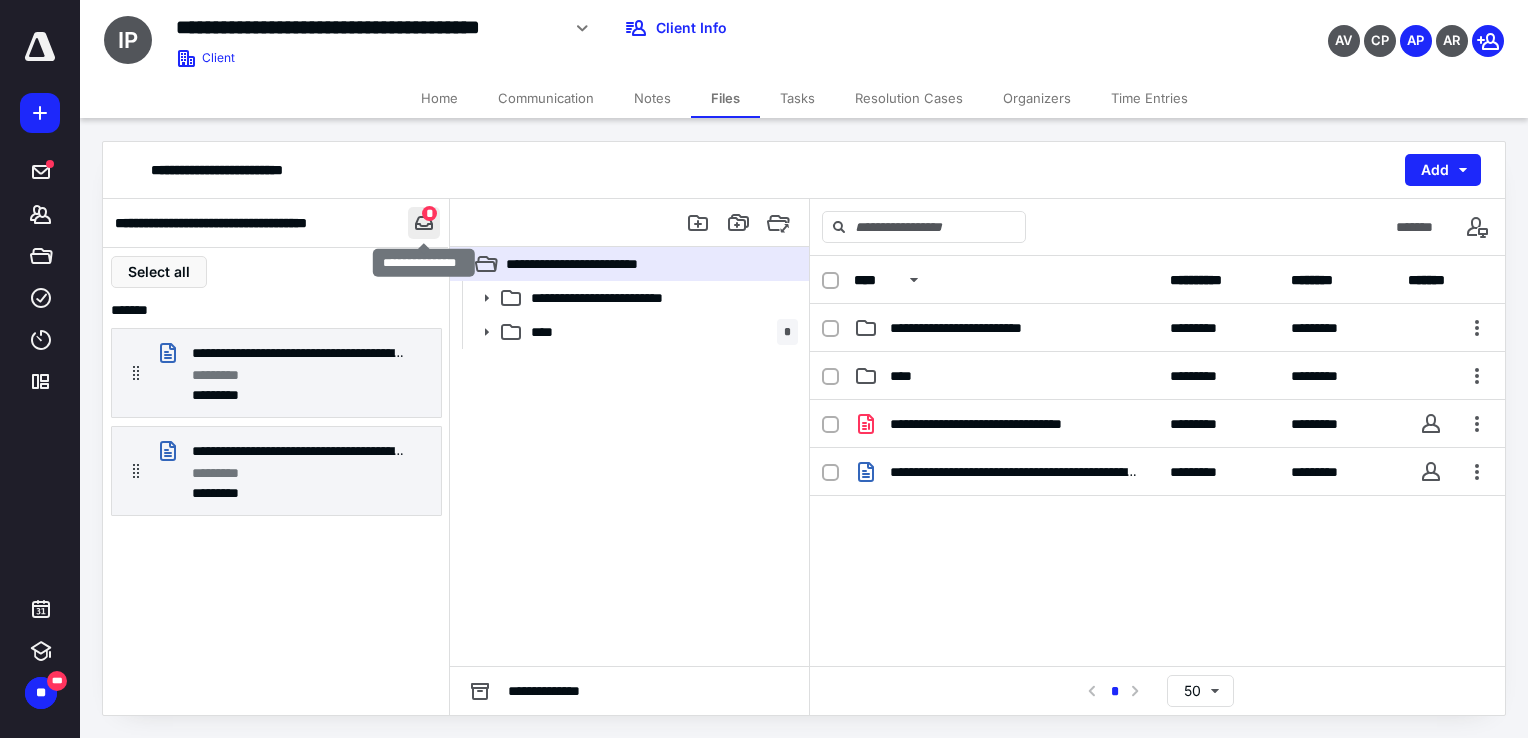 click at bounding box center (424, 223) 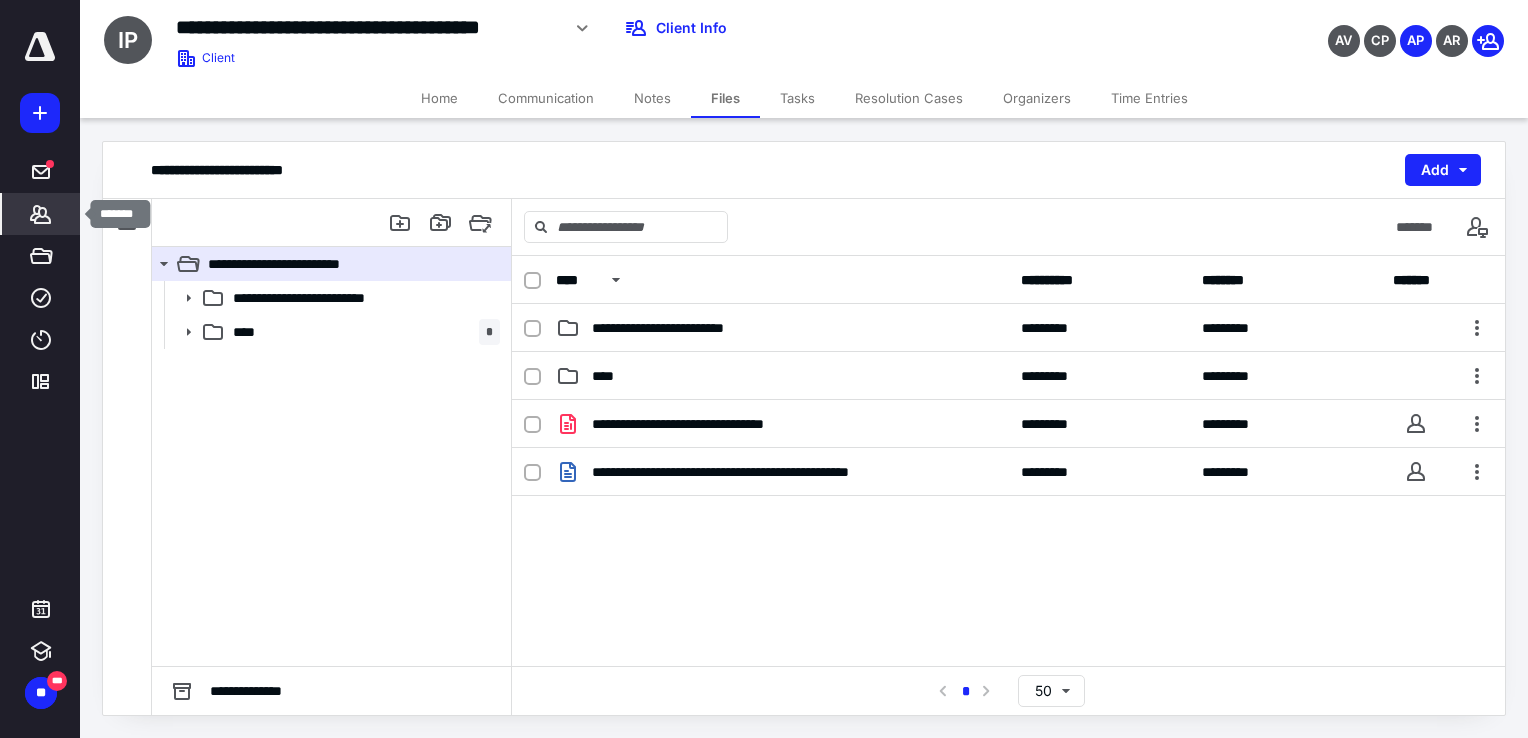 click on "*******" at bounding box center [41, 214] 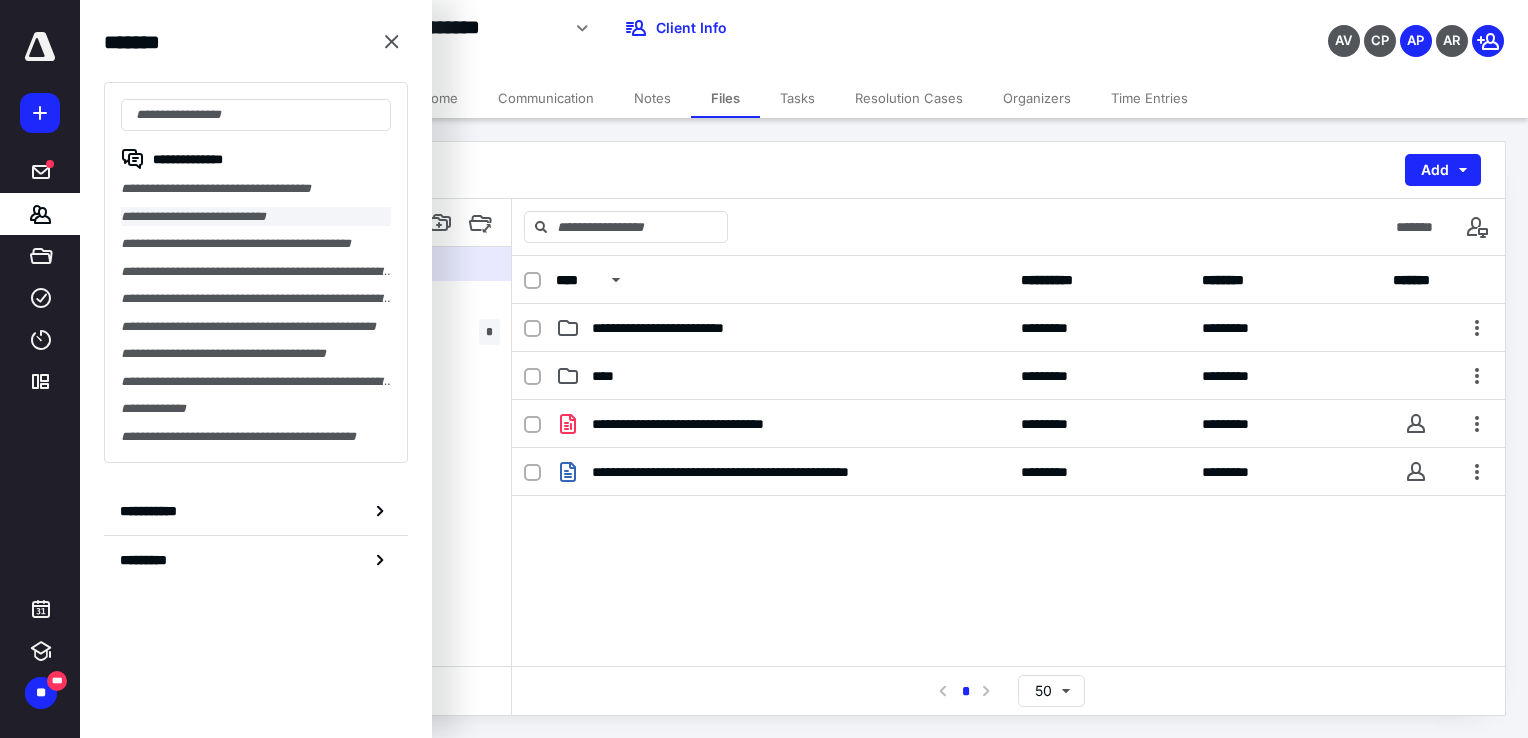 click on "**********" at bounding box center (256, 217) 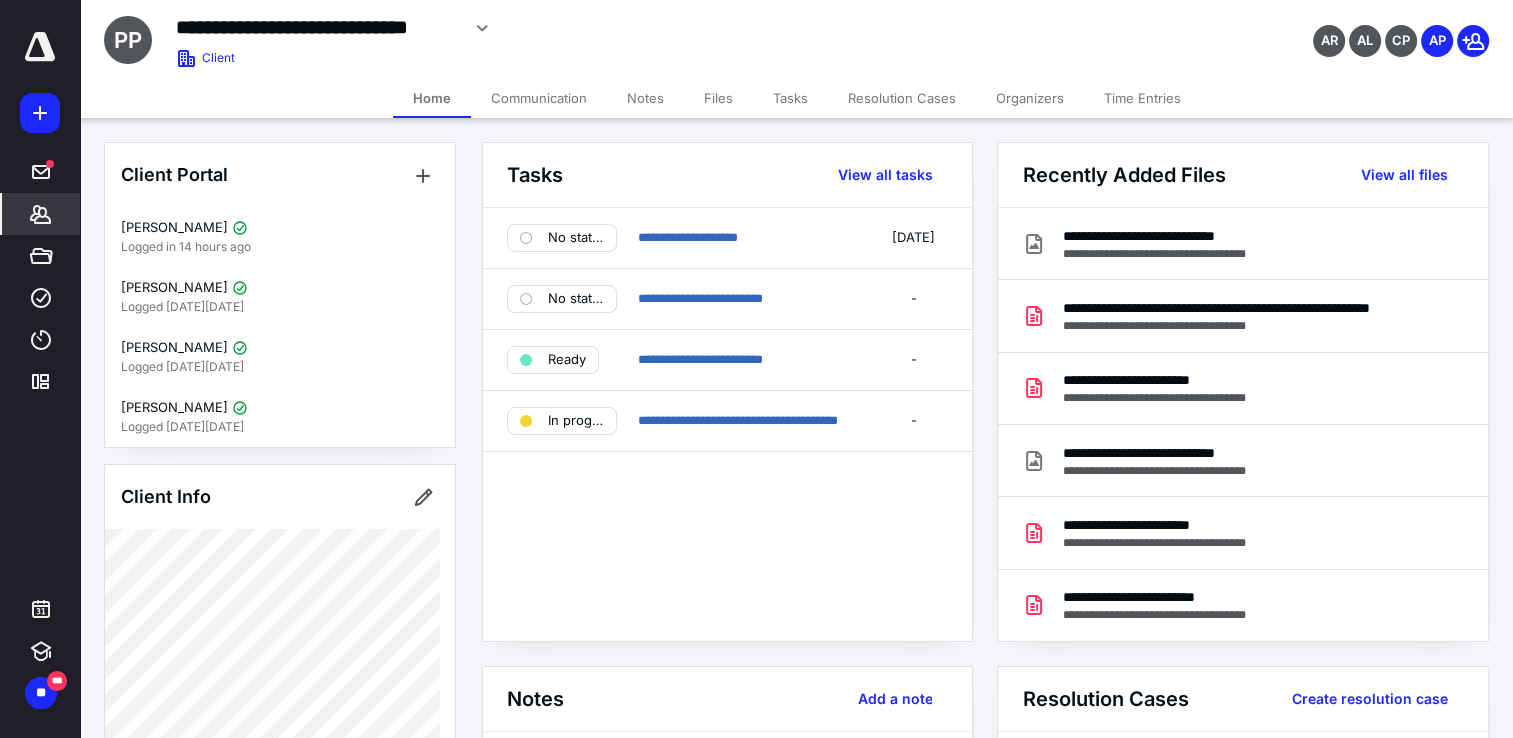 click on "Files" at bounding box center [718, 98] 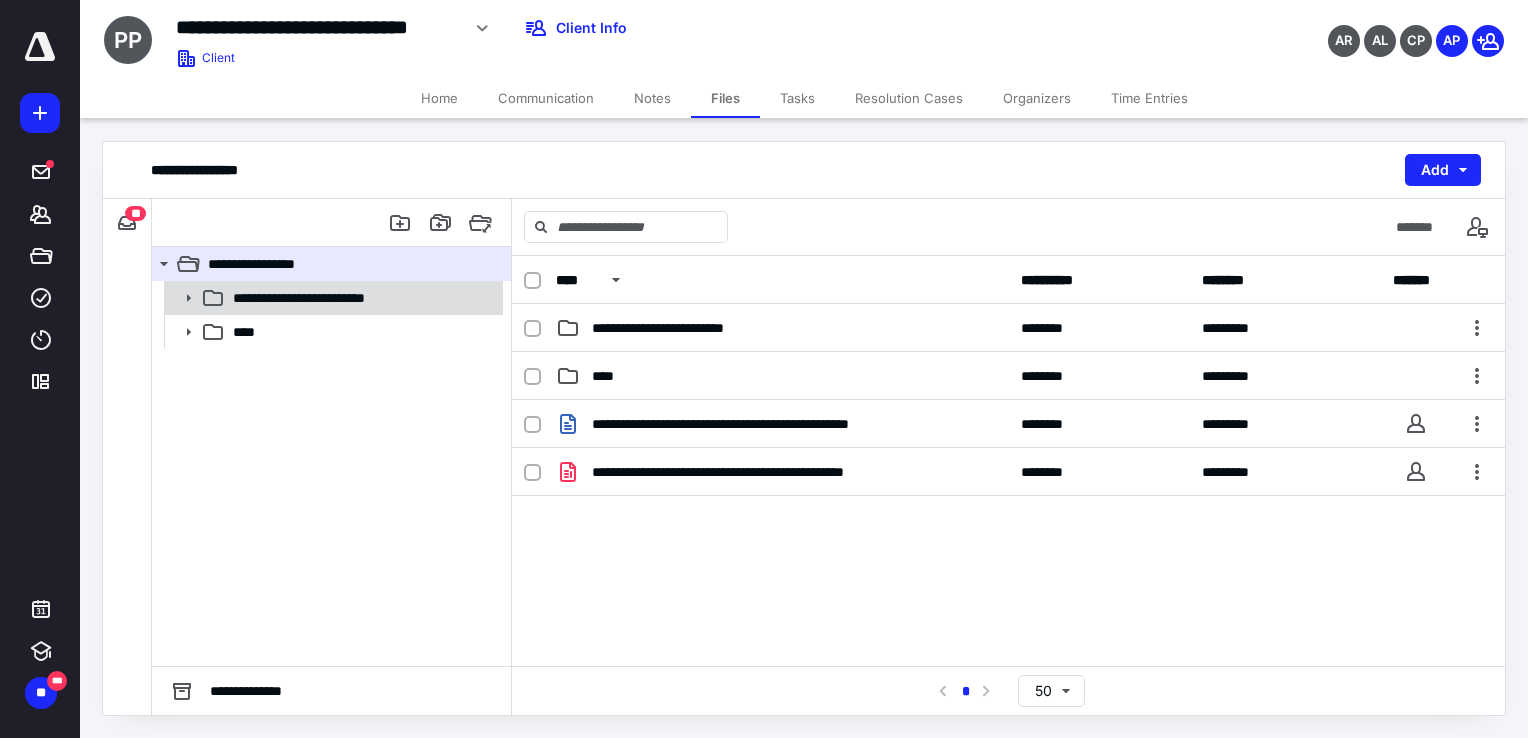 click 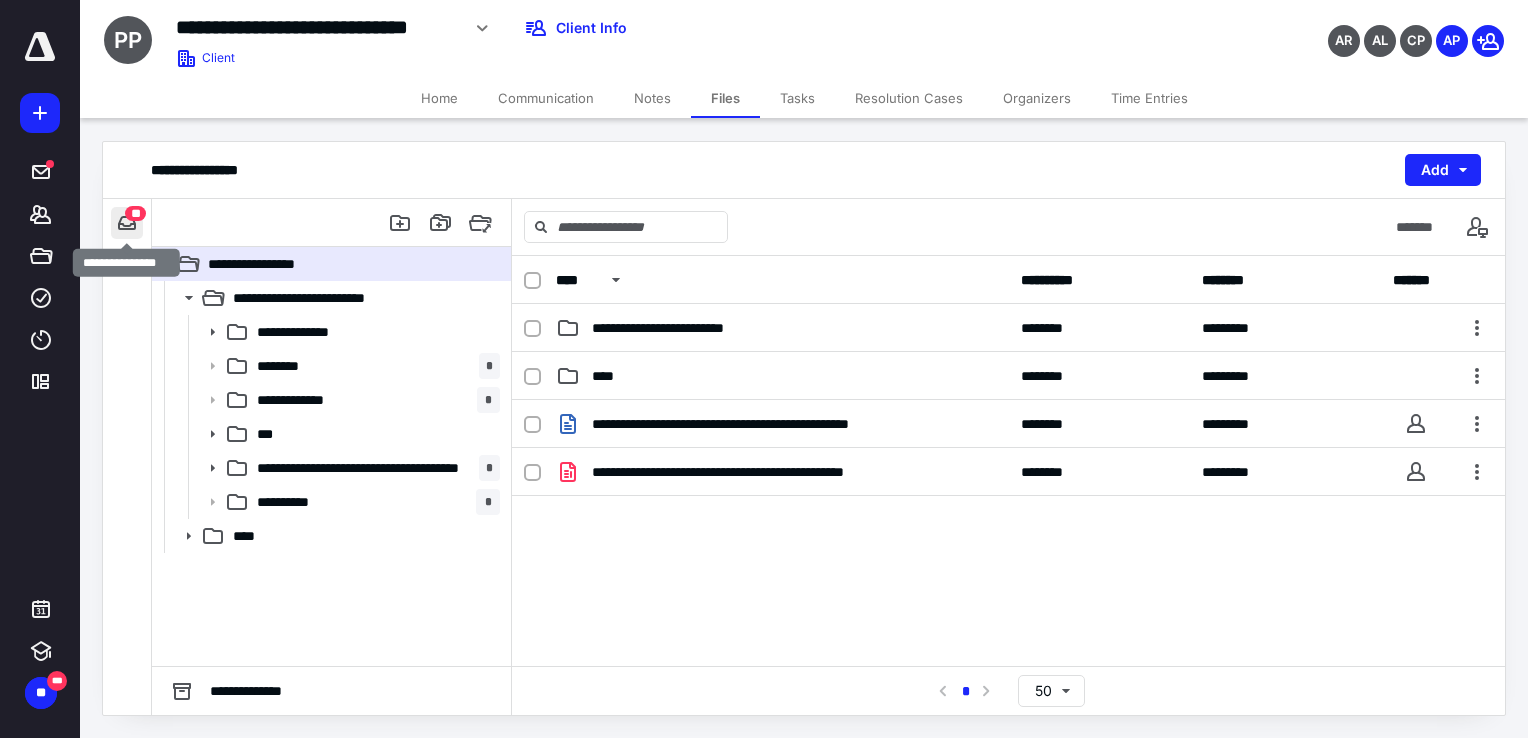 click at bounding box center [127, 223] 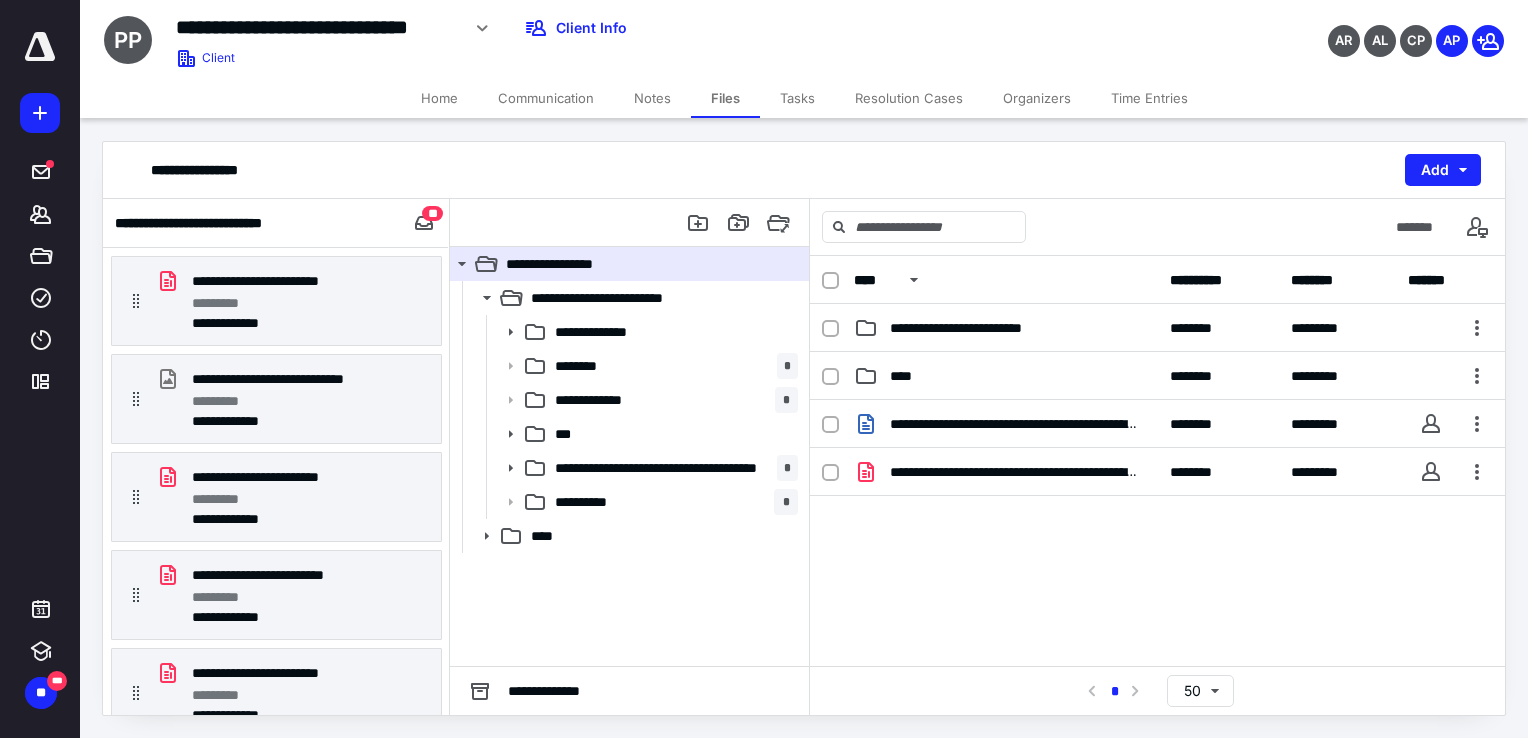 scroll, scrollTop: 236, scrollLeft: 0, axis: vertical 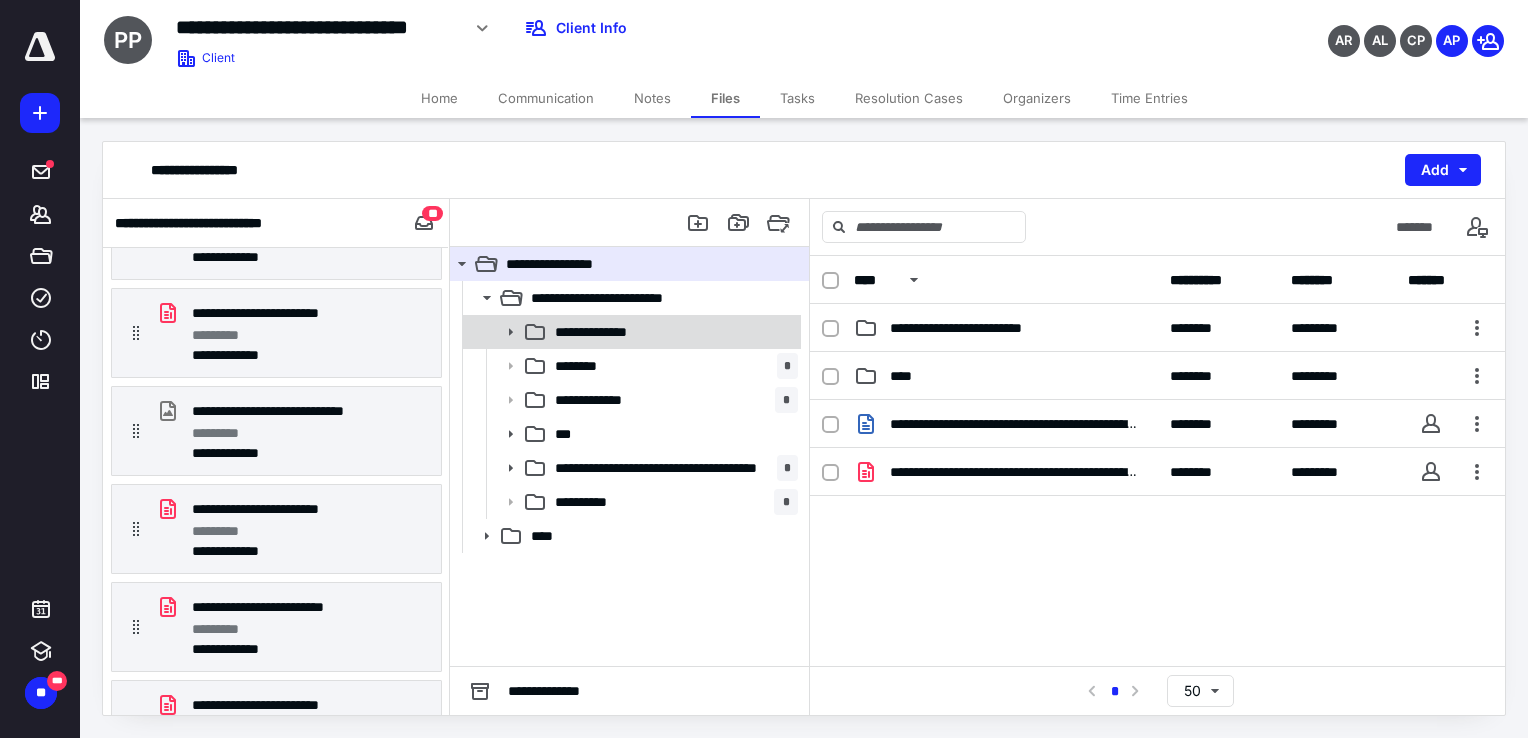 click 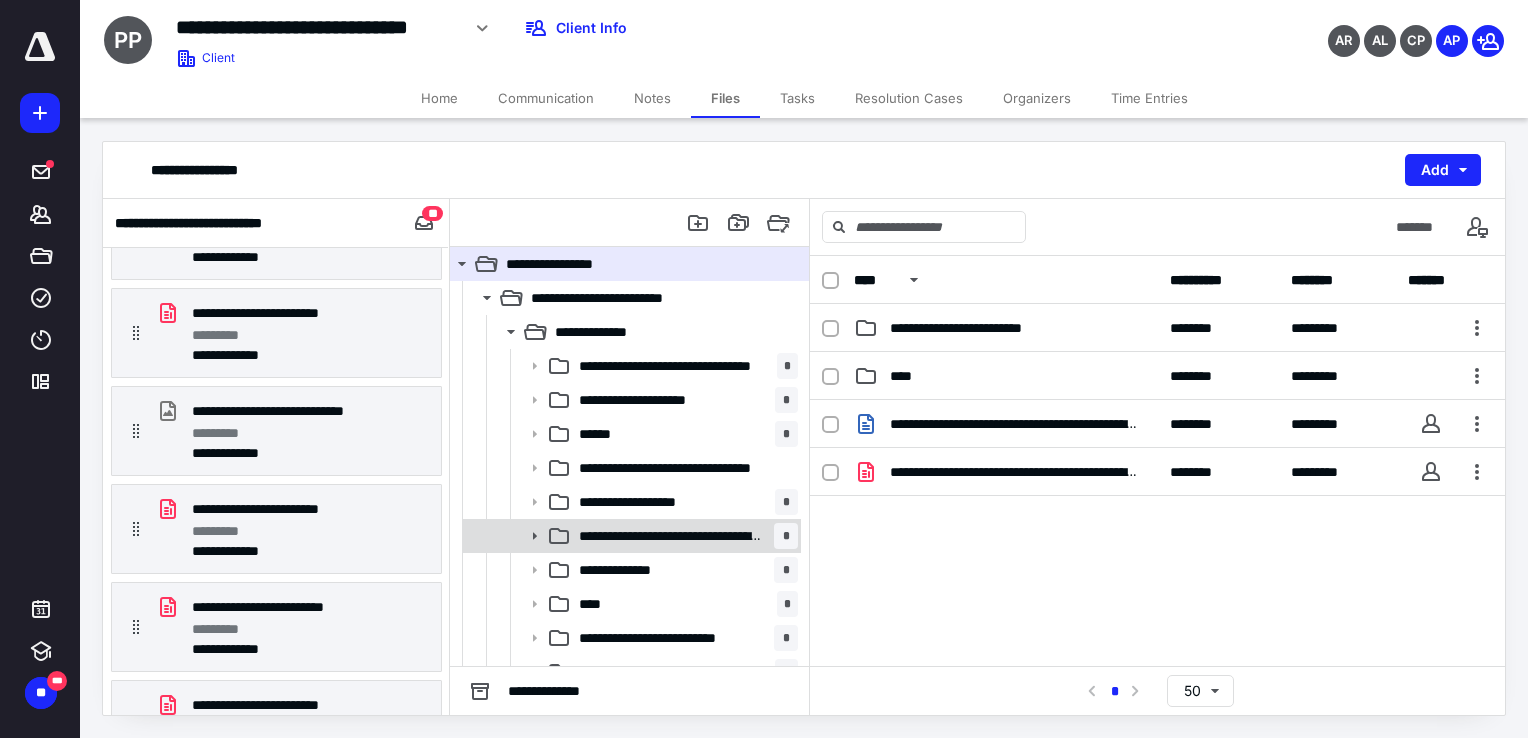 click 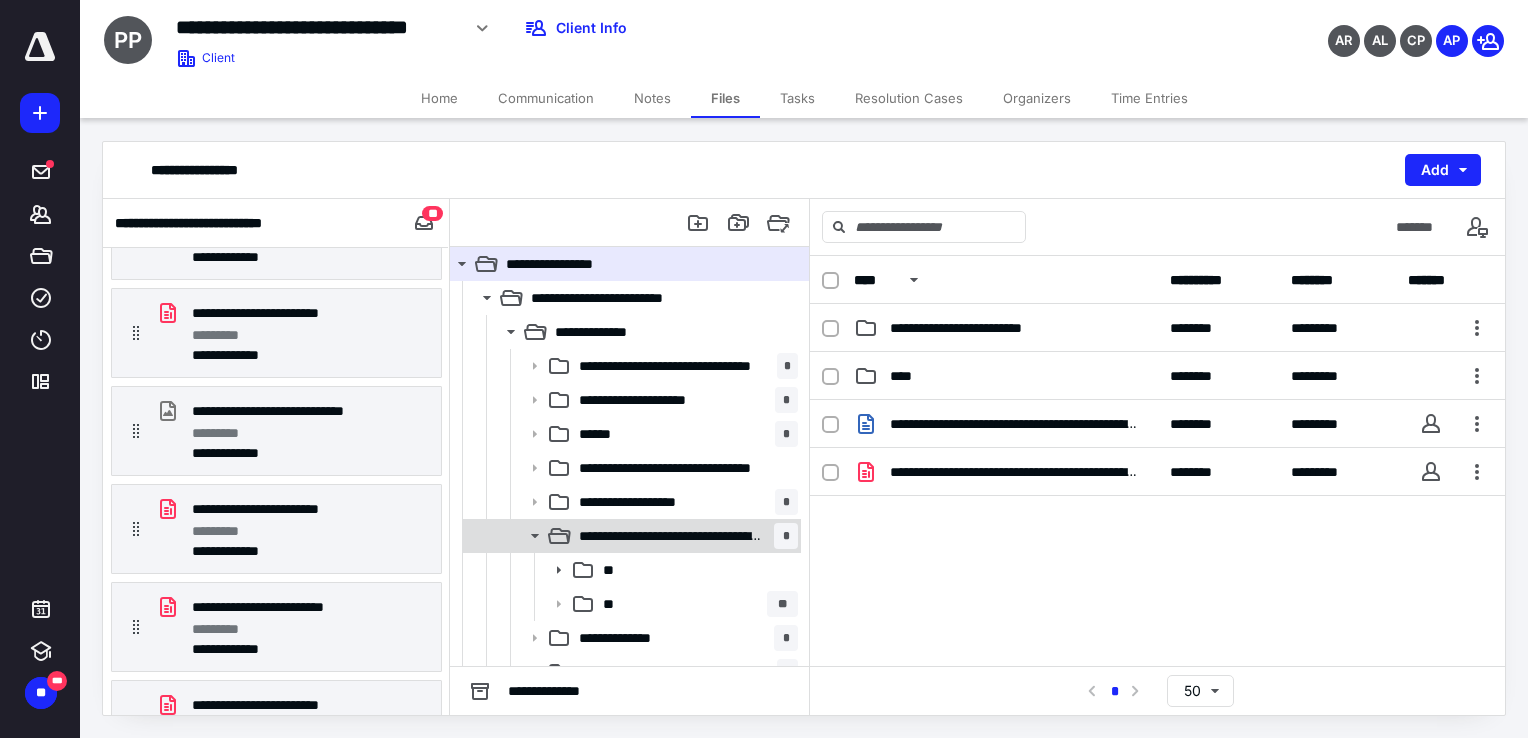 click on "**********" at bounding box center [630, 536] 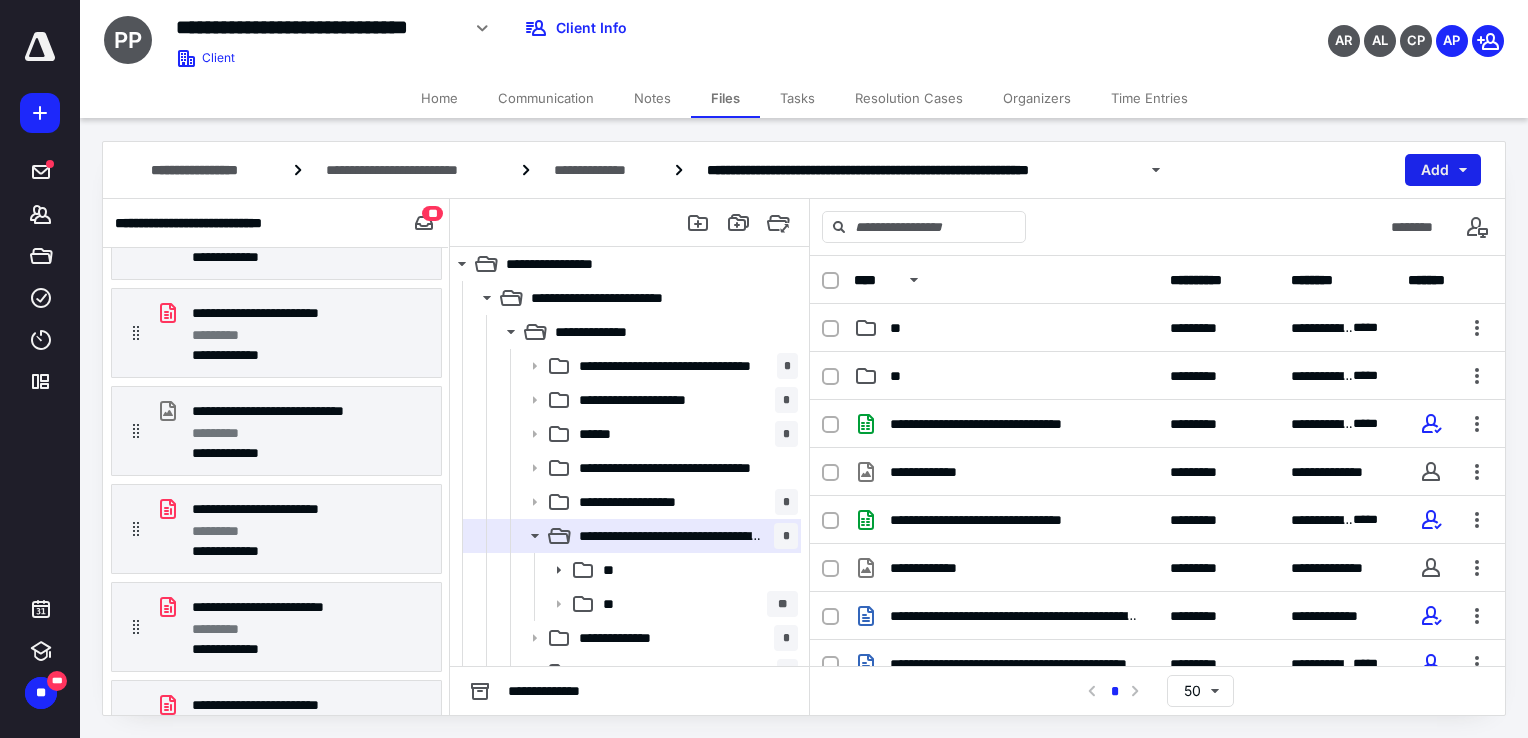 click on "Add" at bounding box center (1443, 170) 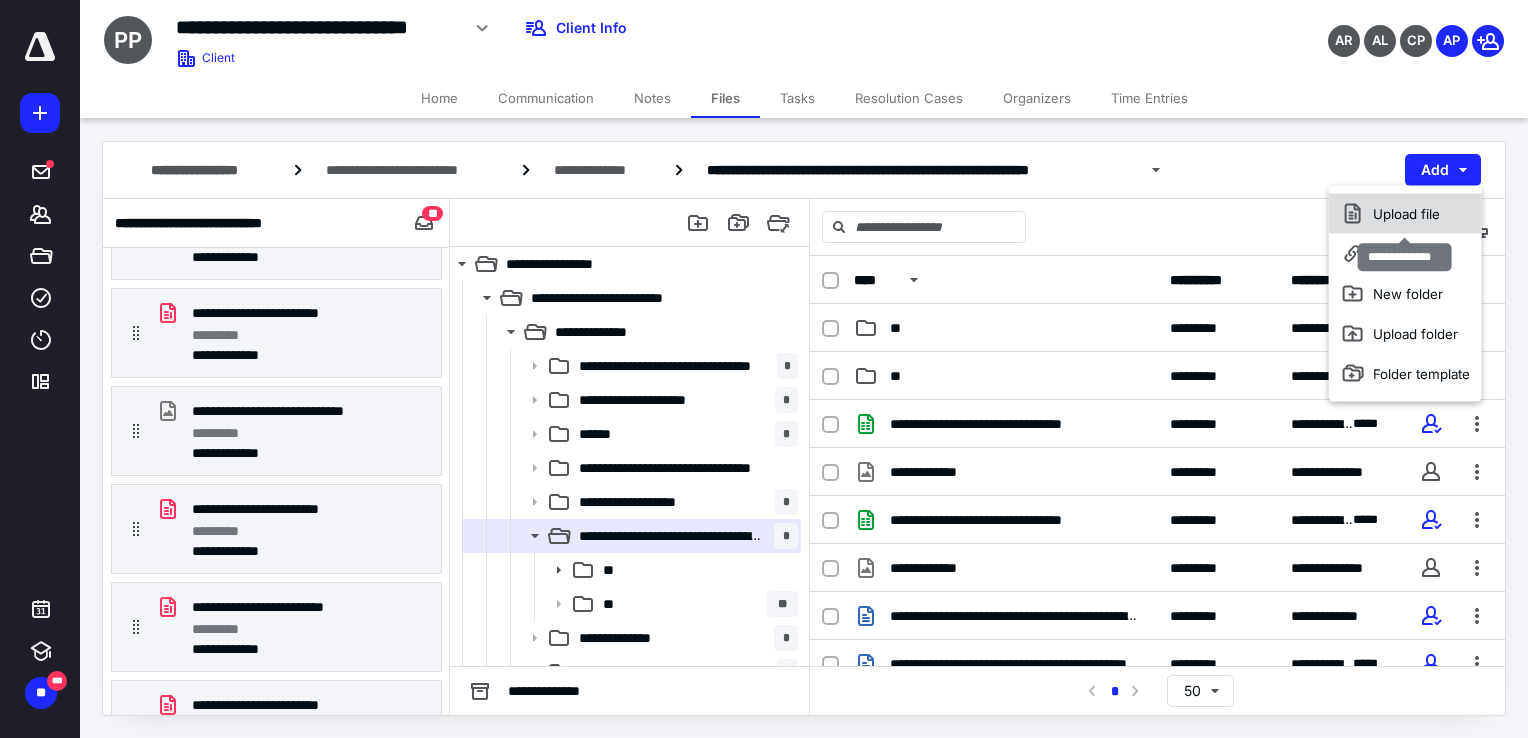 click on "Upload file" at bounding box center [1405, 214] 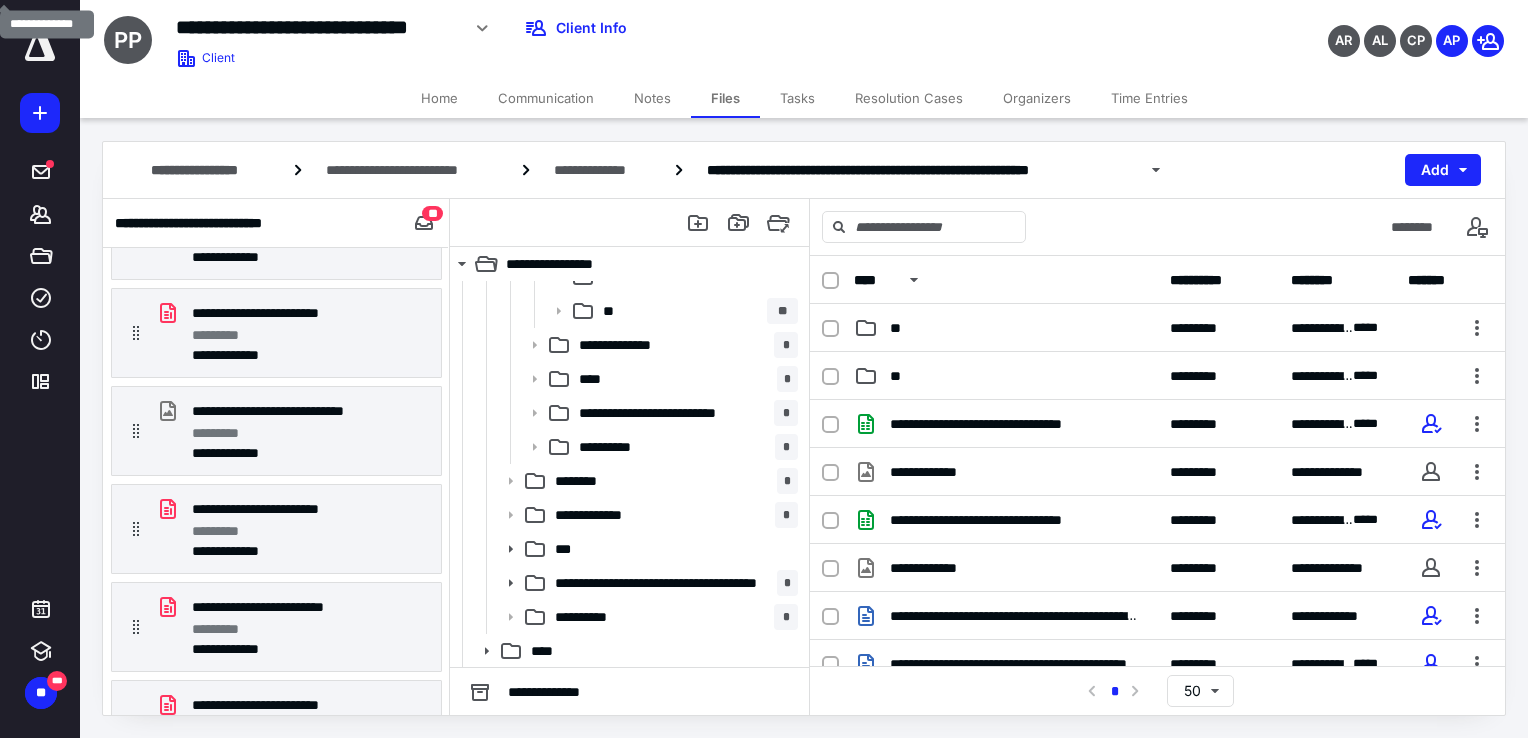 scroll, scrollTop: 293, scrollLeft: 0, axis: vertical 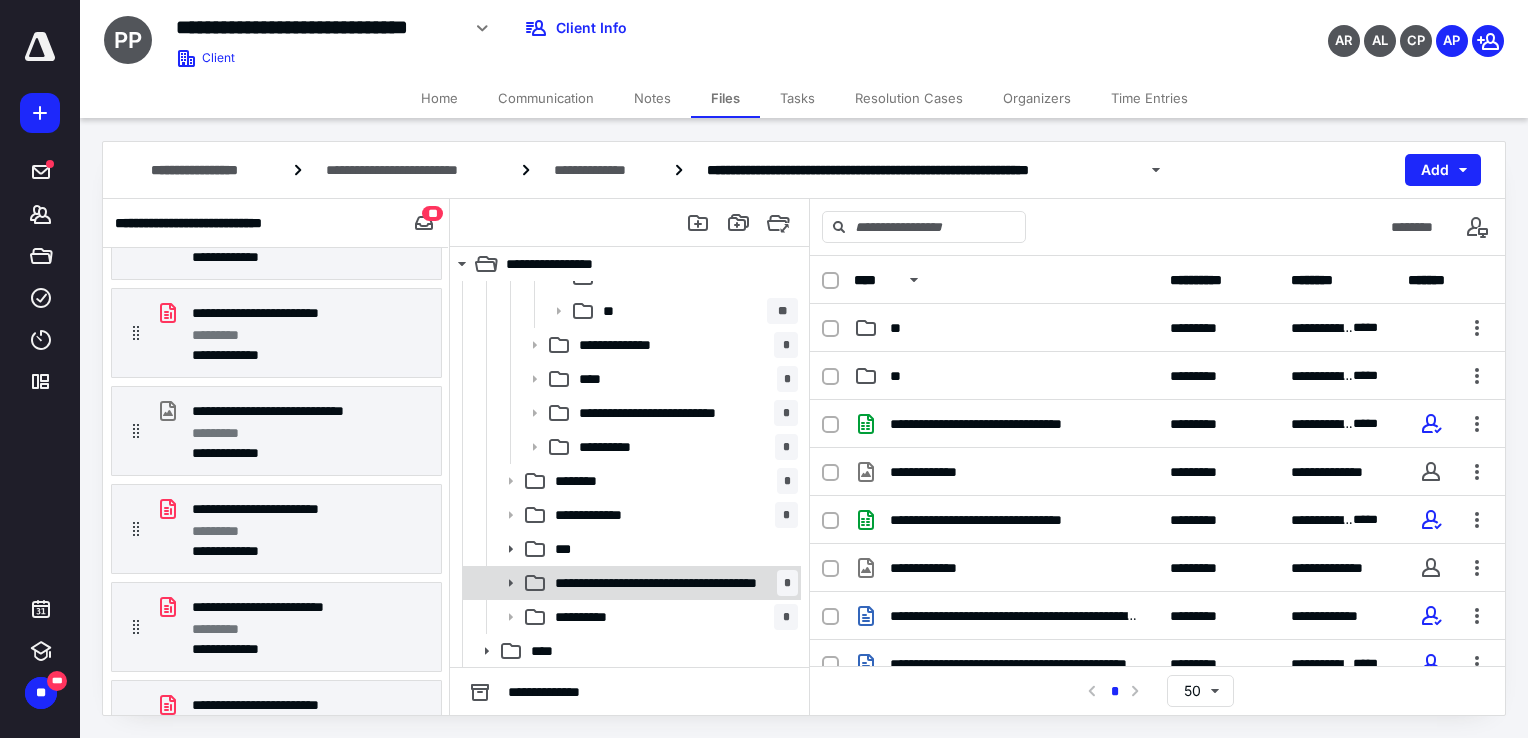 click 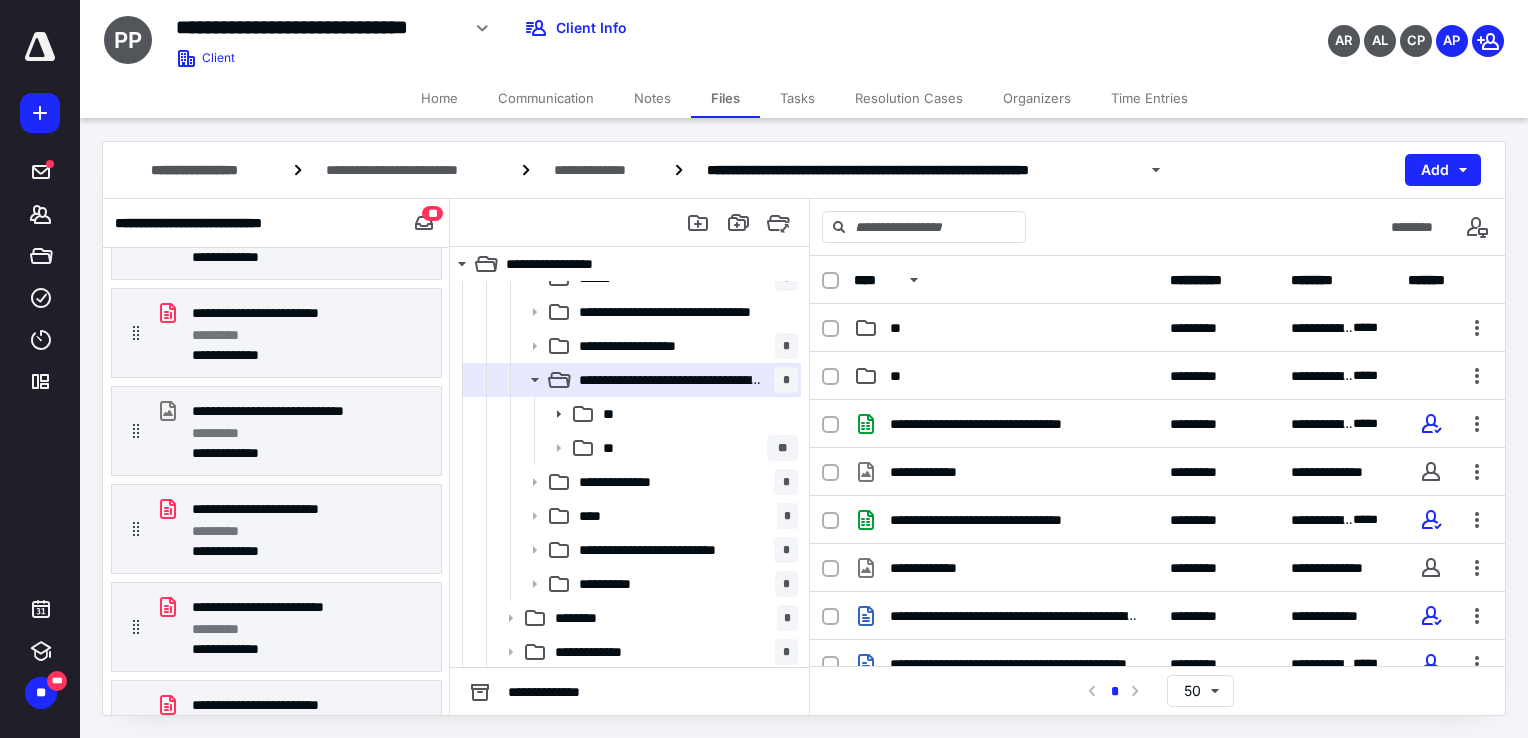 scroll, scrollTop: 137, scrollLeft: 0, axis: vertical 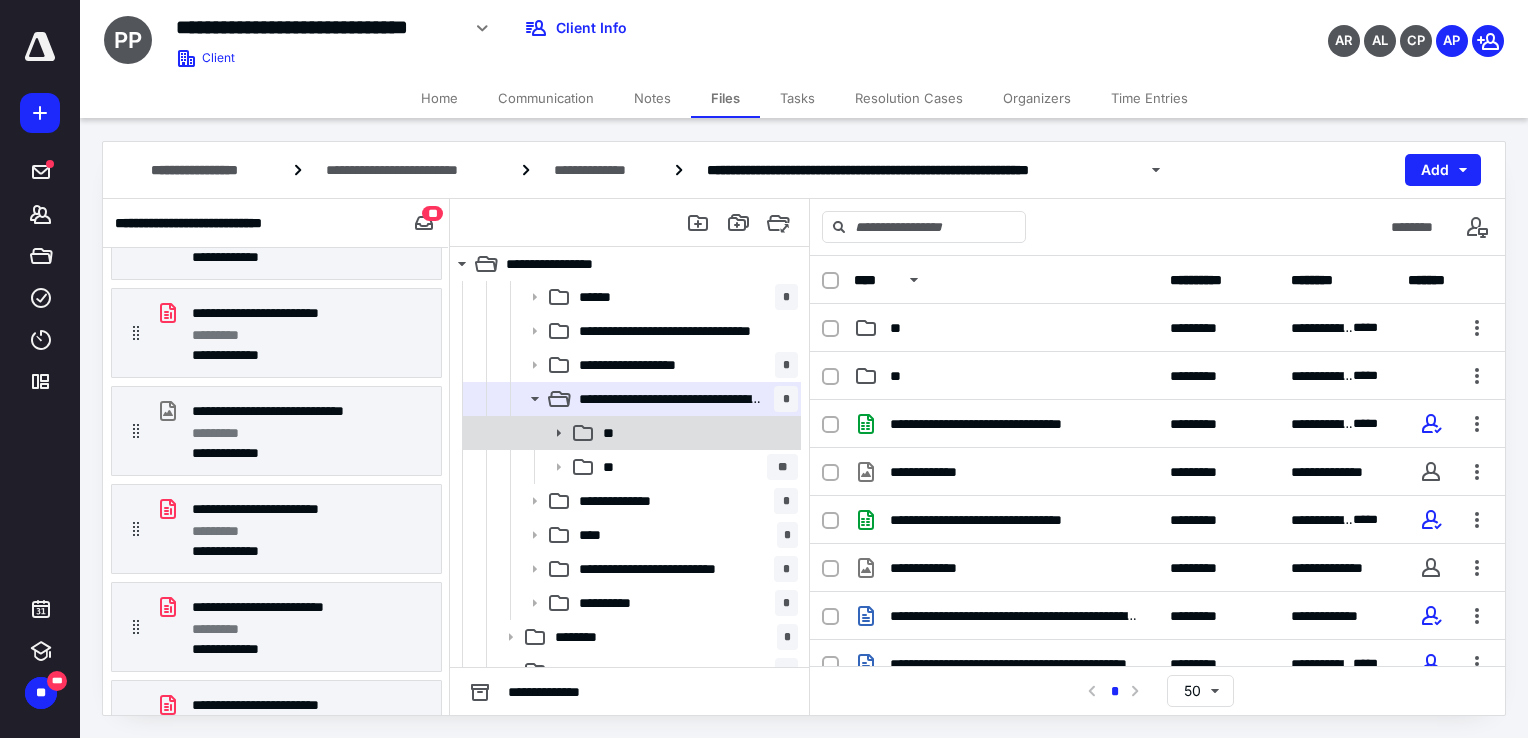 click 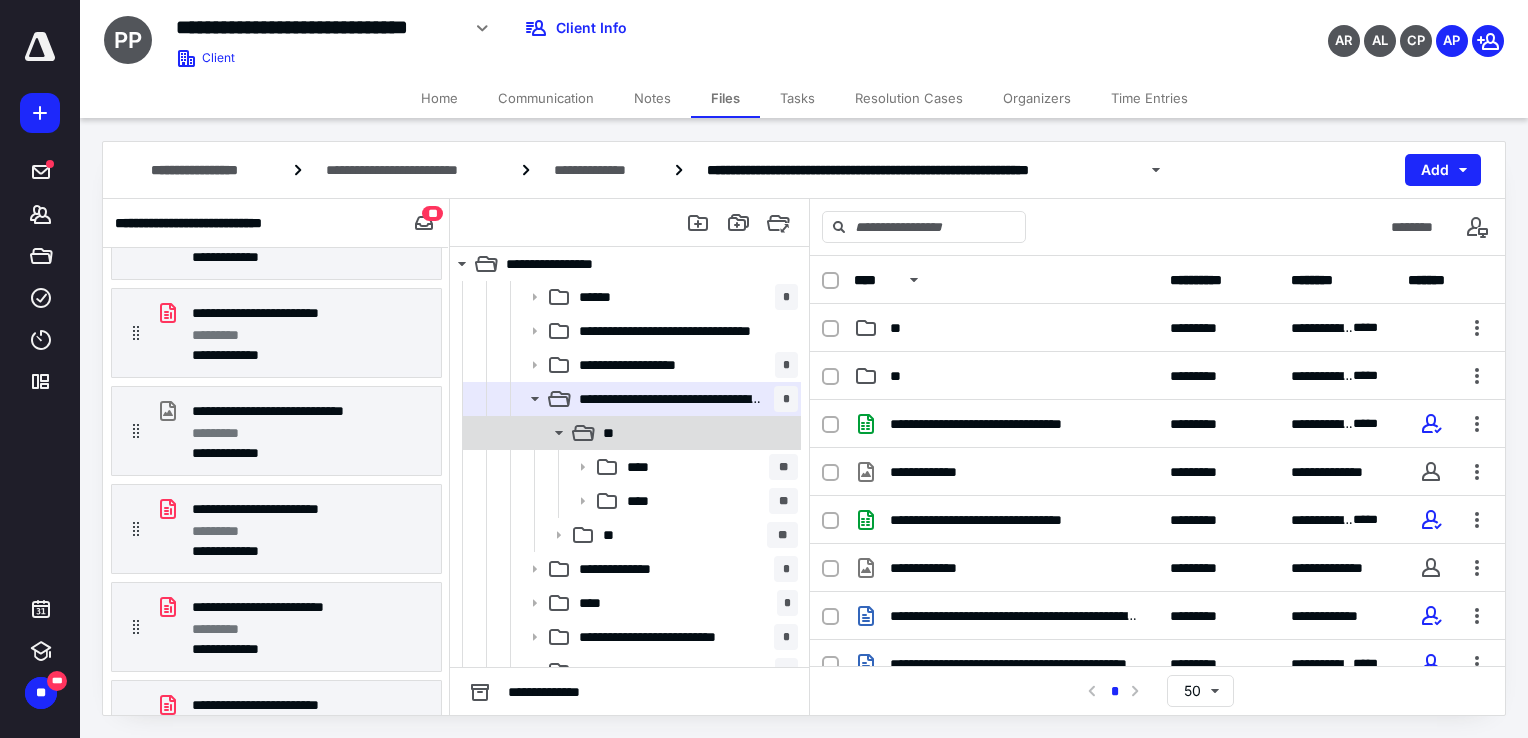 click 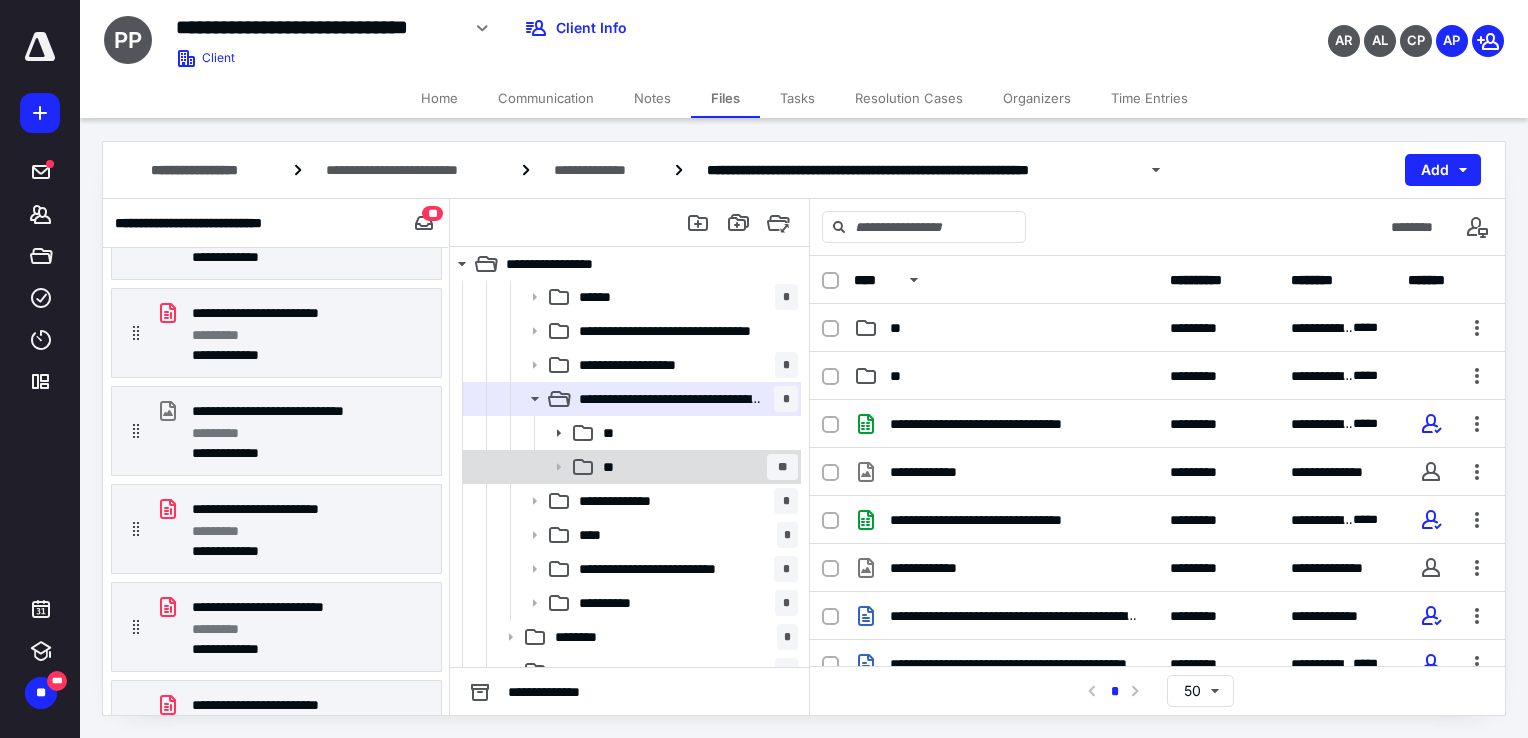 click 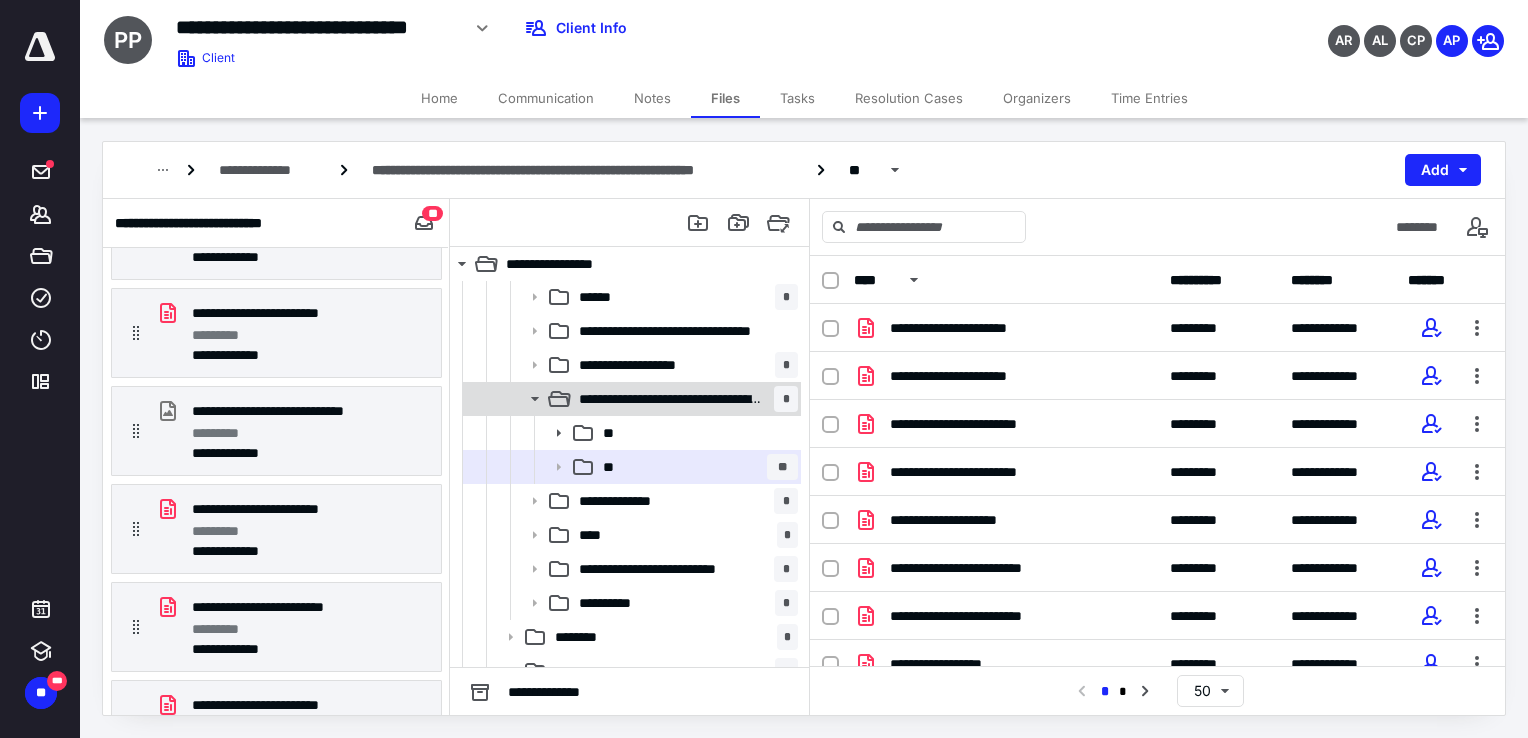 click on "**********" at bounding box center [684, 399] 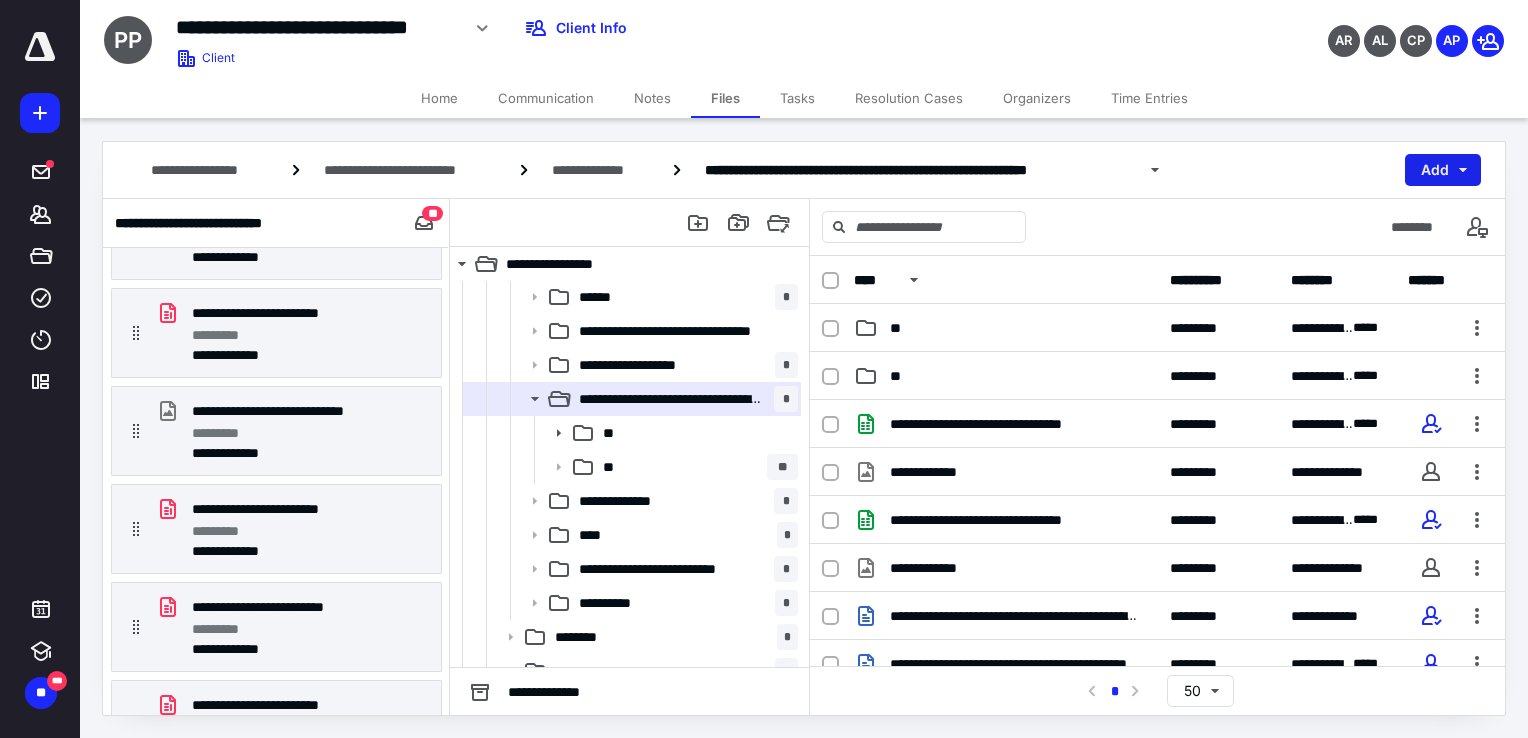 click on "Add" at bounding box center (1443, 170) 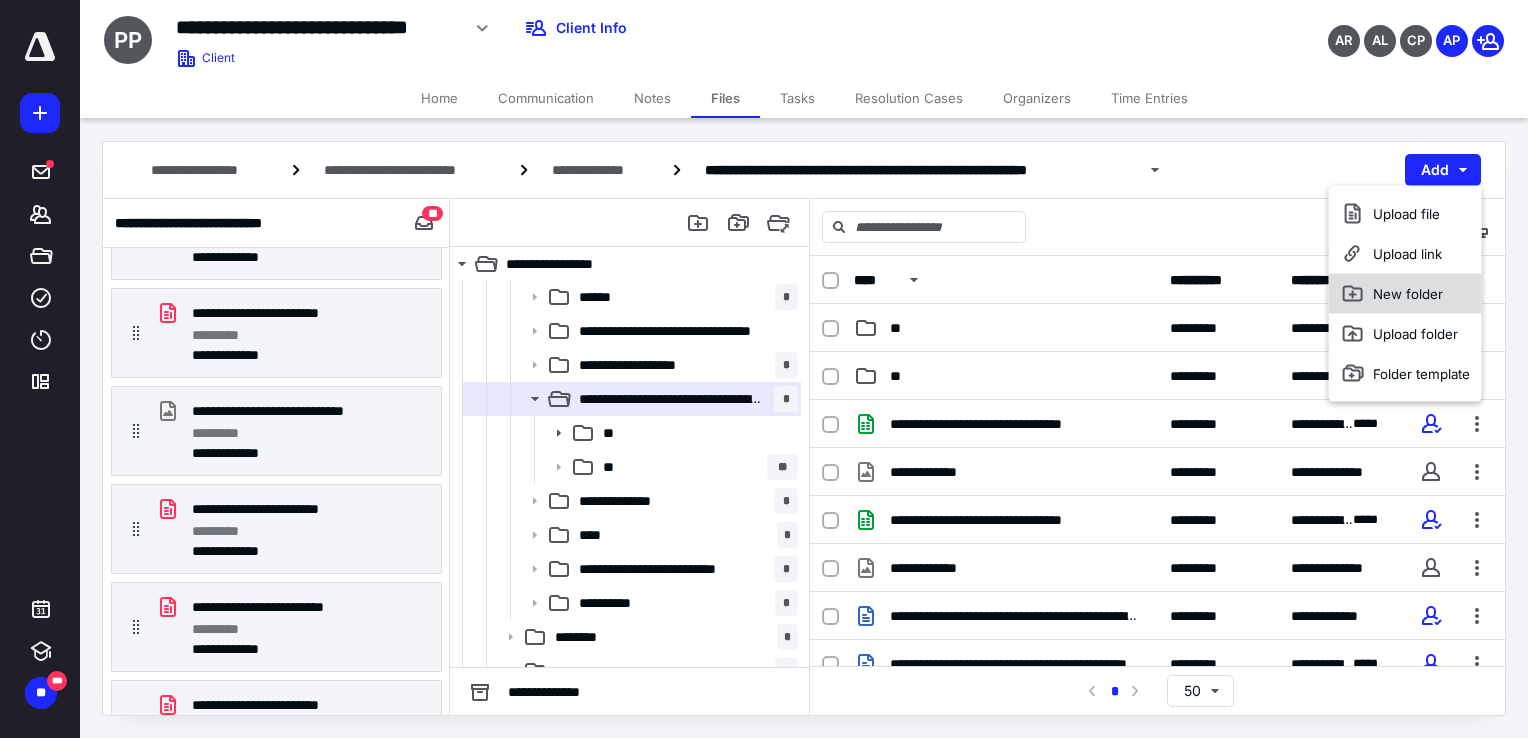 click 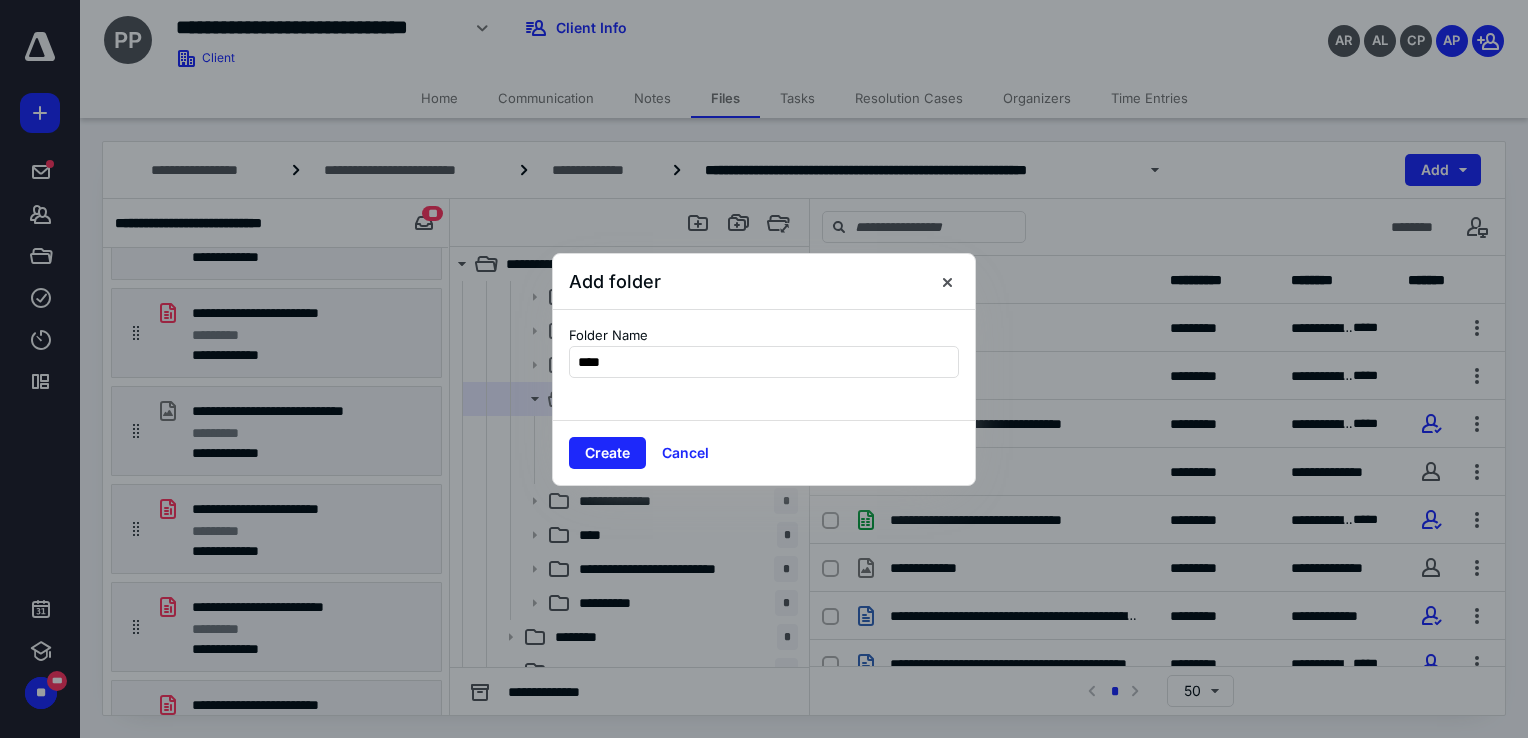 type on "*****" 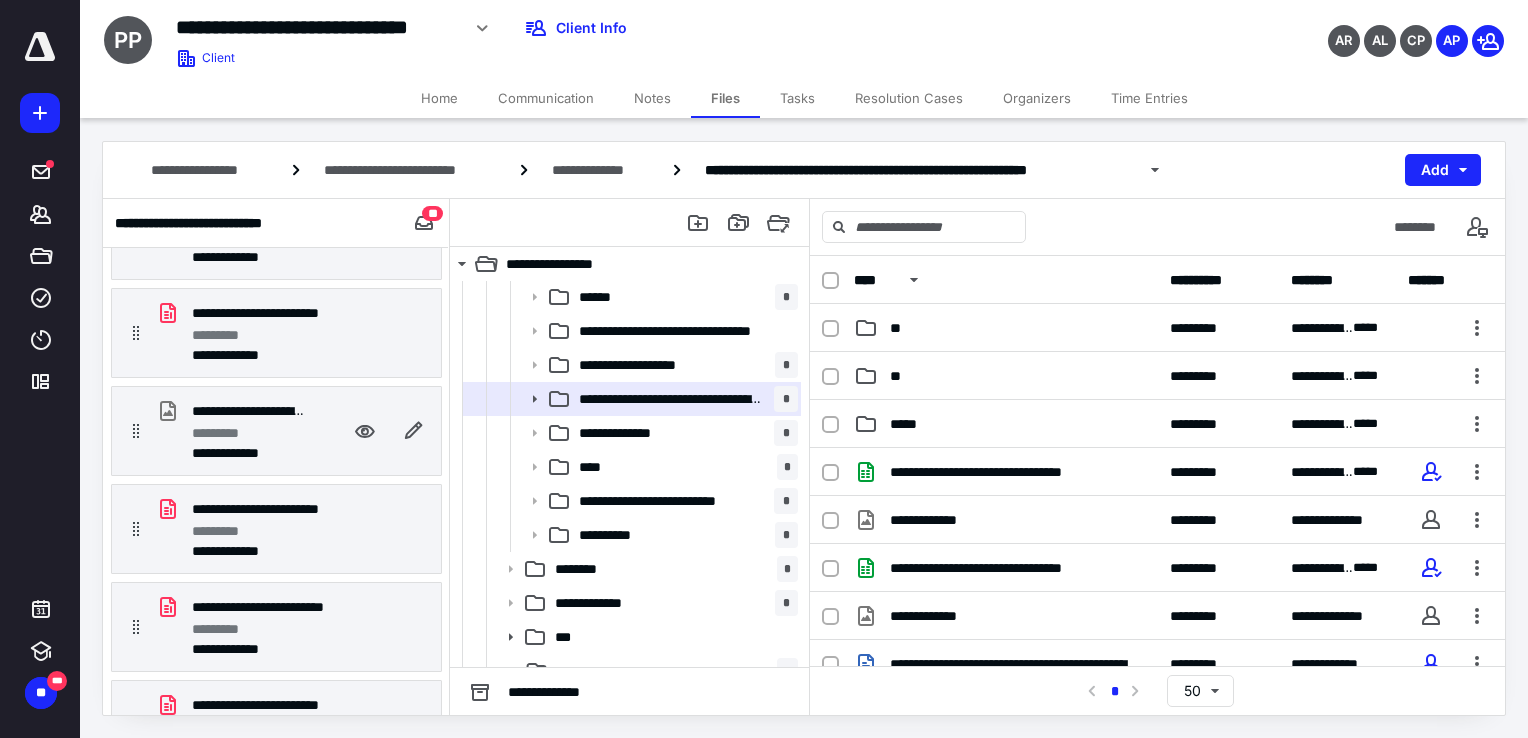 scroll, scrollTop: 0, scrollLeft: 0, axis: both 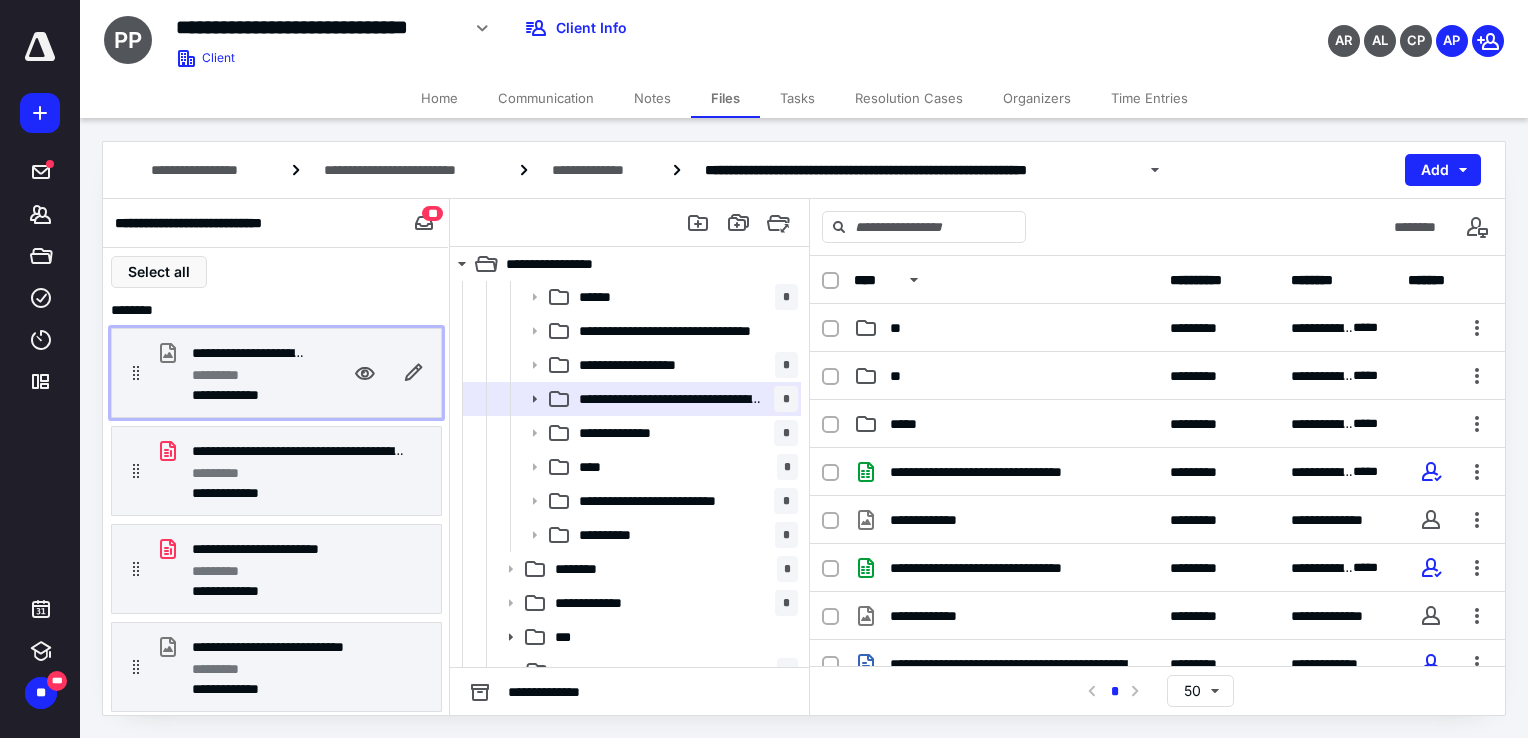 click on "*********" at bounding box center [225, 375] 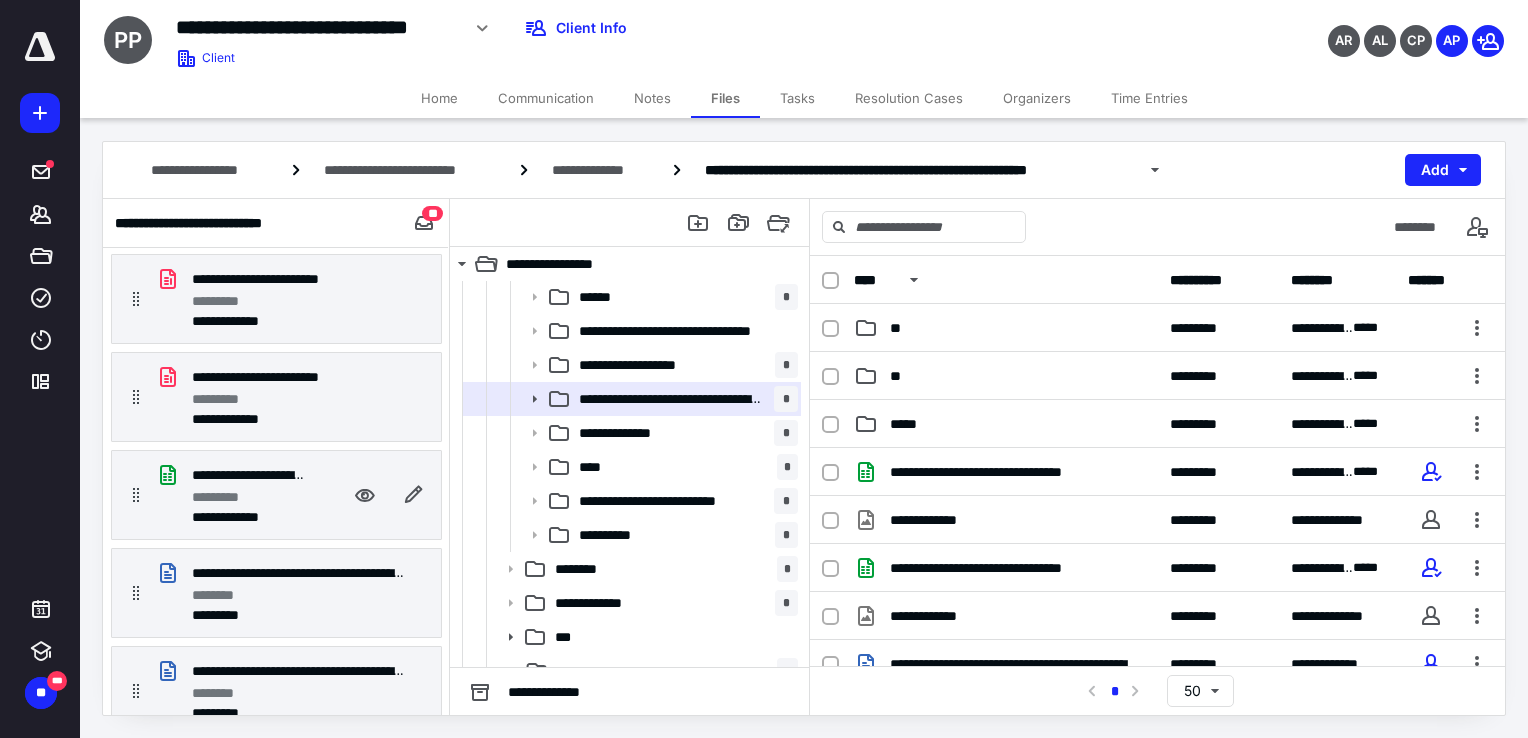 scroll, scrollTop: 663, scrollLeft: 0, axis: vertical 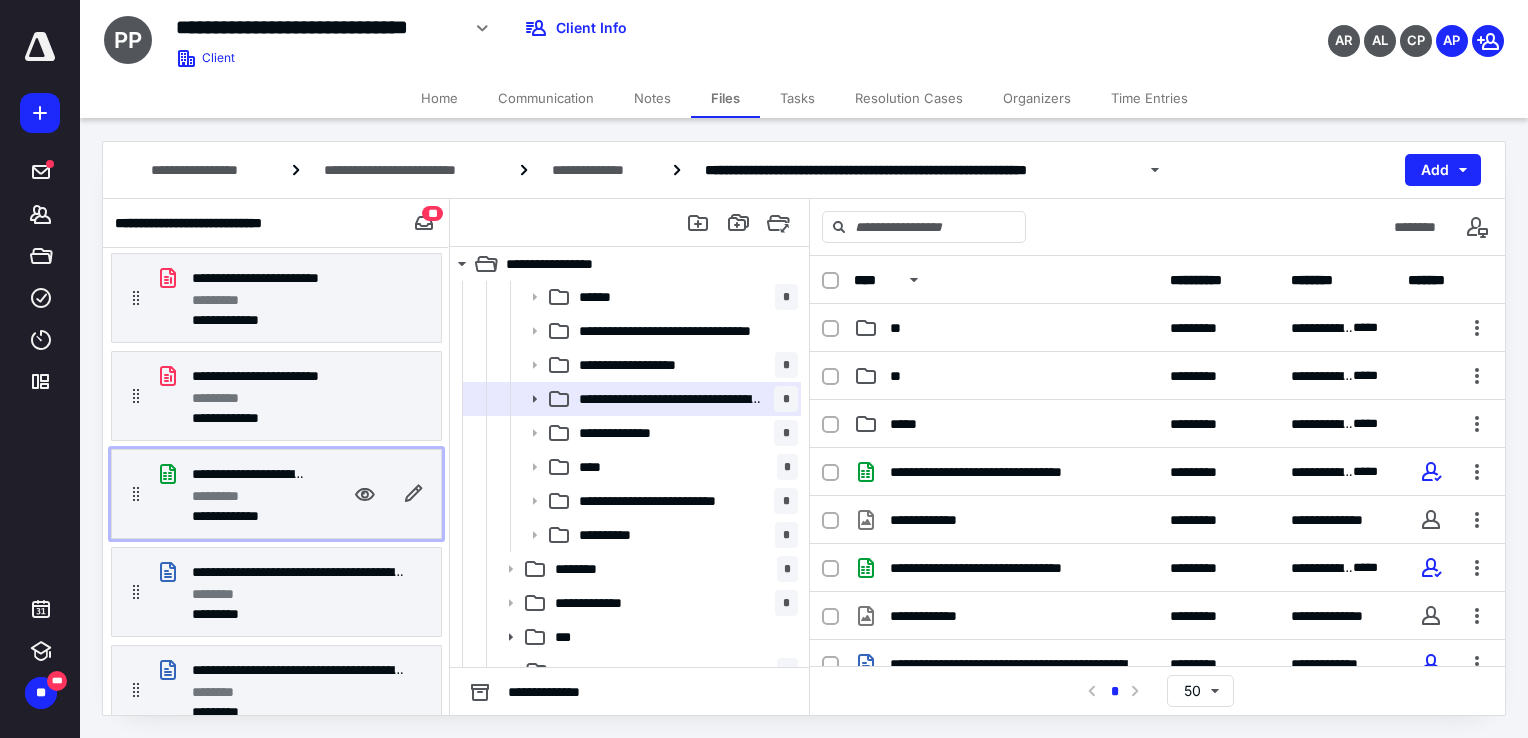 click on "*********" at bounding box center (225, 496) 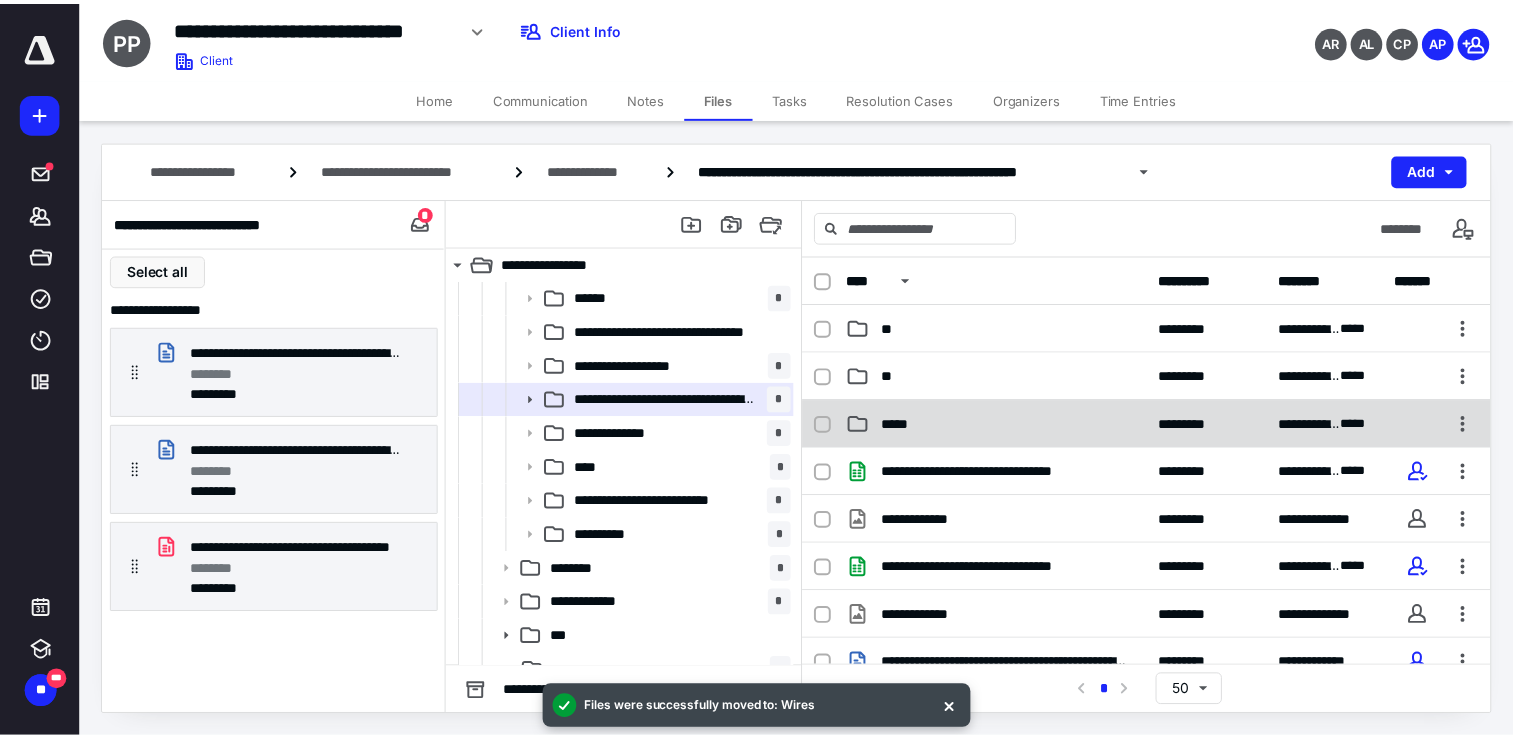 scroll, scrollTop: 0, scrollLeft: 0, axis: both 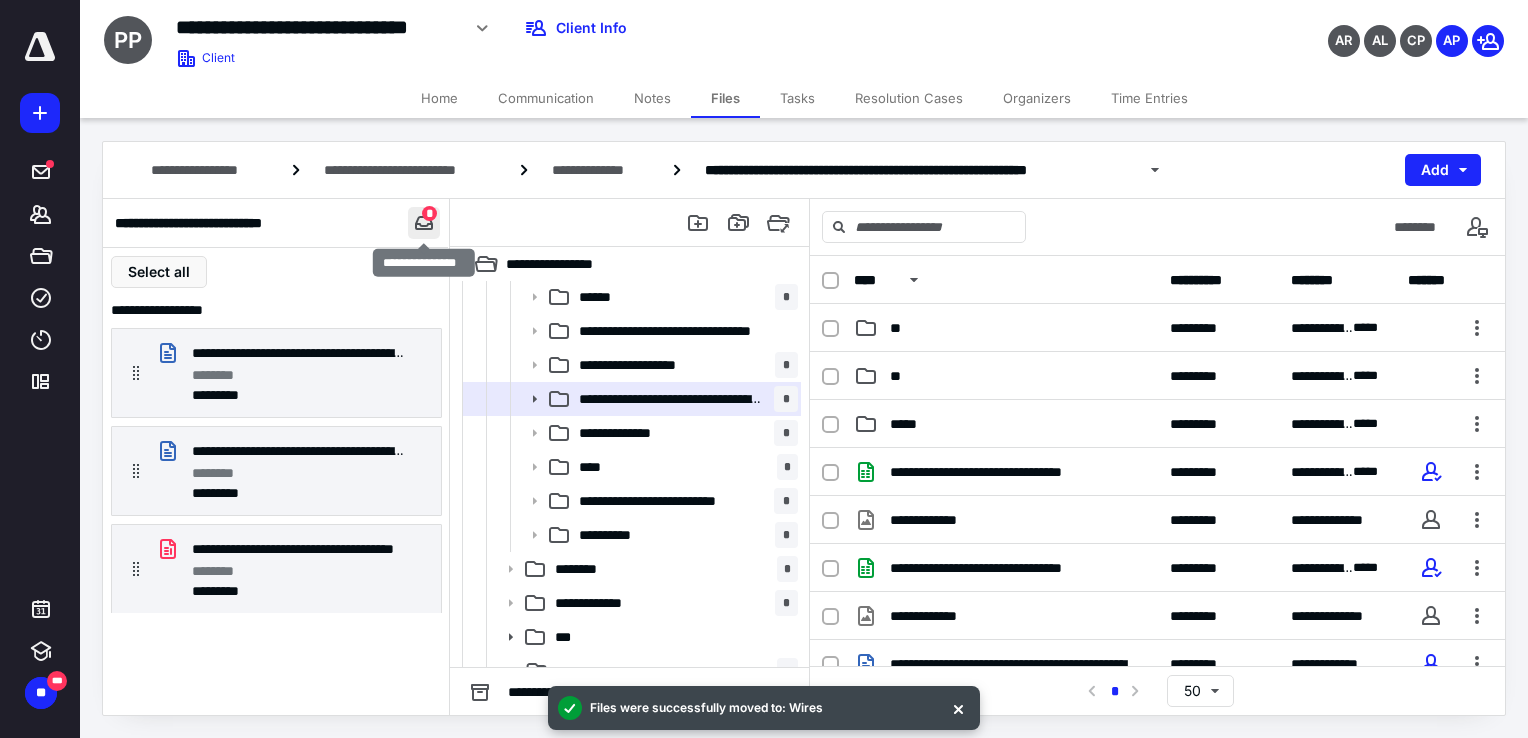 click at bounding box center [424, 223] 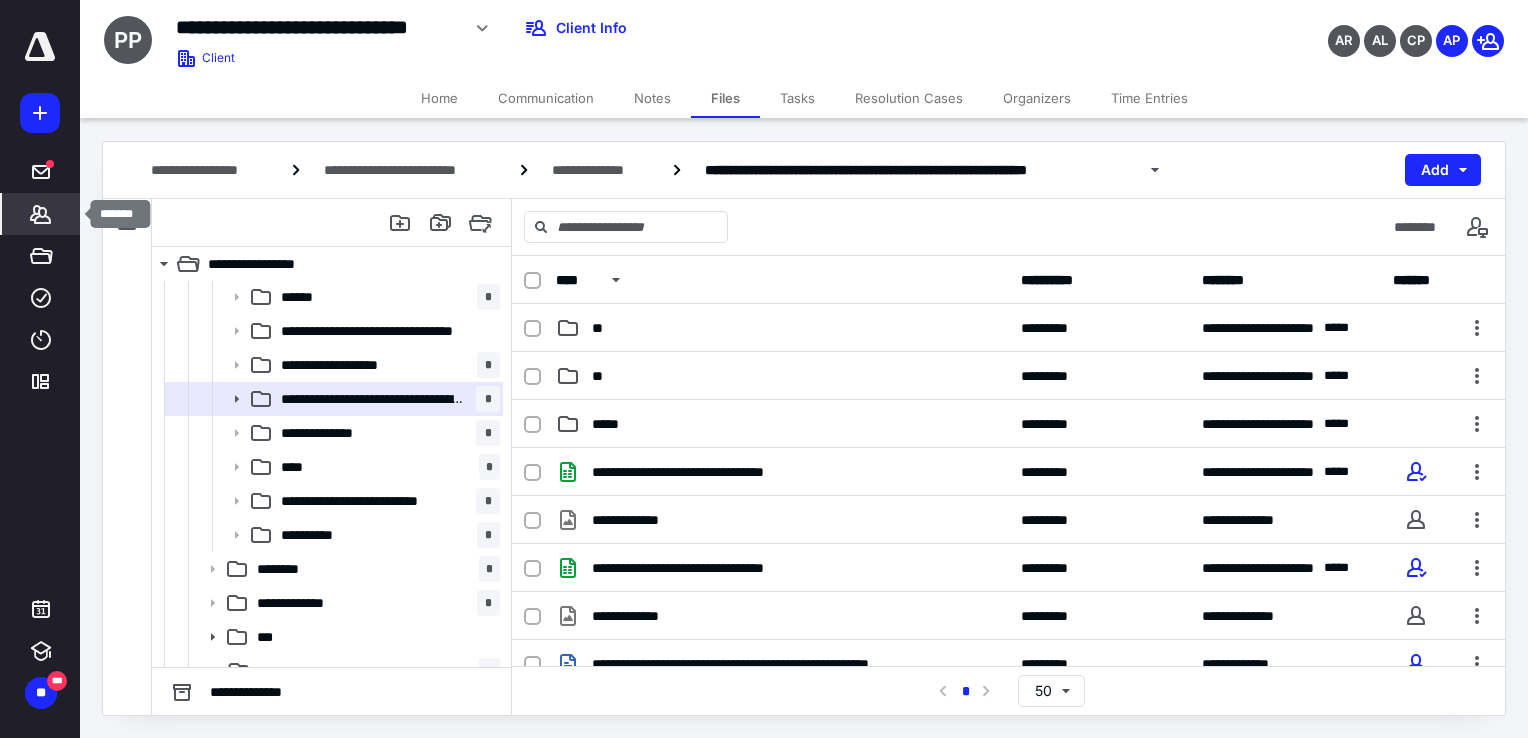 click on "*******" at bounding box center (41, 214) 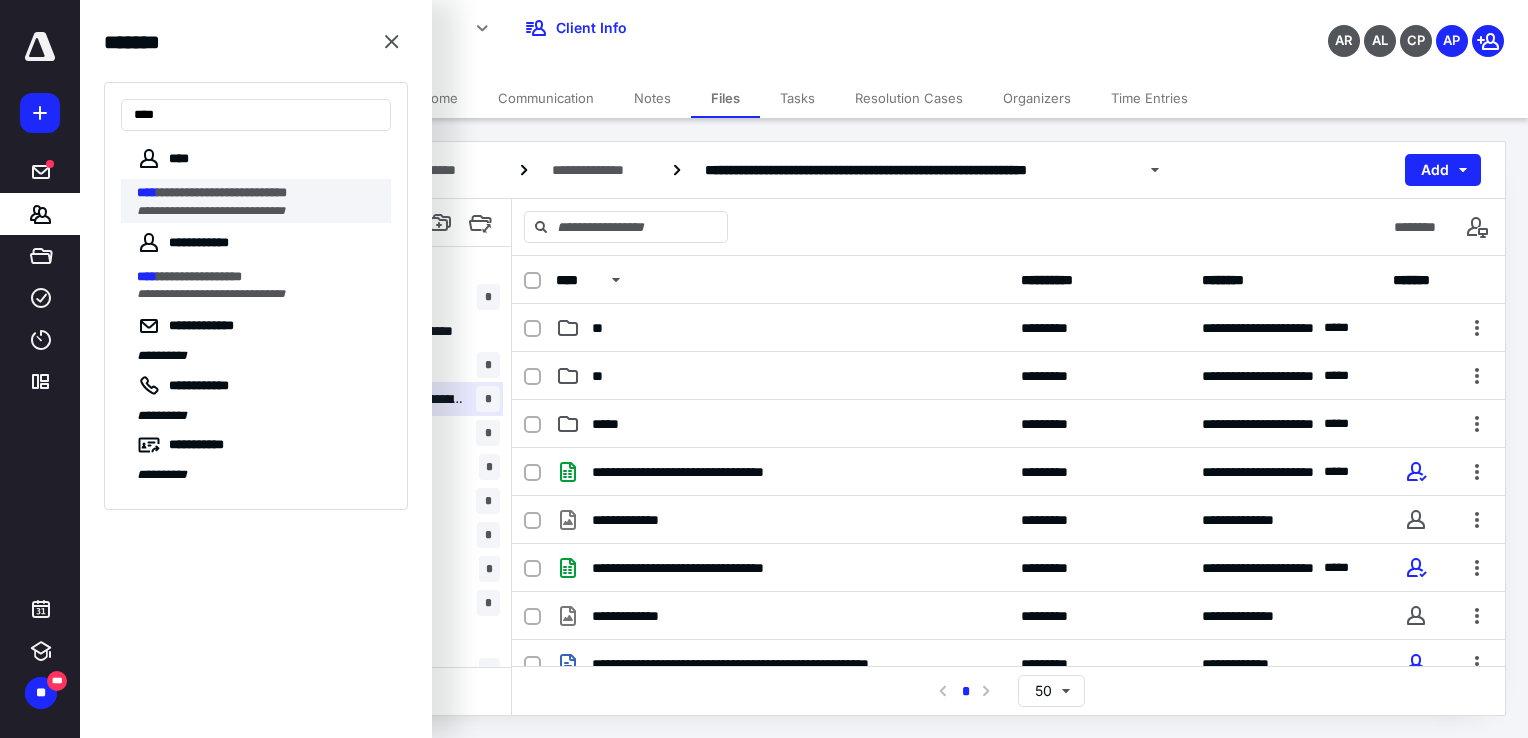 type on "****" 